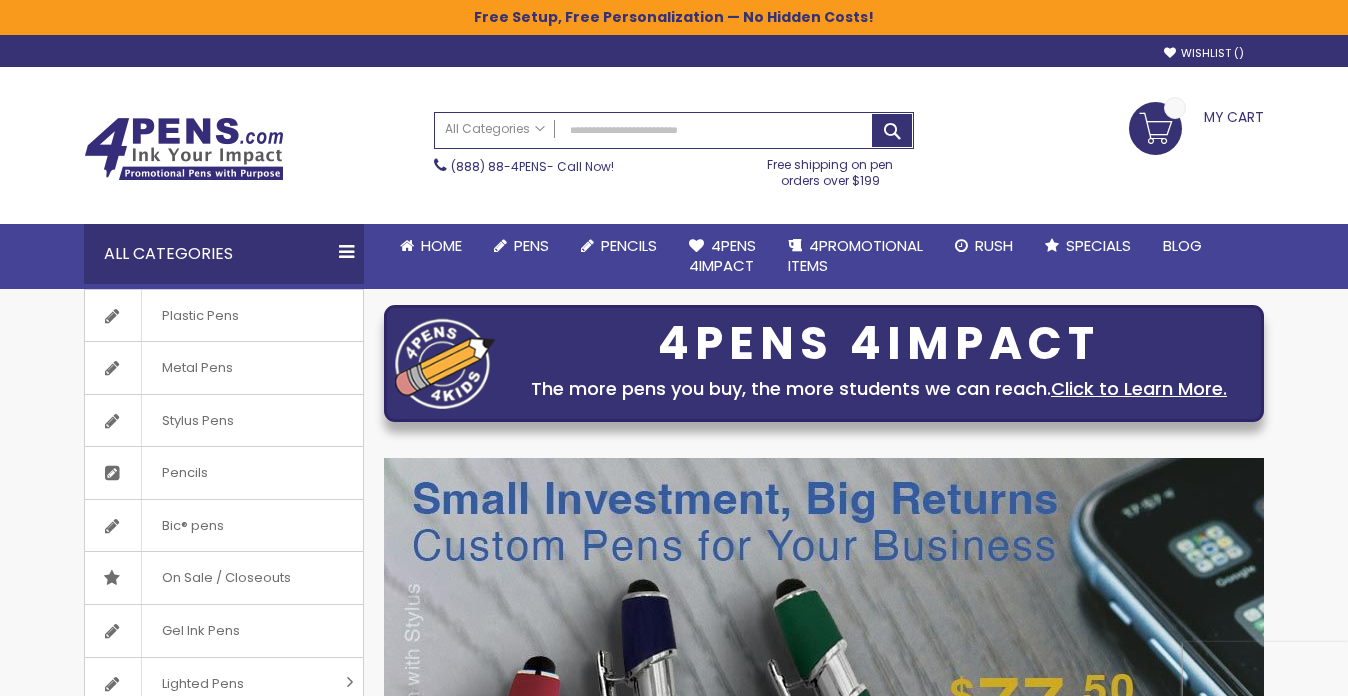 scroll, scrollTop: 0, scrollLeft: 0, axis: both 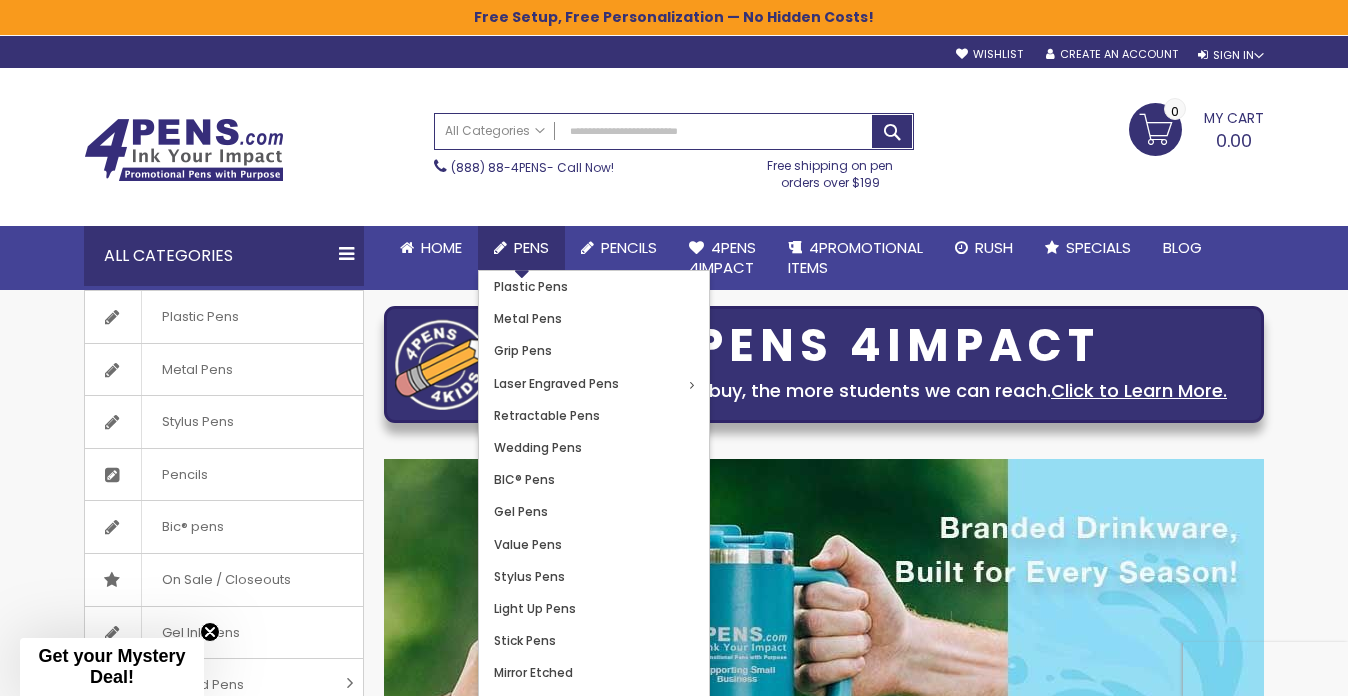 click on "Pens" at bounding box center [531, 247] 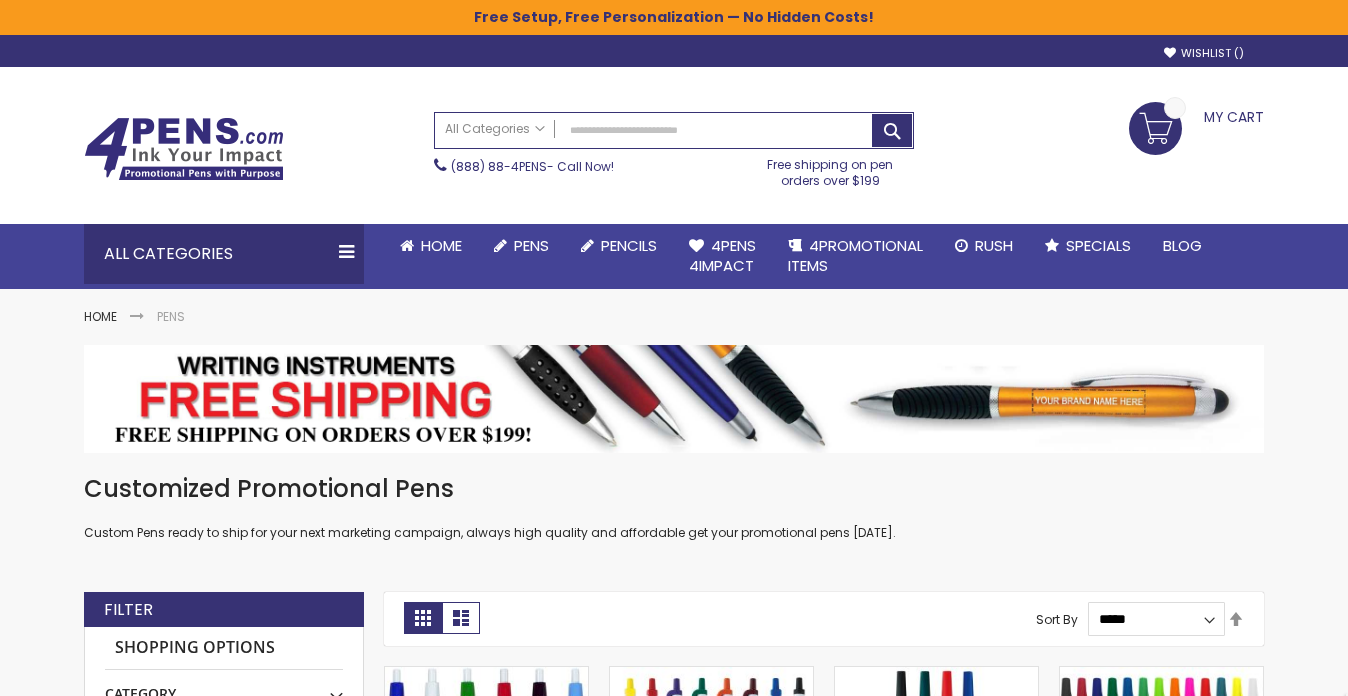 scroll, scrollTop: 0, scrollLeft: 0, axis: both 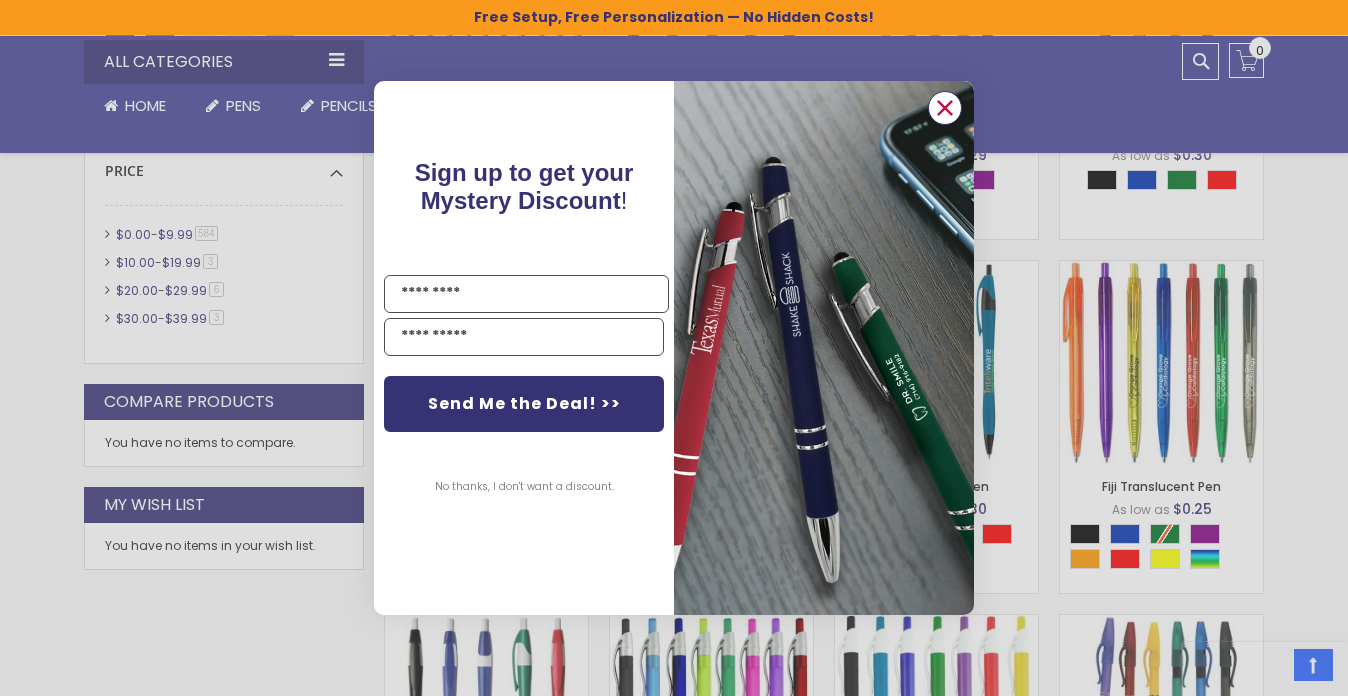 click 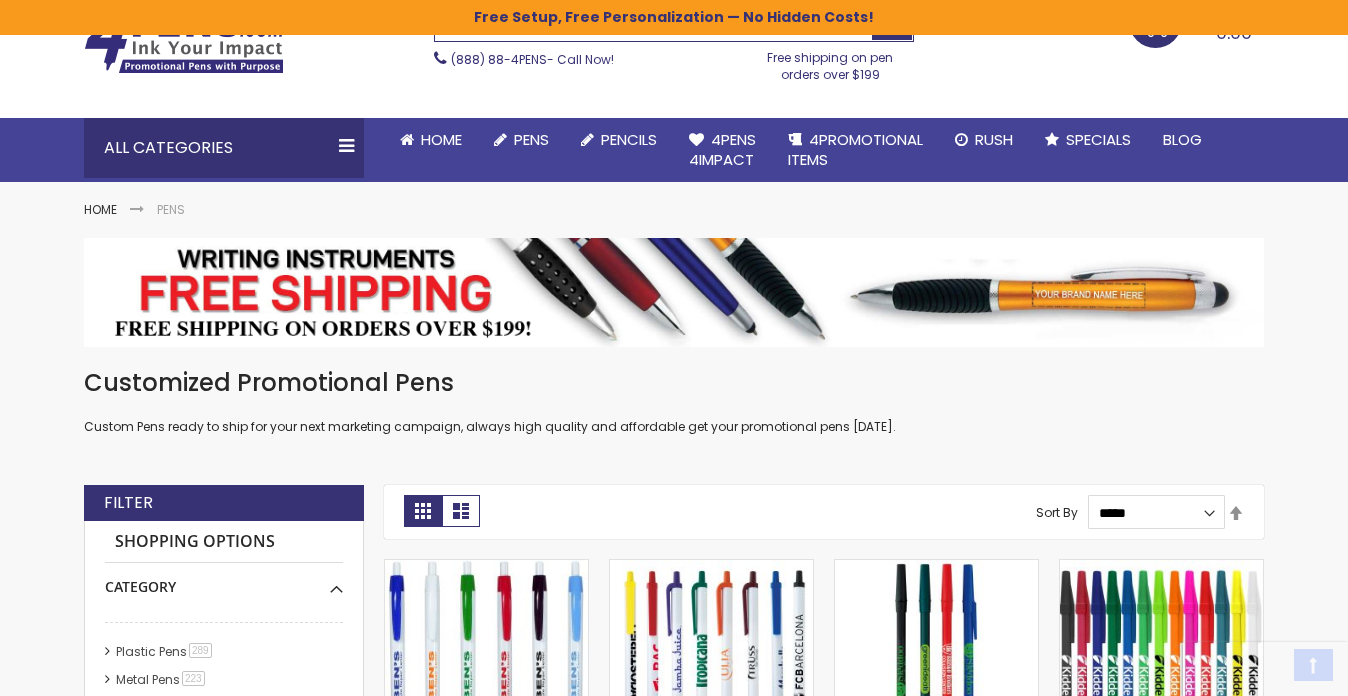 scroll, scrollTop: 147, scrollLeft: 0, axis: vertical 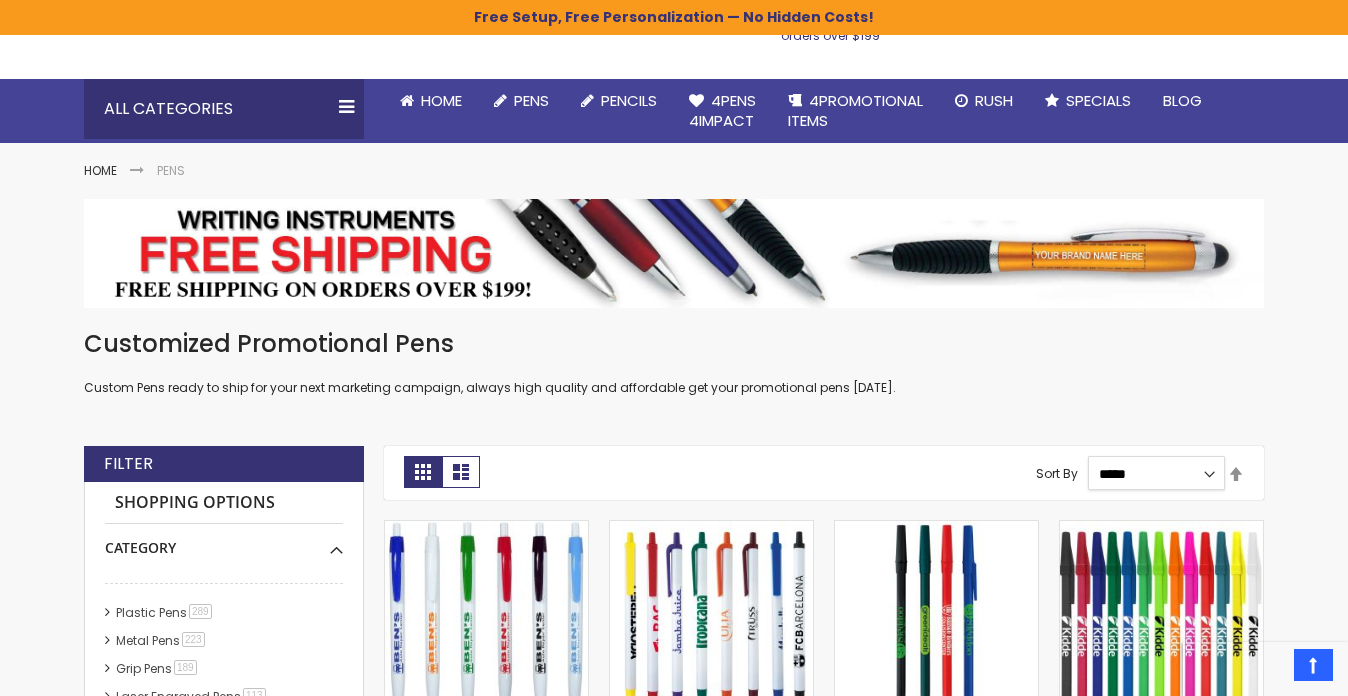 click on "**********" at bounding box center [1157, 473] 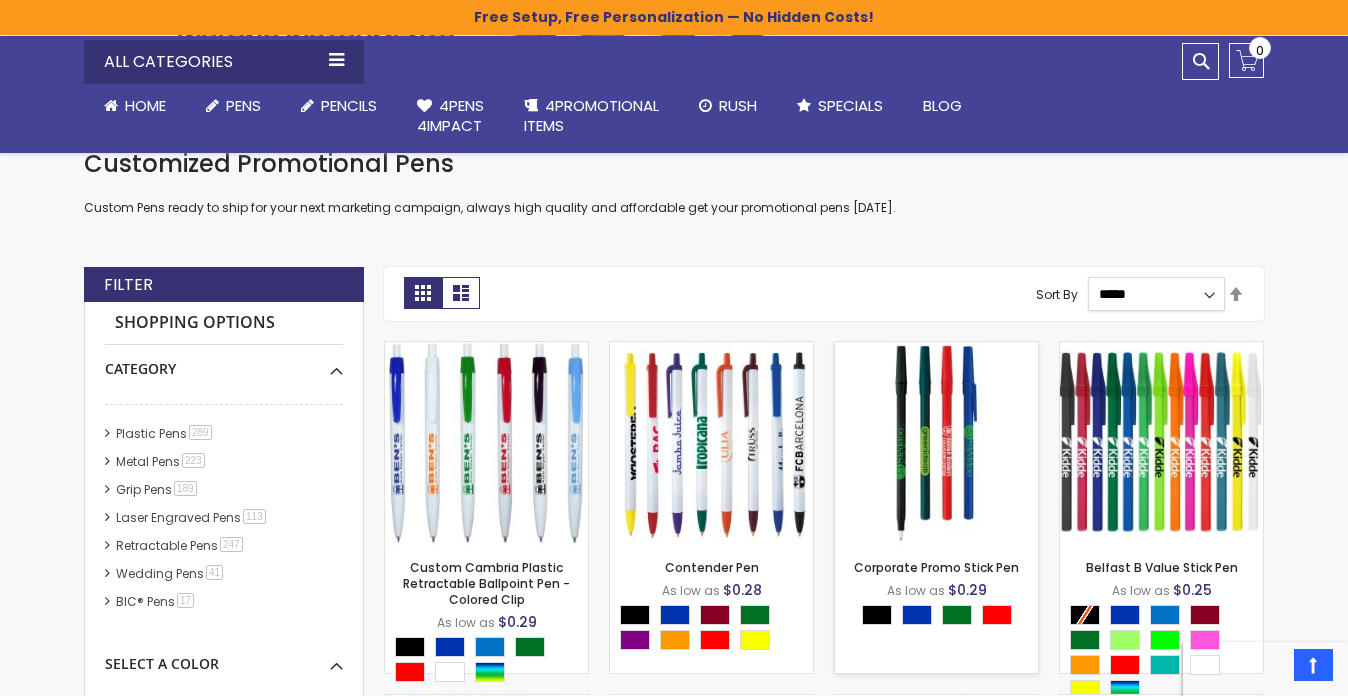 scroll, scrollTop: 325, scrollLeft: 0, axis: vertical 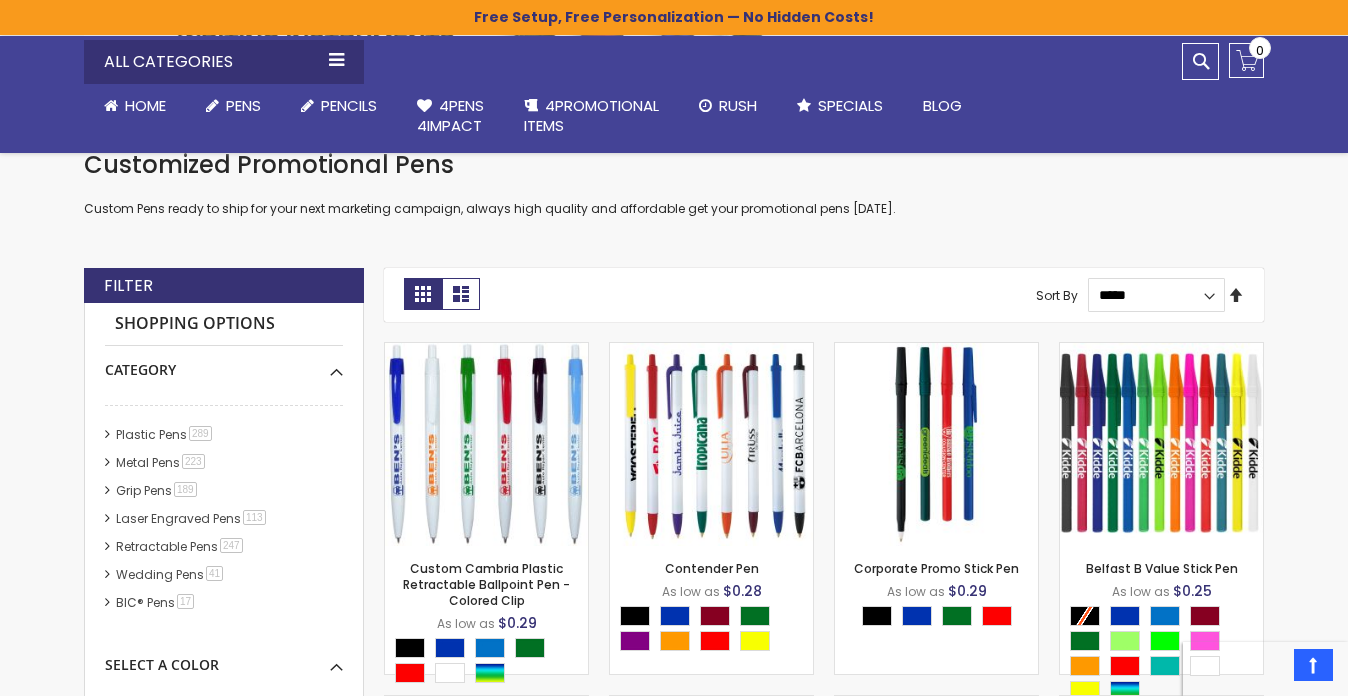 click on "Set Descending Direction" at bounding box center (1236, 296) 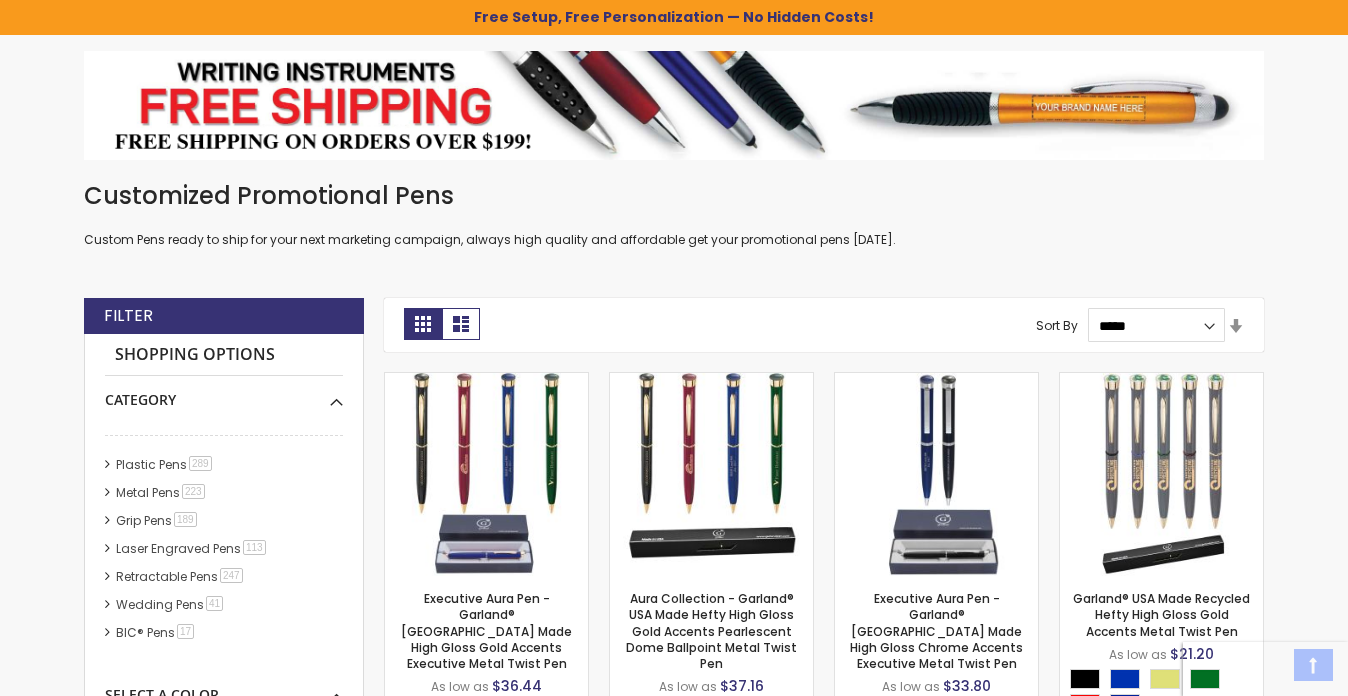 scroll, scrollTop: 381, scrollLeft: 0, axis: vertical 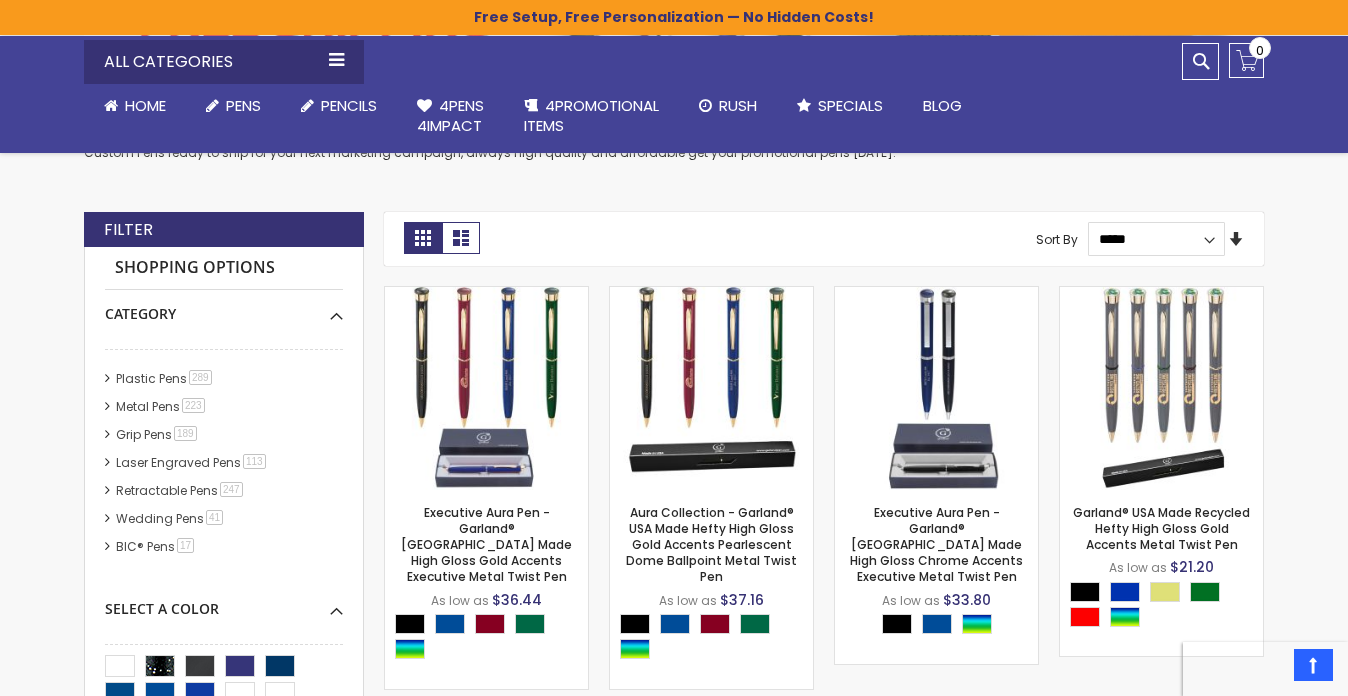 click on "Set Ascending Direction" at bounding box center [1236, 240] 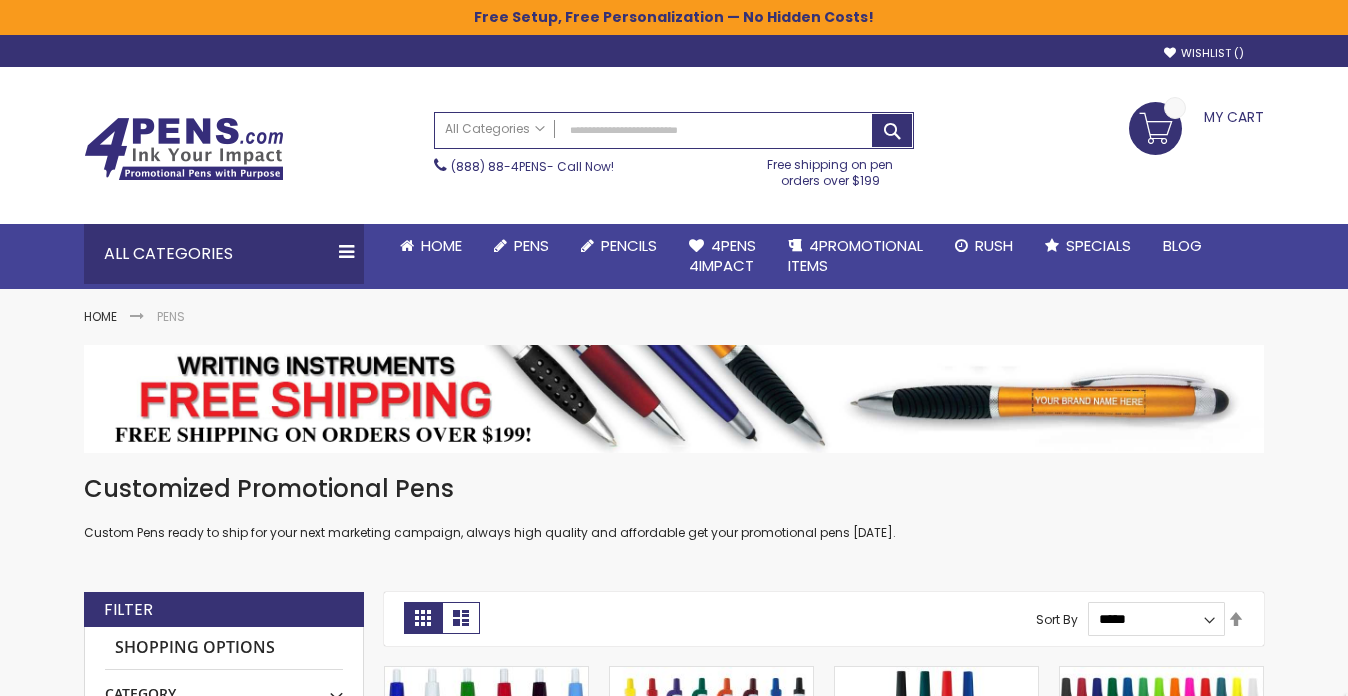 scroll, scrollTop: 0, scrollLeft: 0, axis: both 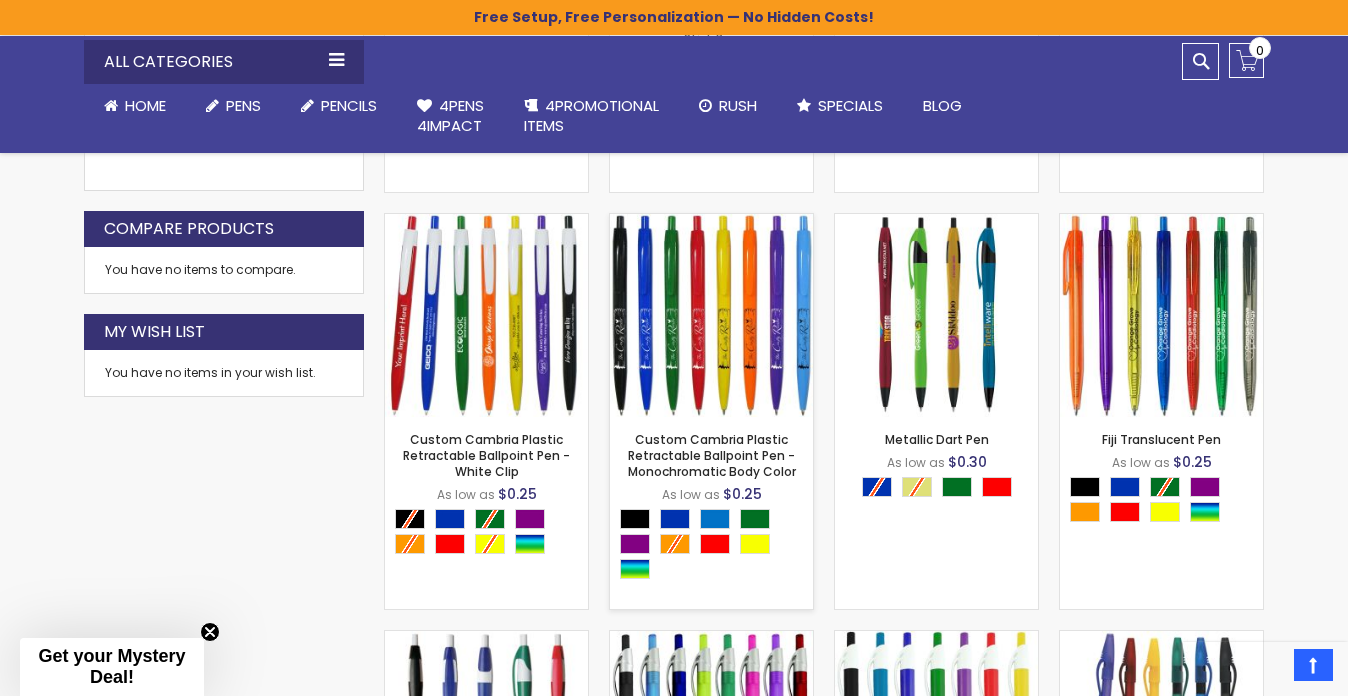 click at bounding box center [711, 315] 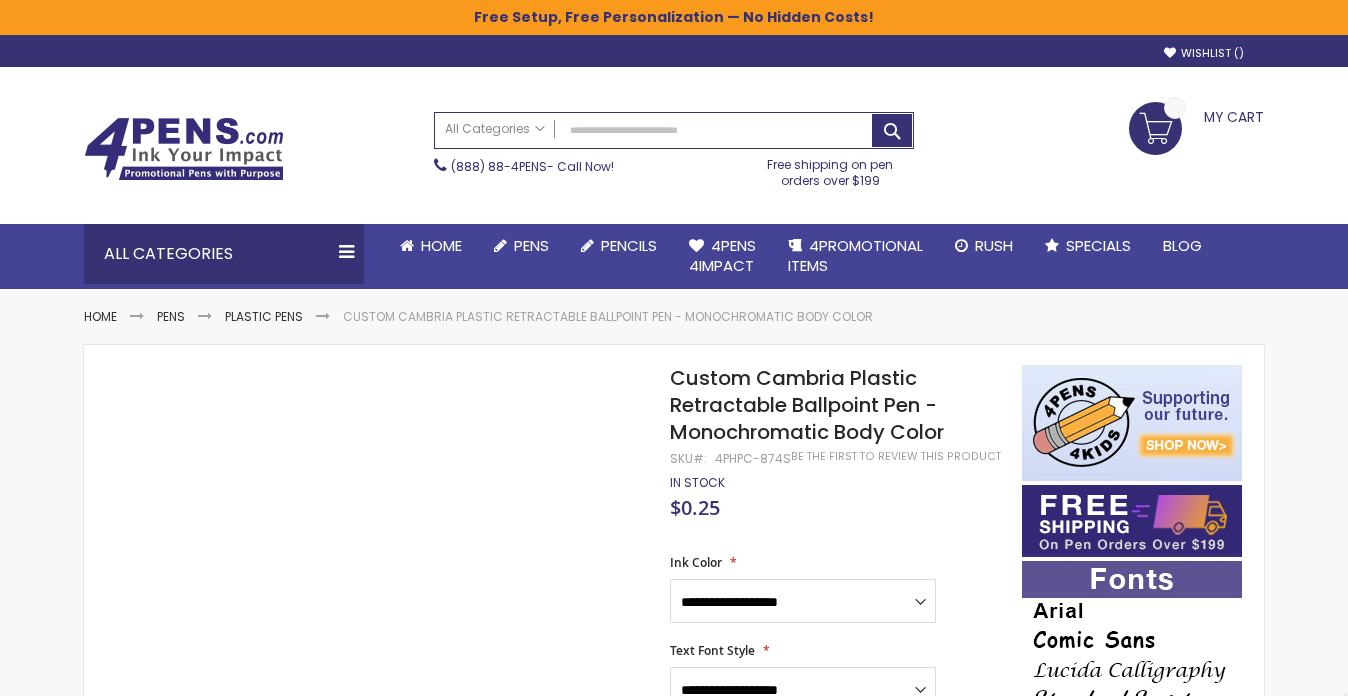 scroll, scrollTop: 0, scrollLeft: 0, axis: both 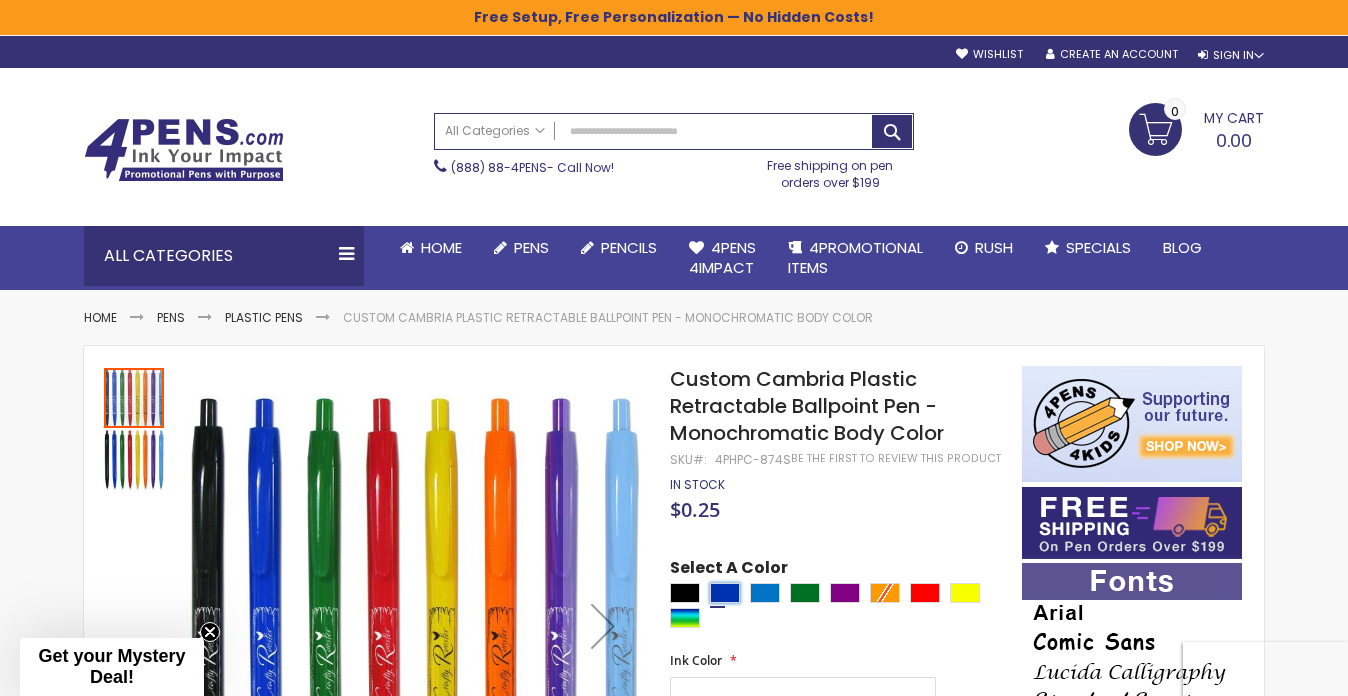click at bounding box center [725, 593] 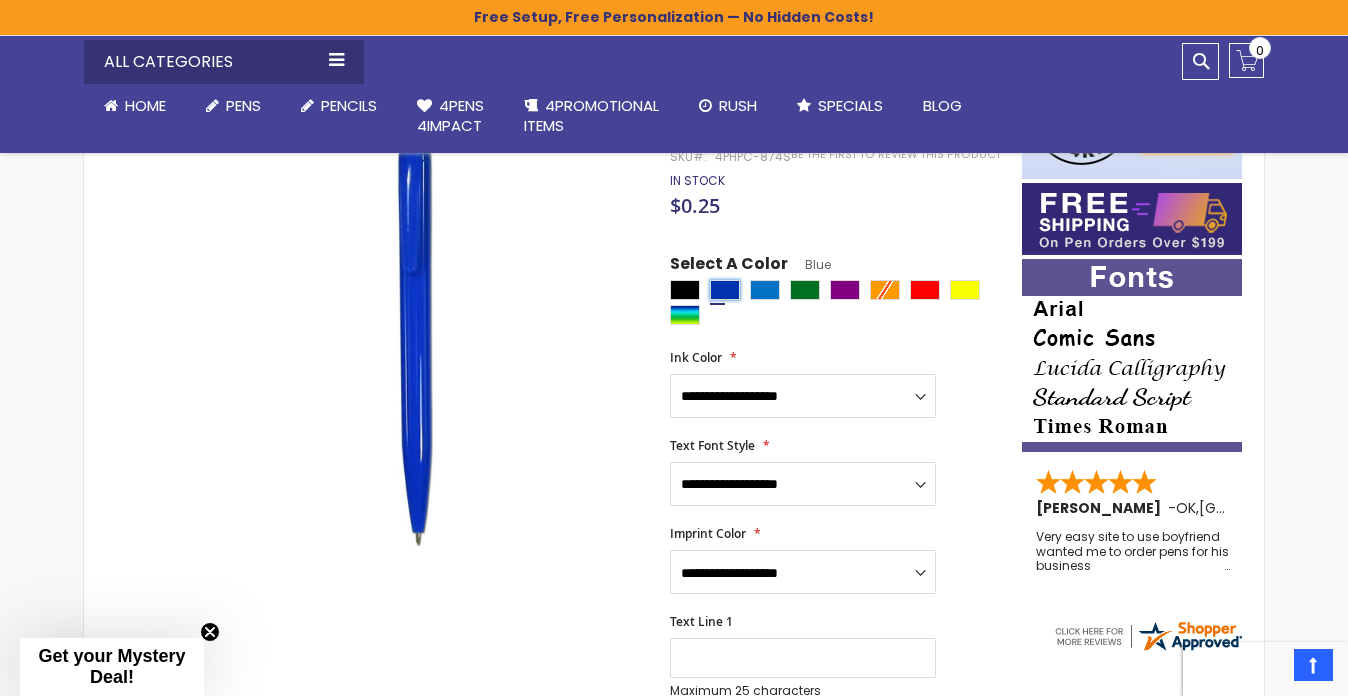 scroll, scrollTop: 313, scrollLeft: 0, axis: vertical 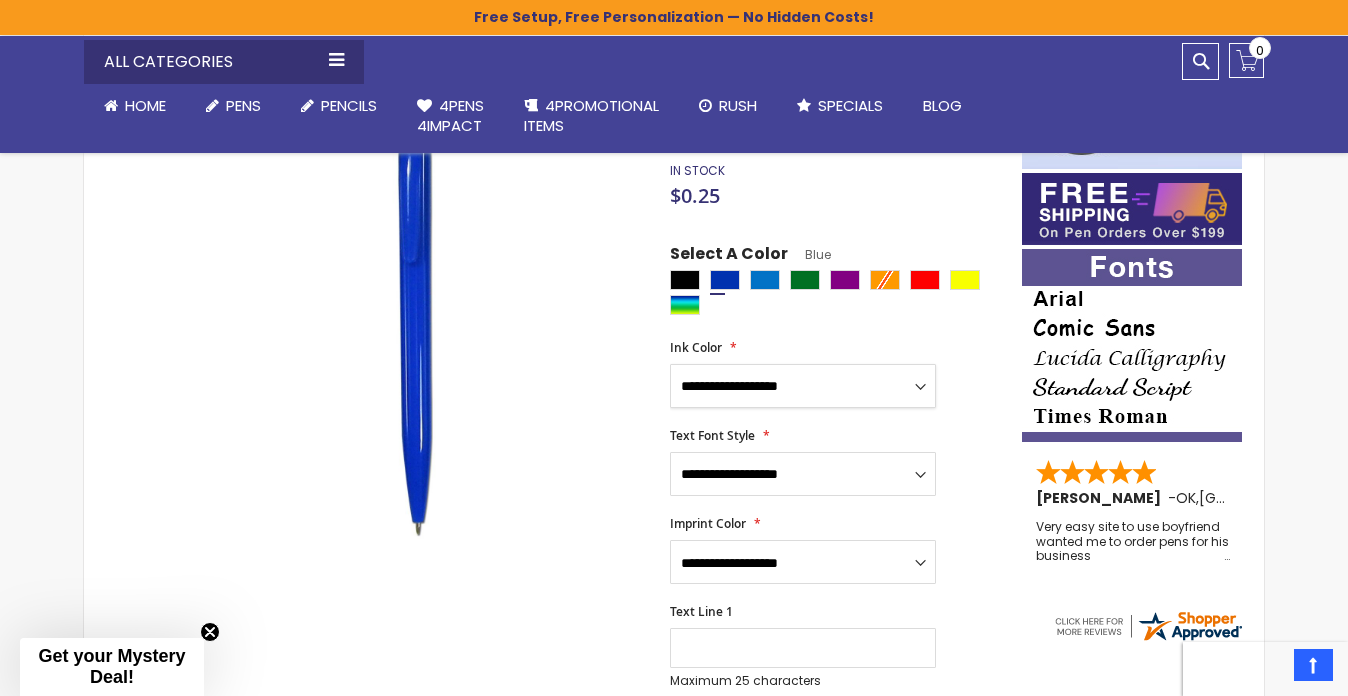 click on "**********" at bounding box center [803, 386] 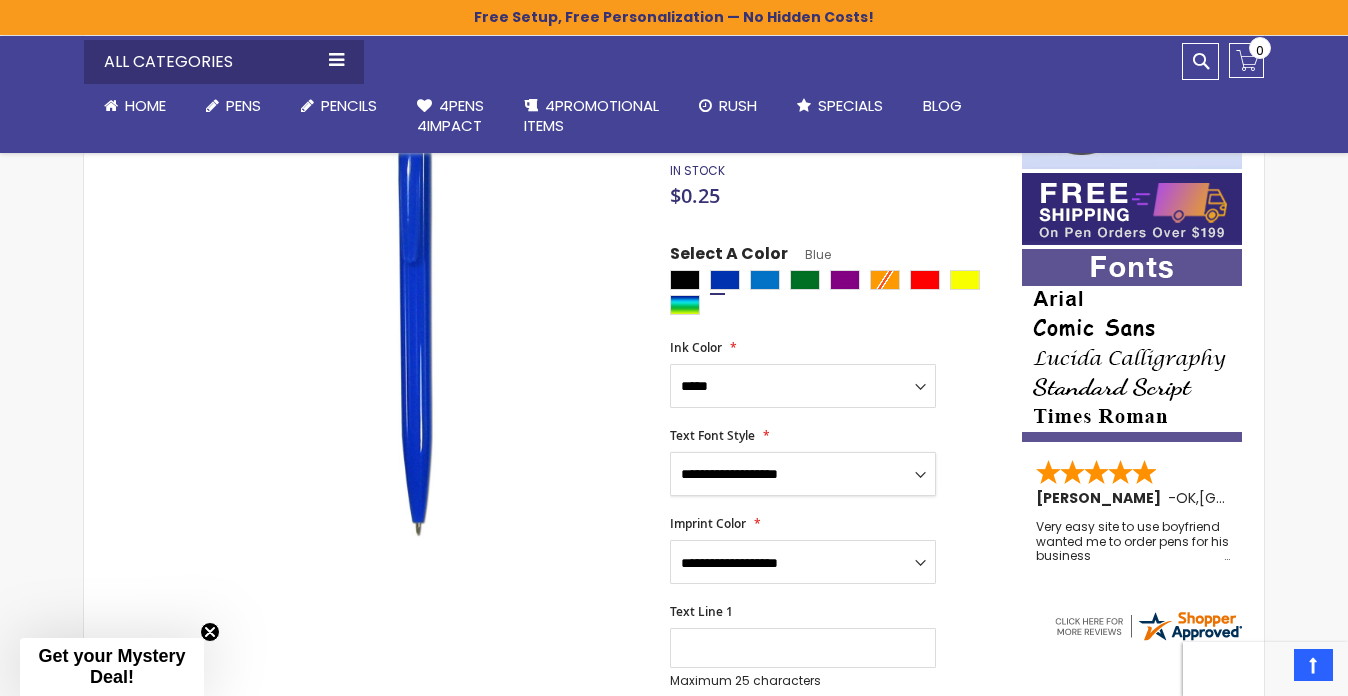 click on "**********" at bounding box center (803, 474) 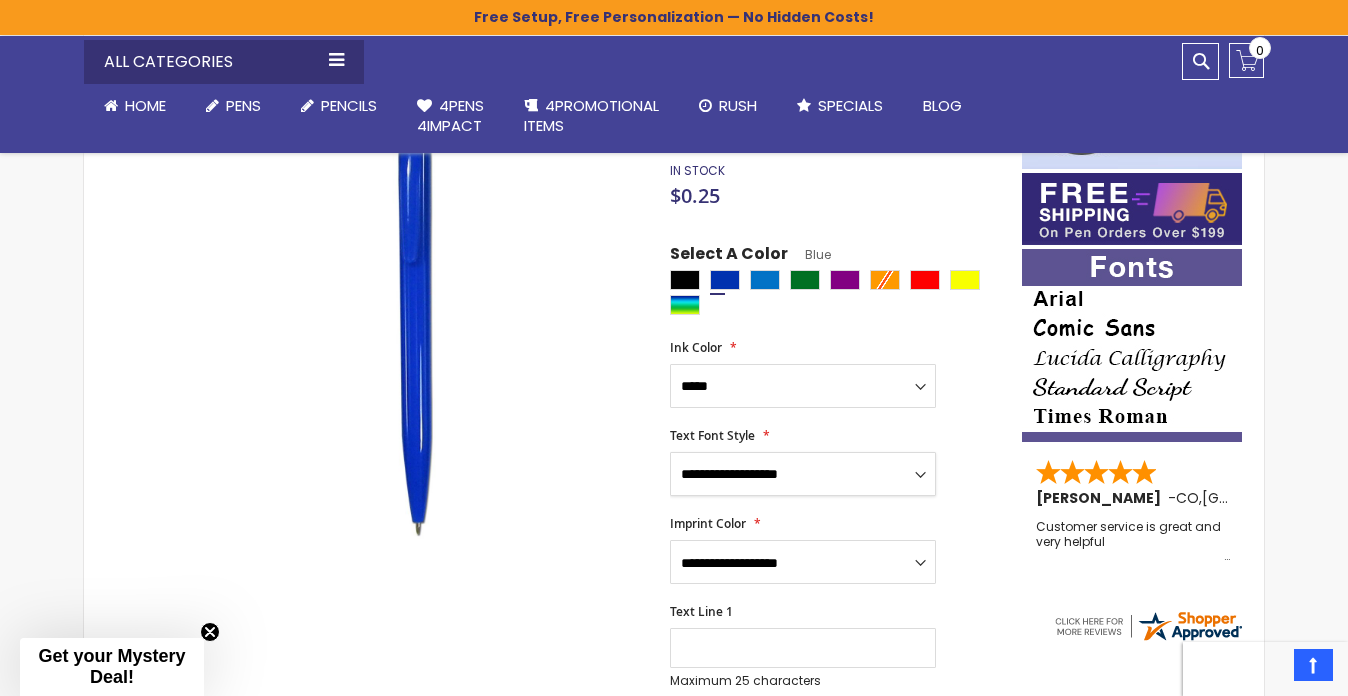 select on "*****" 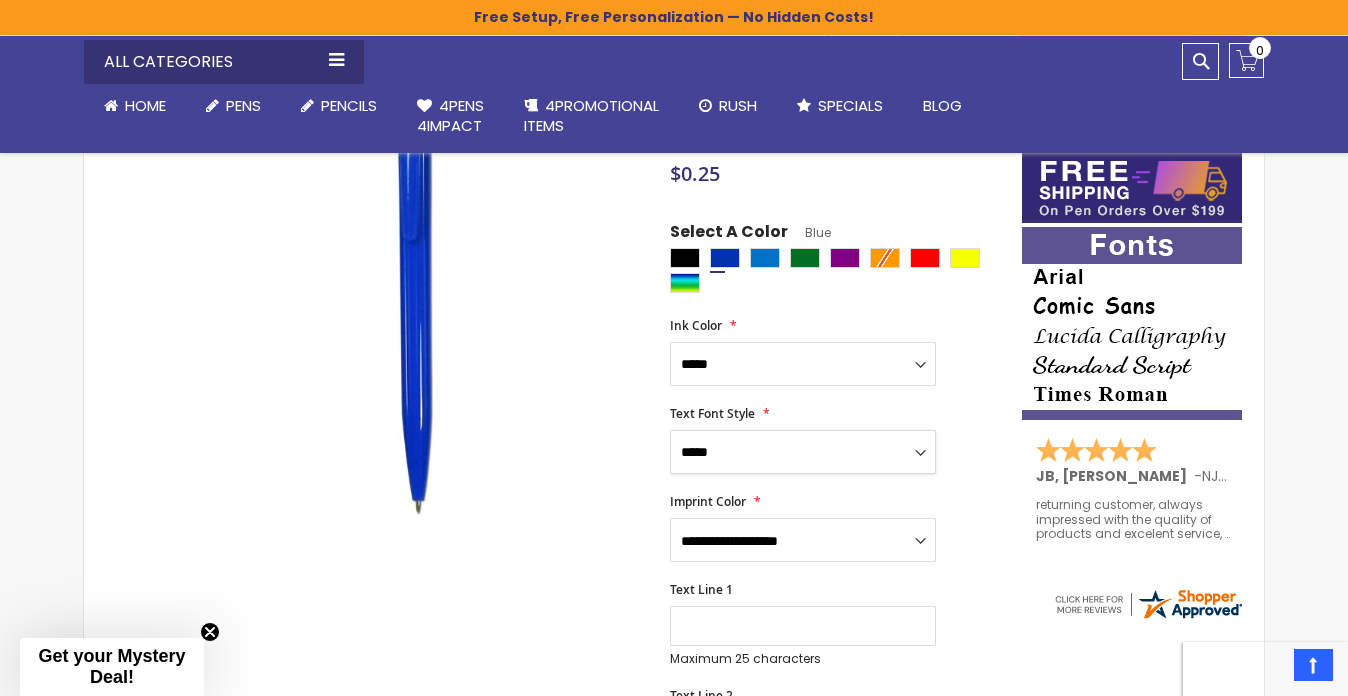 scroll, scrollTop: 338, scrollLeft: 0, axis: vertical 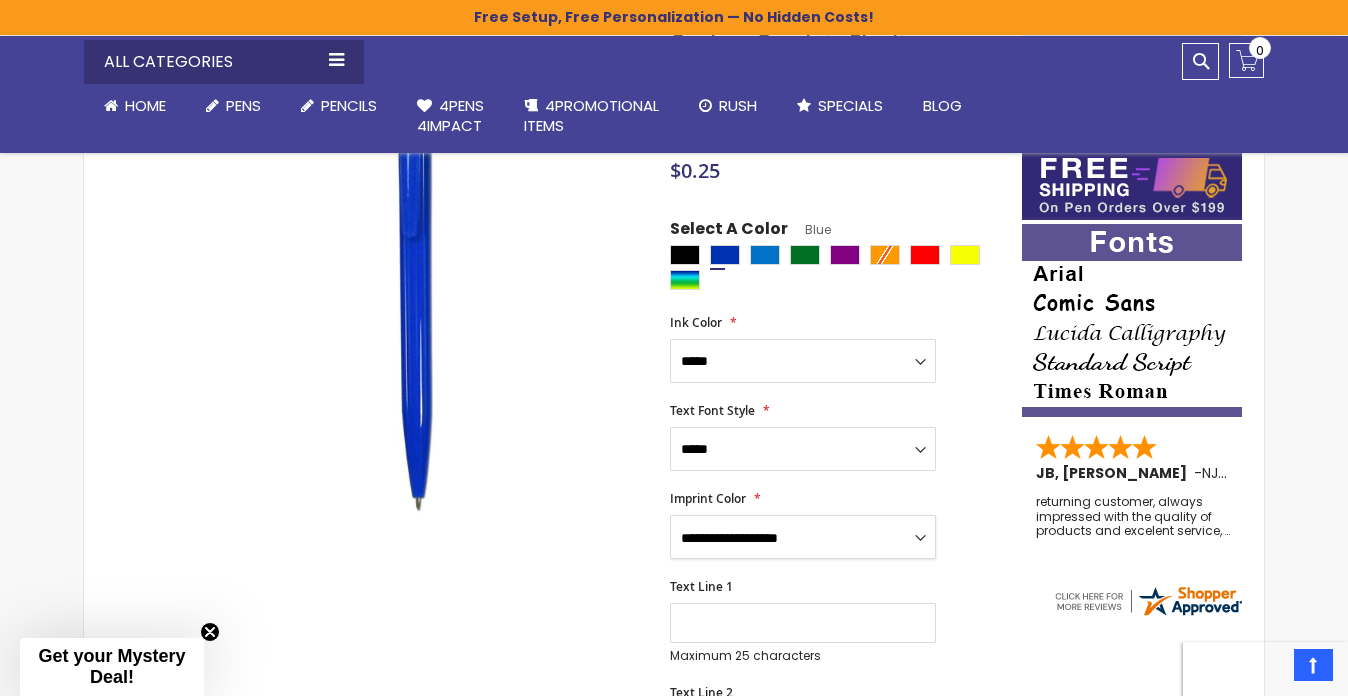 click on "**********" at bounding box center (803, 537) 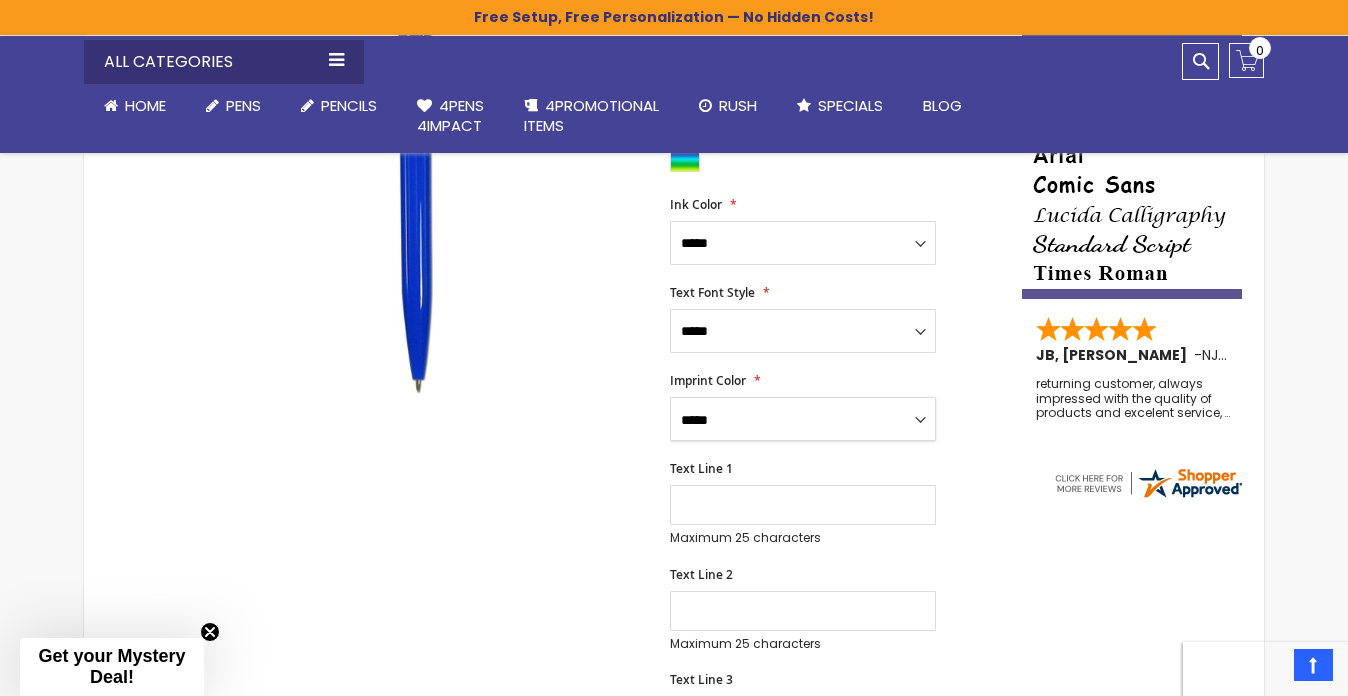 scroll, scrollTop: 459, scrollLeft: 0, axis: vertical 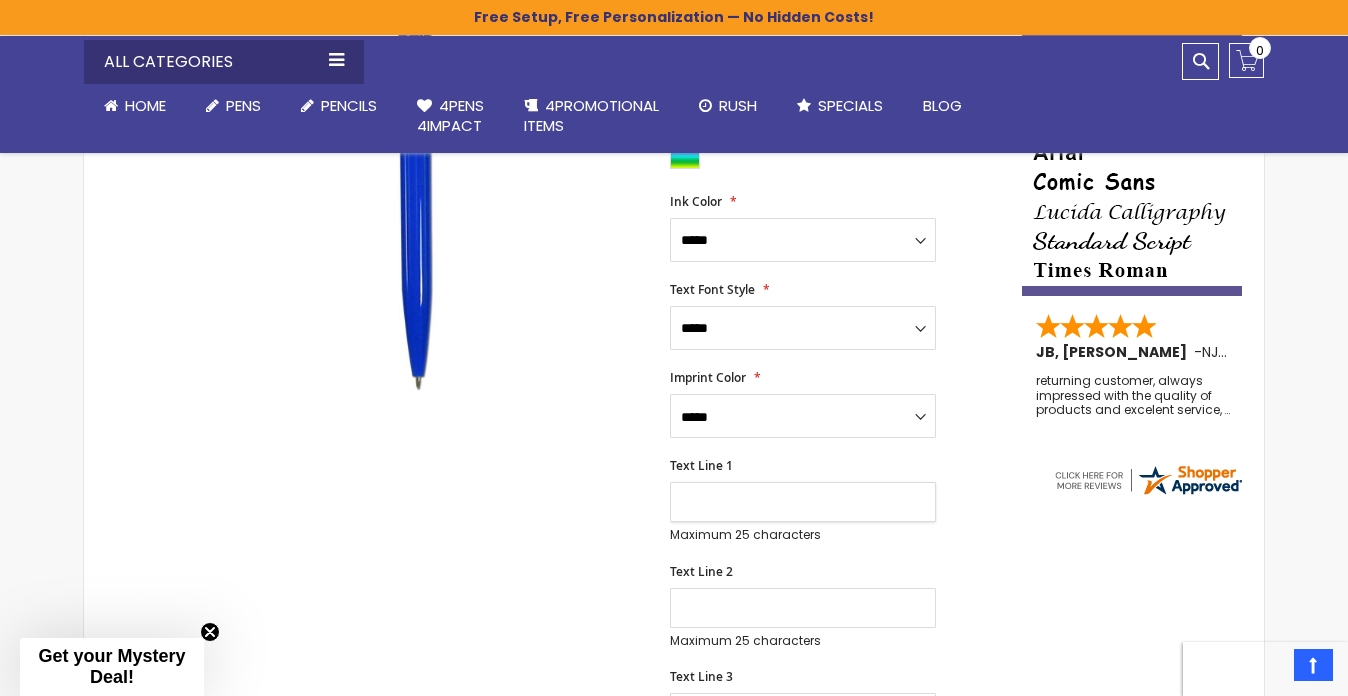 click on "Text Line 1" at bounding box center (803, 502) 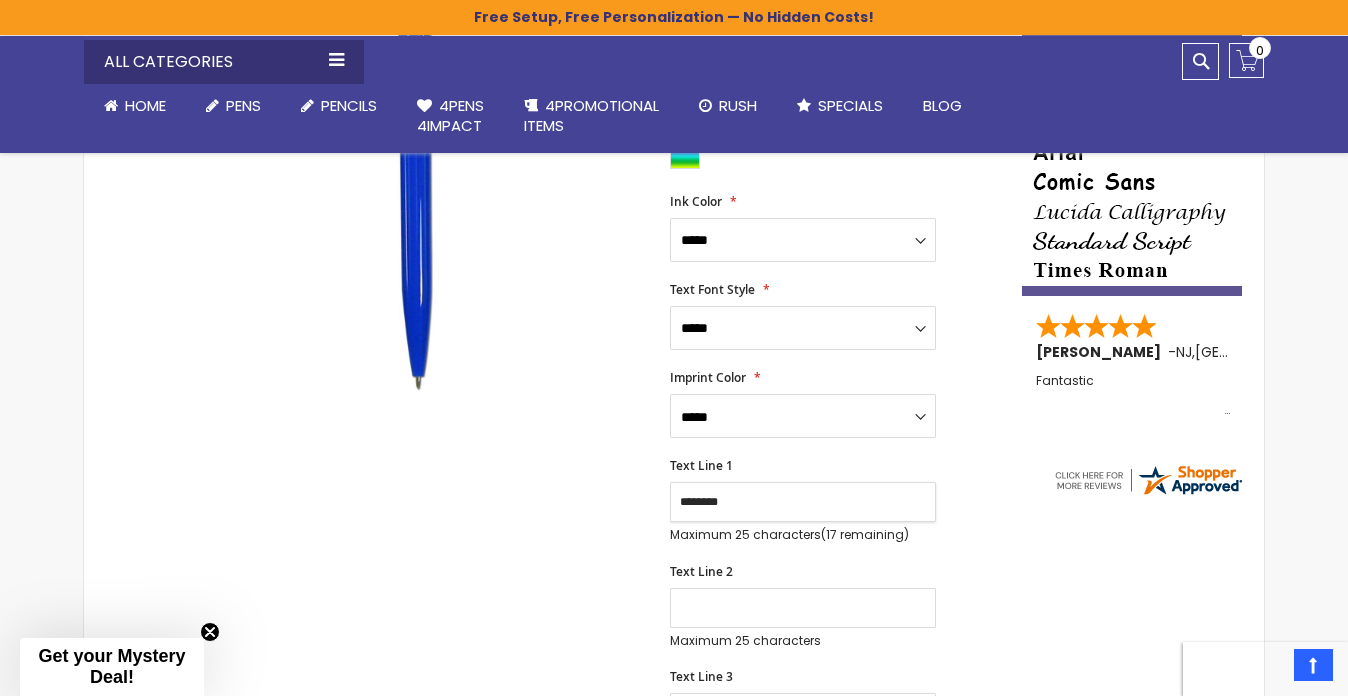 type on "********" 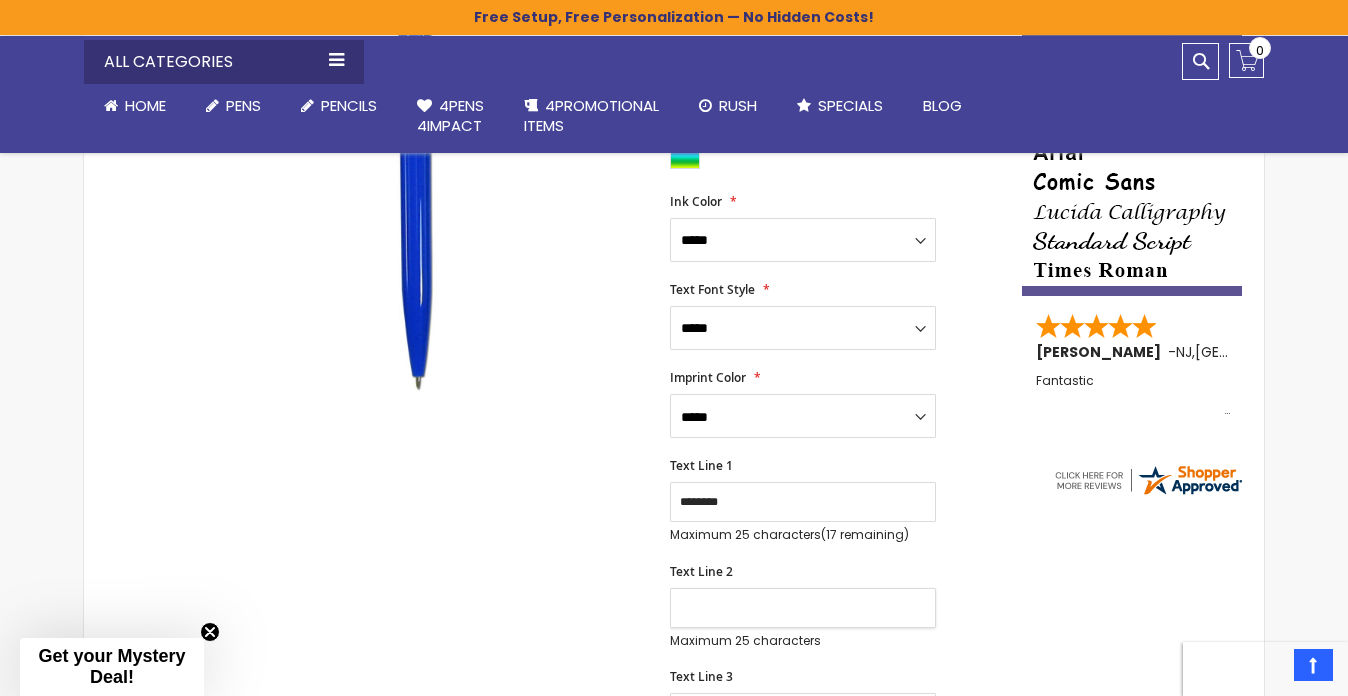click on "Text Line 2" at bounding box center (803, 608) 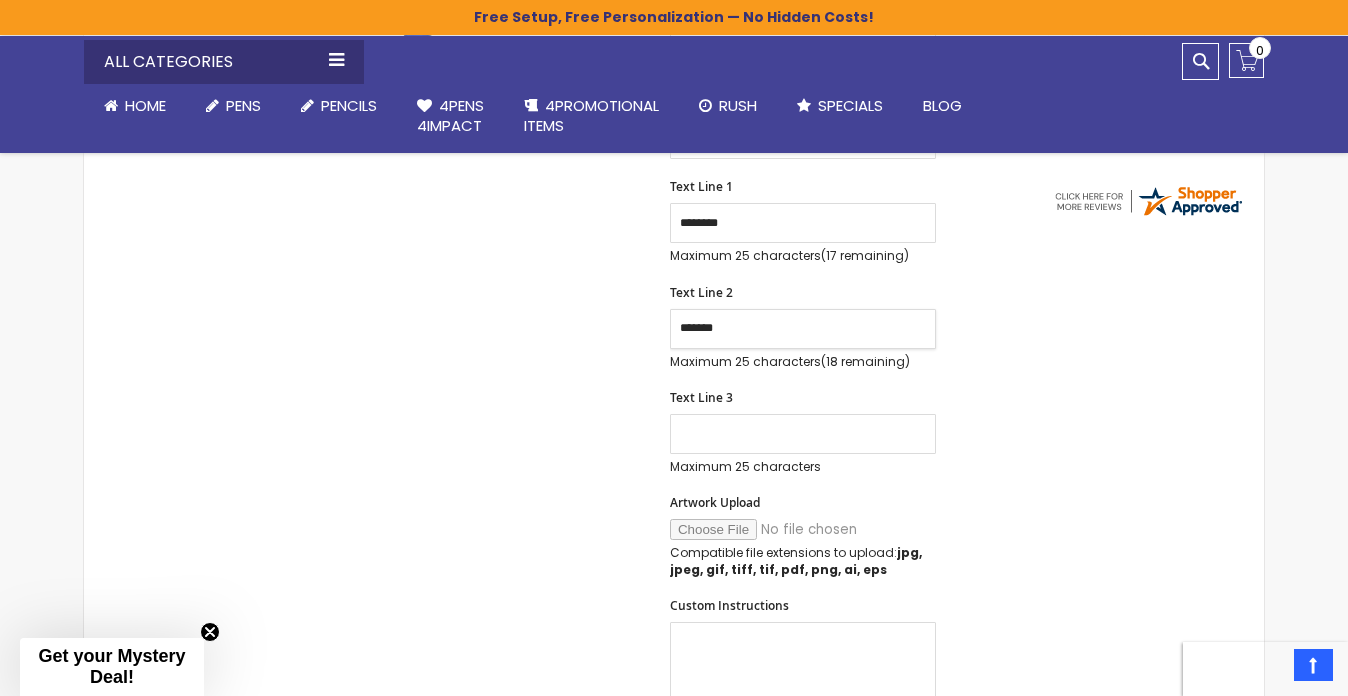 scroll, scrollTop: 740, scrollLeft: 0, axis: vertical 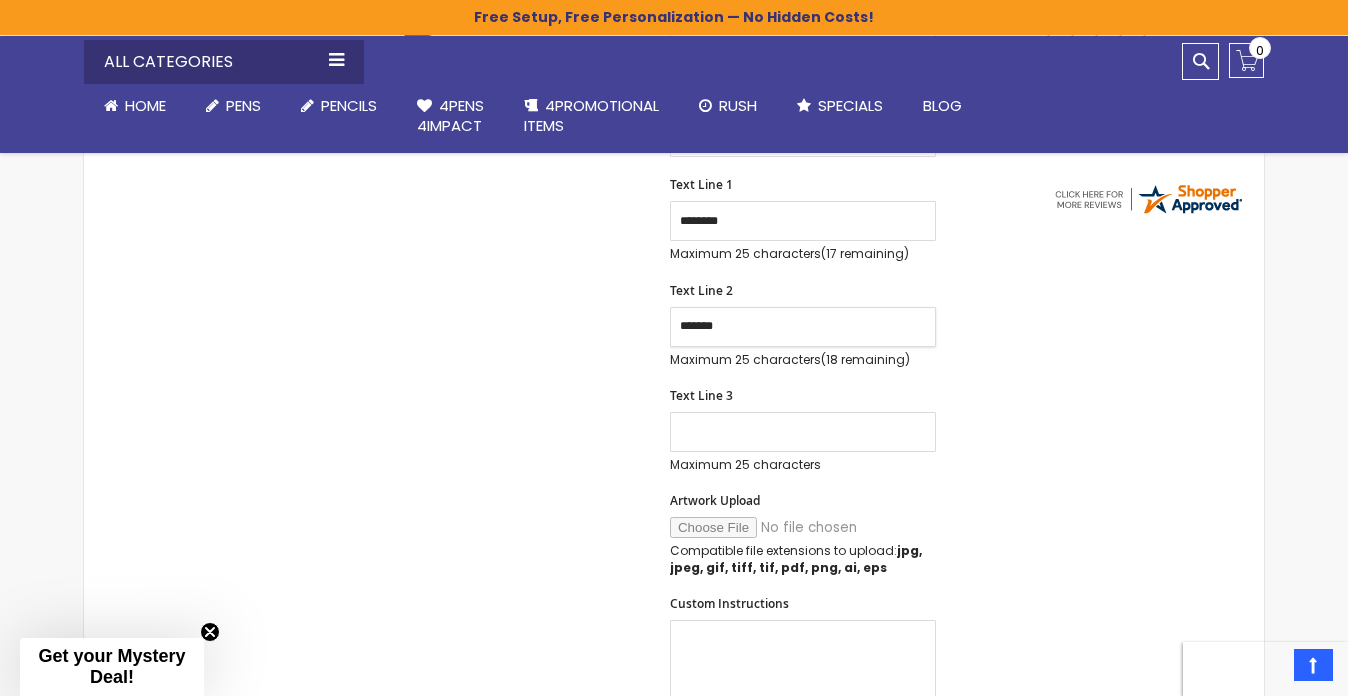 type on "*******" 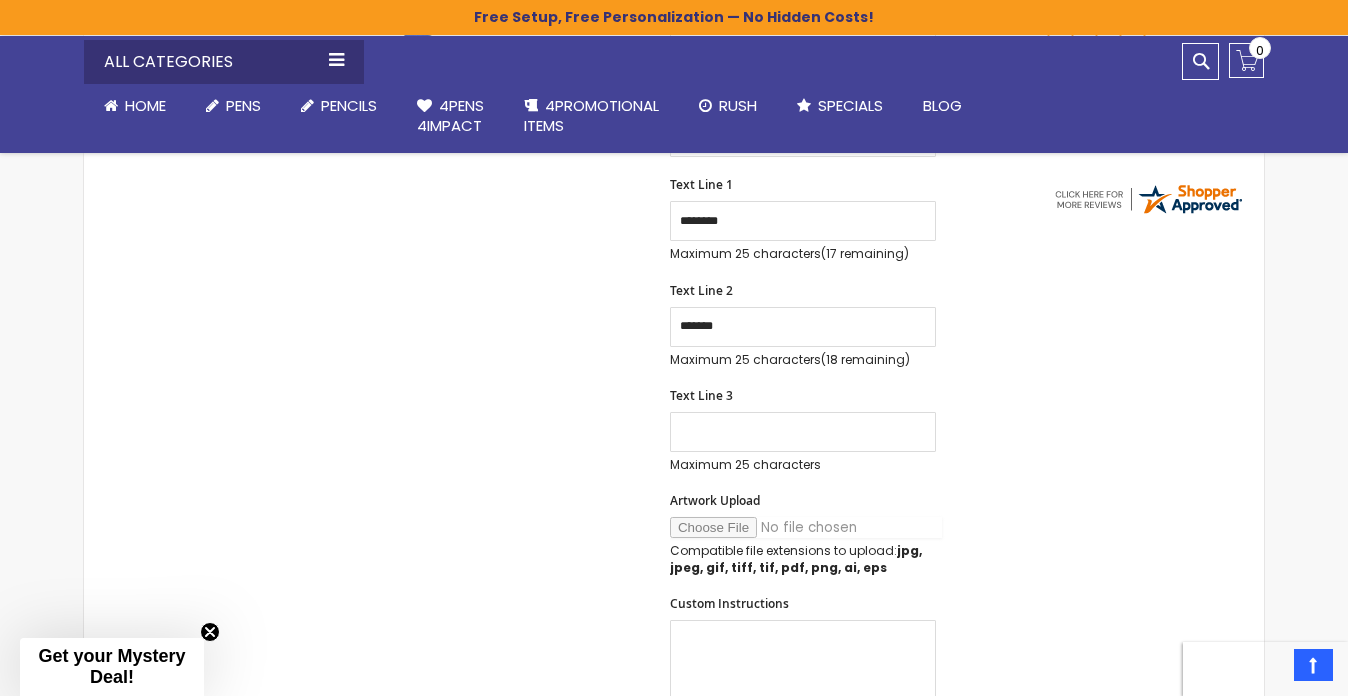 click on "Artwork Upload" at bounding box center [806, 527] 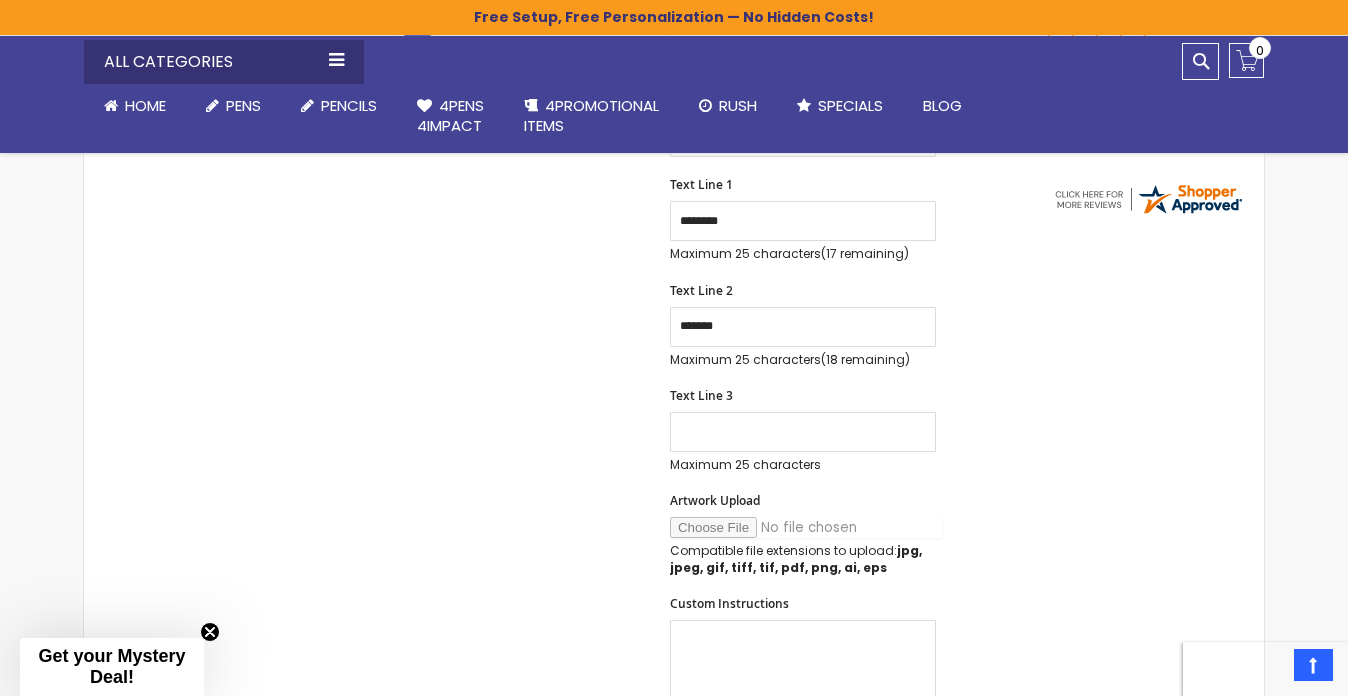 type on "**********" 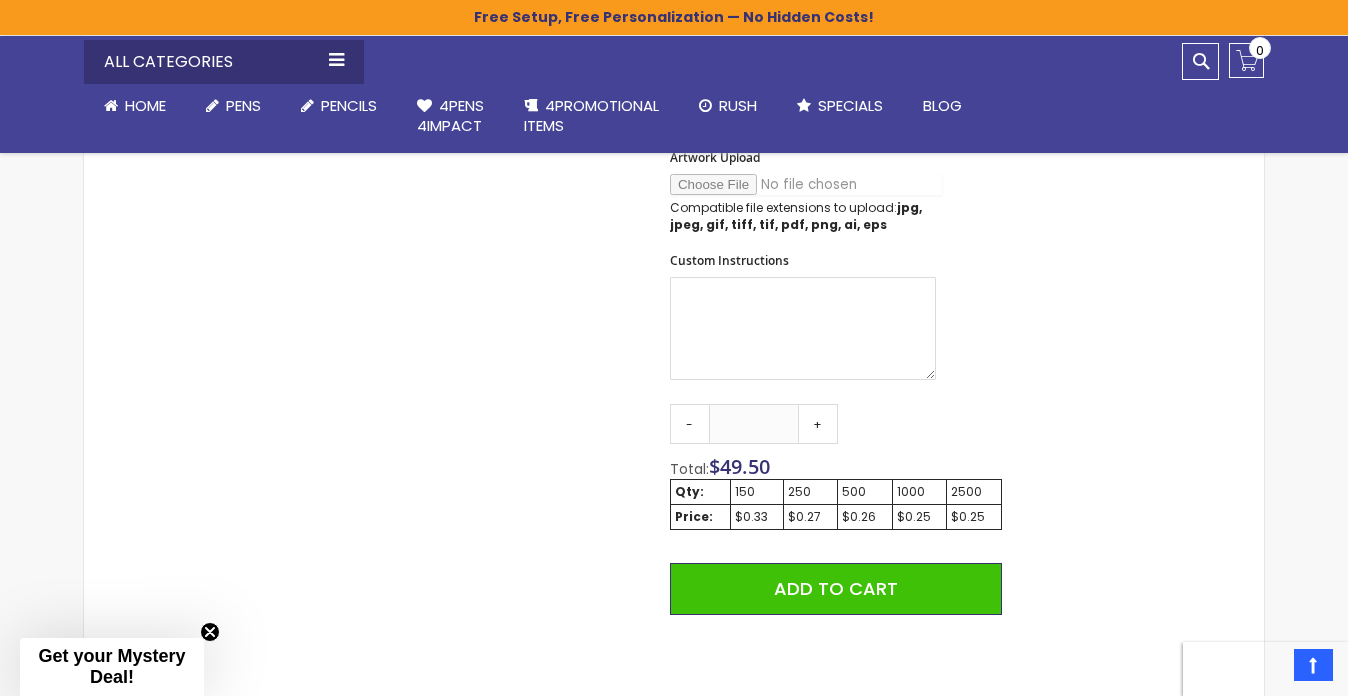 scroll, scrollTop: 1085, scrollLeft: 0, axis: vertical 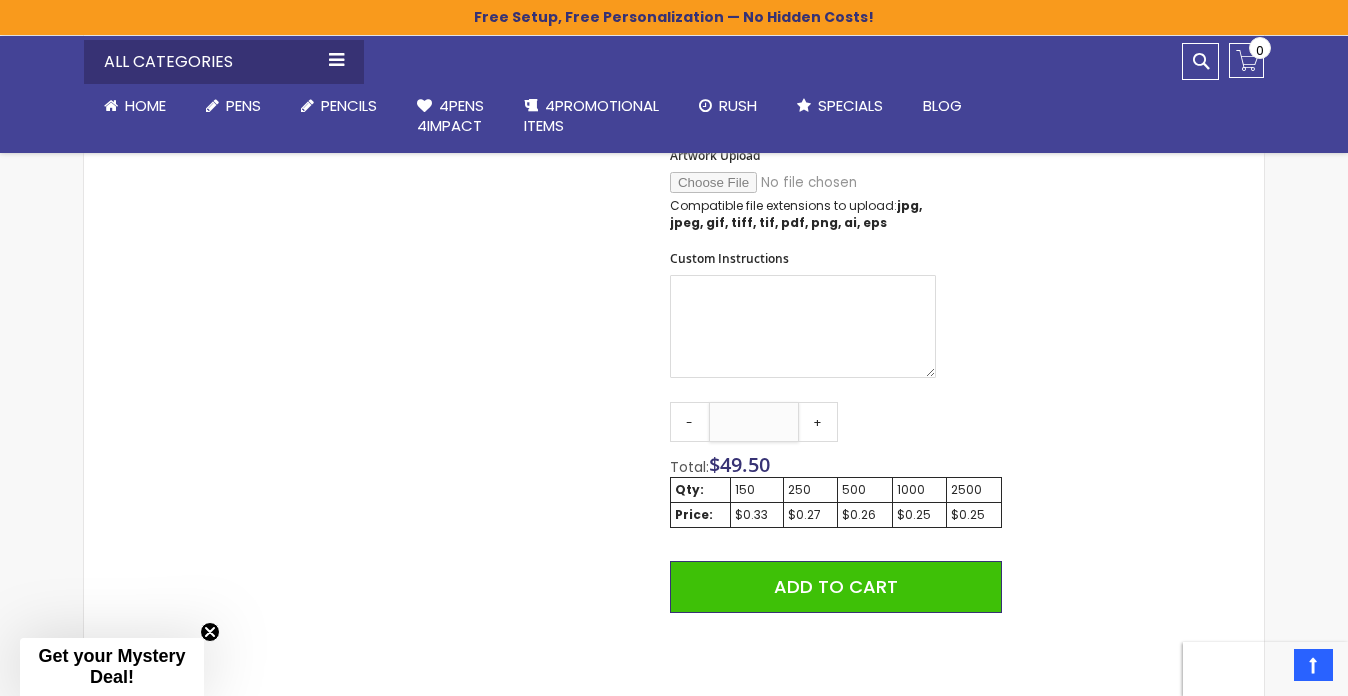 click on "***" at bounding box center (754, 422) 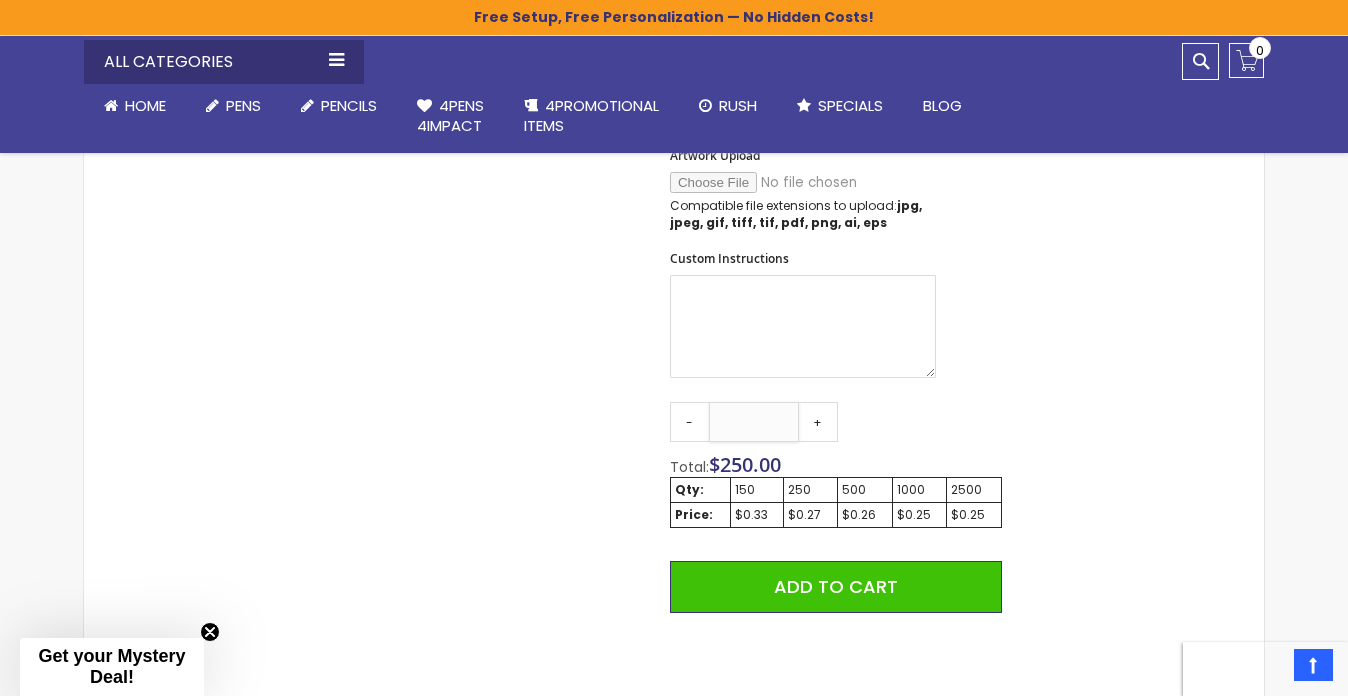 type on "****" 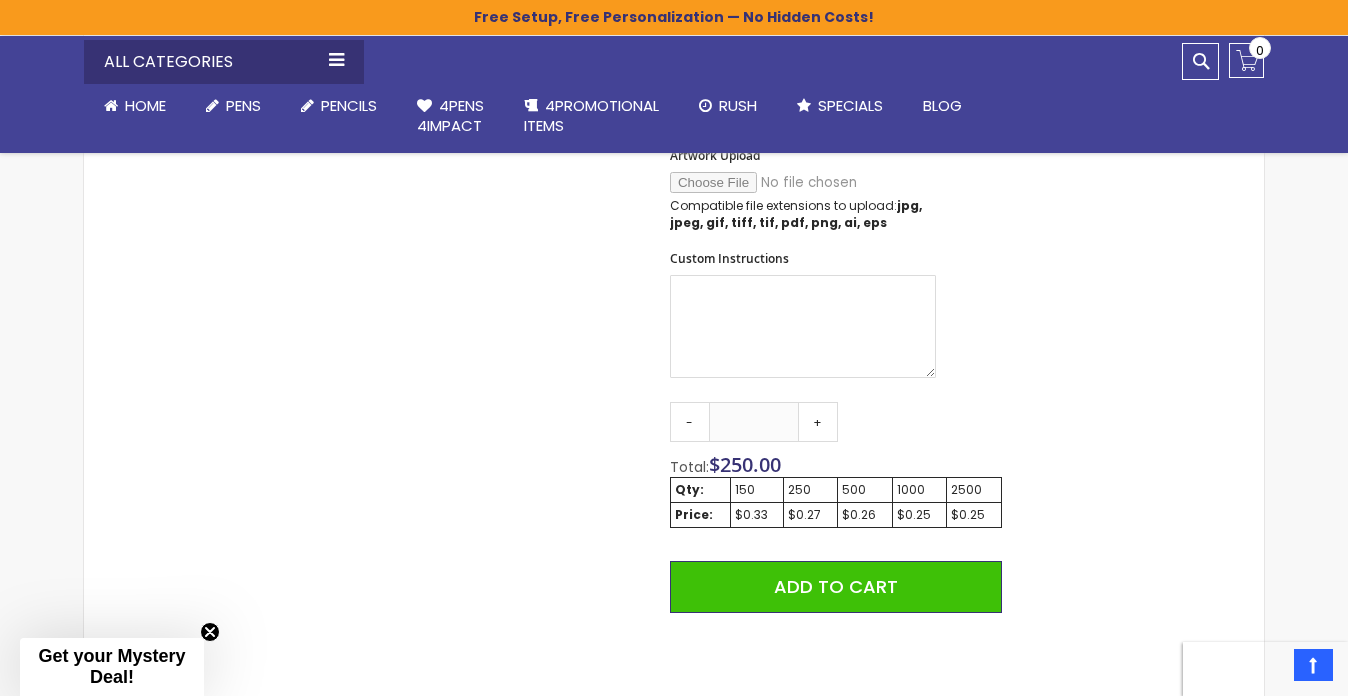 click on "Skip to the end of the images gallery
Skip to the beginning of the images gallery
Custom Cambria Plastic Retractable Ballpoint Pen - Monochromatic Body Color
SKU
4PHPC-874S
Be the first to review this product
In stock
Only  %1  left
$0.25" at bounding box center [674, 214] 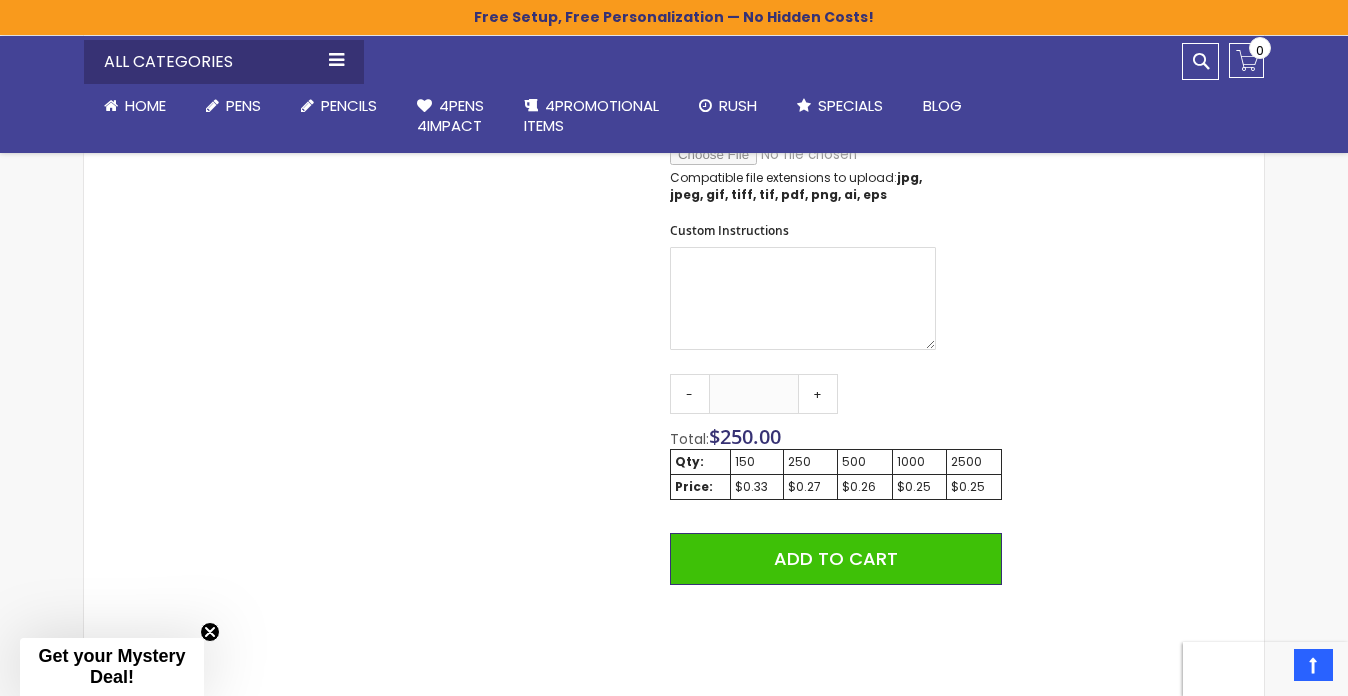 scroll, scrollTop: 1161, scrollLeft: 0, axis: vertical 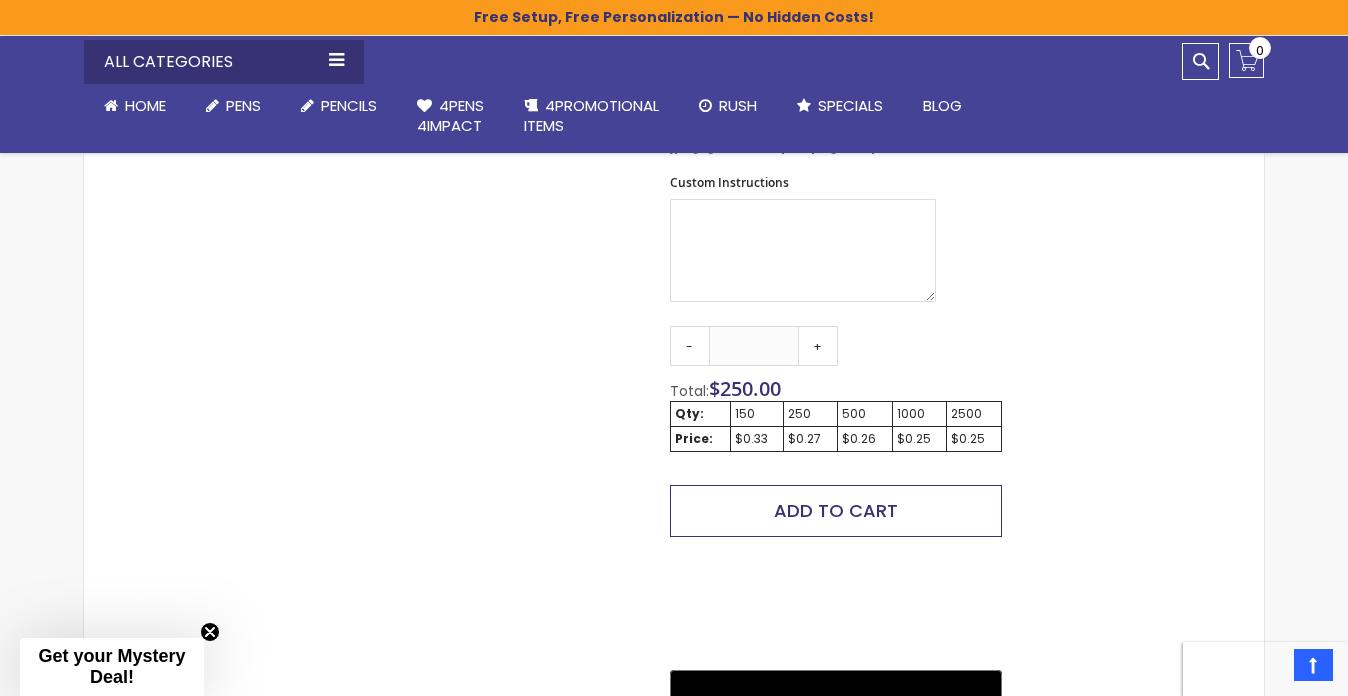 click on "Add to Cart" at bounding box center (836, 510) 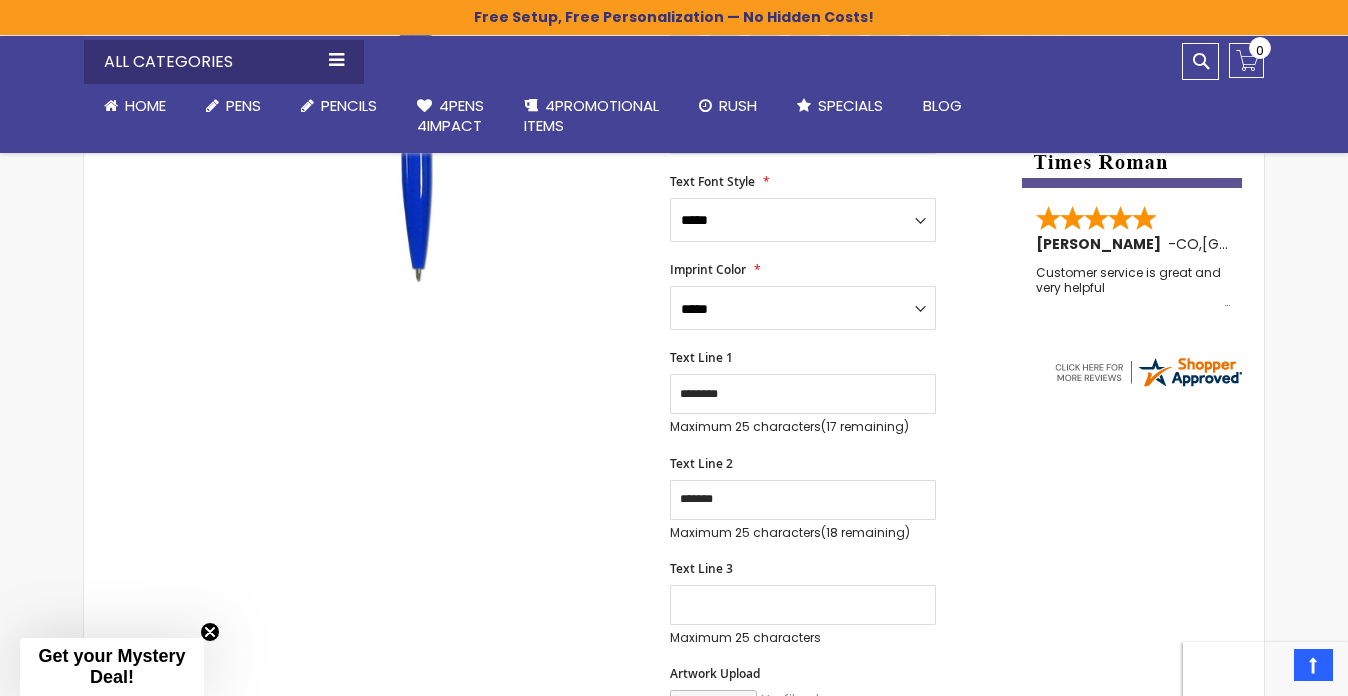 scroll, scrollTop: 536, scrollLeft: 0, axis: vertical 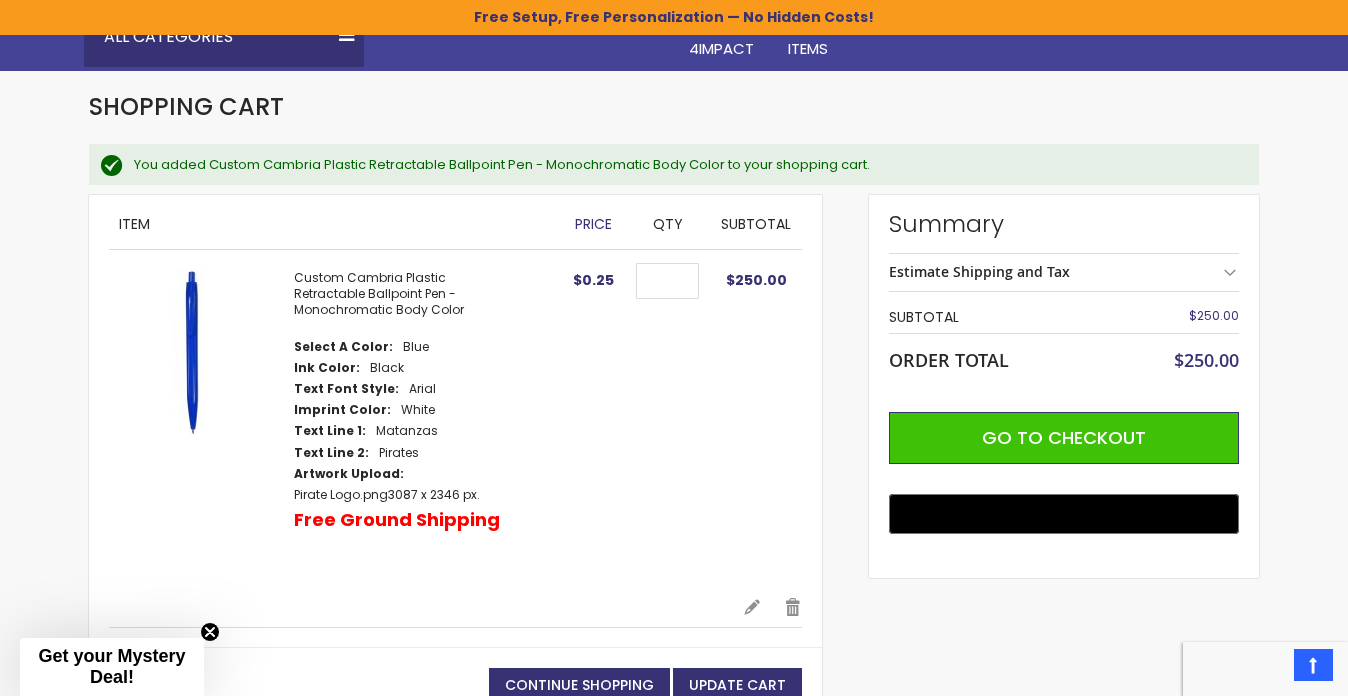 click at bounding box center (191, 352) 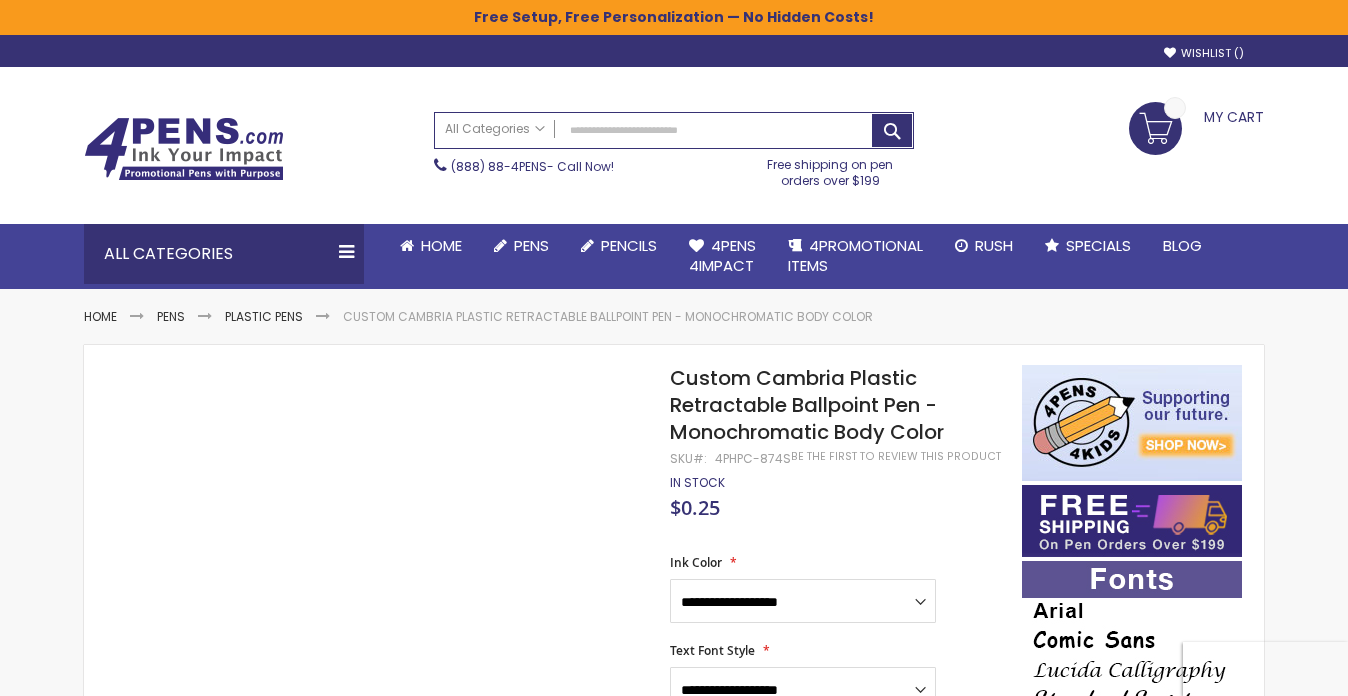 scroll, scrollTop: 0, scrollLeft: 0, axis: both 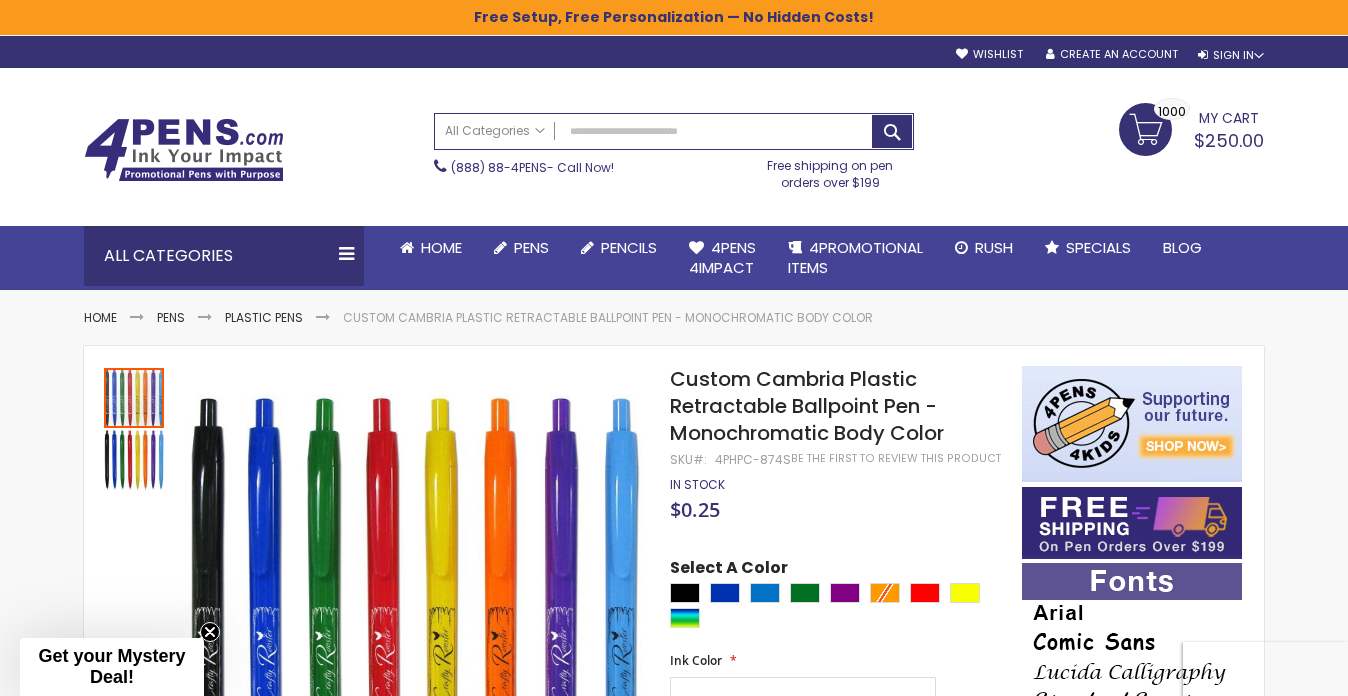 click on "My Cart
$250.00
1000
1000
items" at bounding box center [1191, 128] 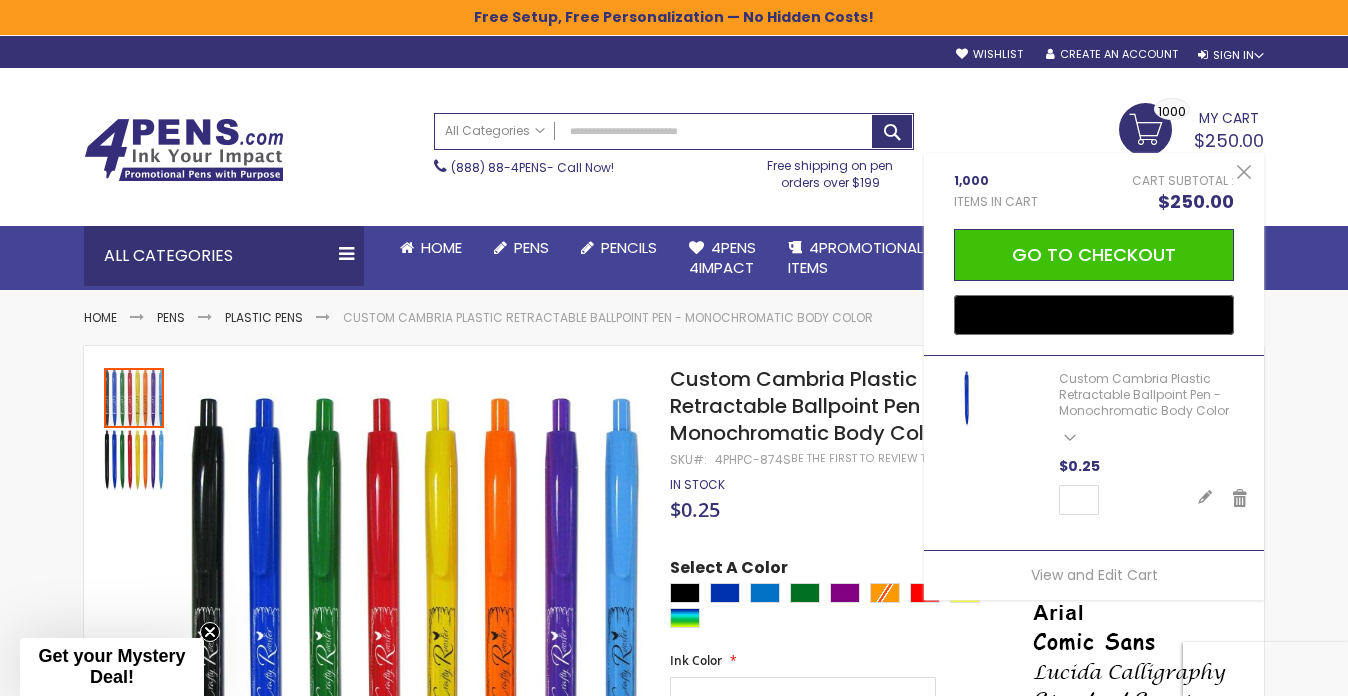 click on "My Cart" at bounding box center [1229, 116] 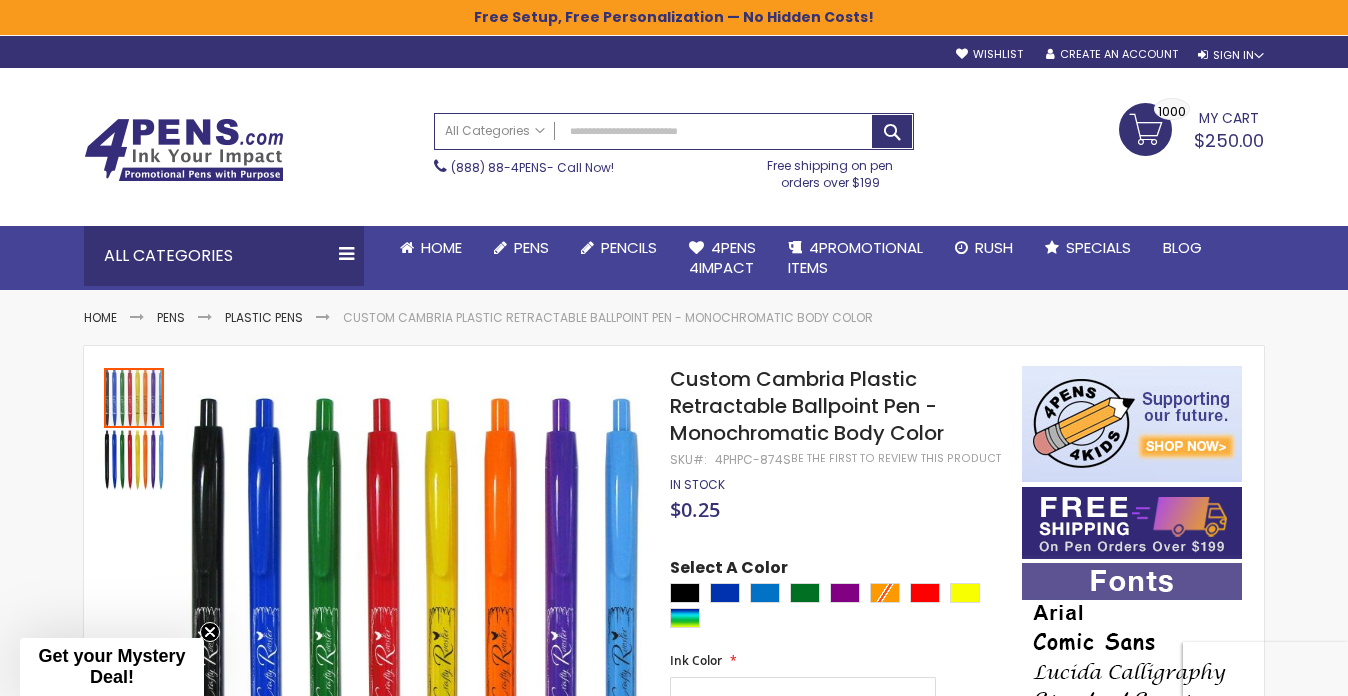 click on "My Cart
$250.00
1000
1000
items" at bounding box center [1191, 128] 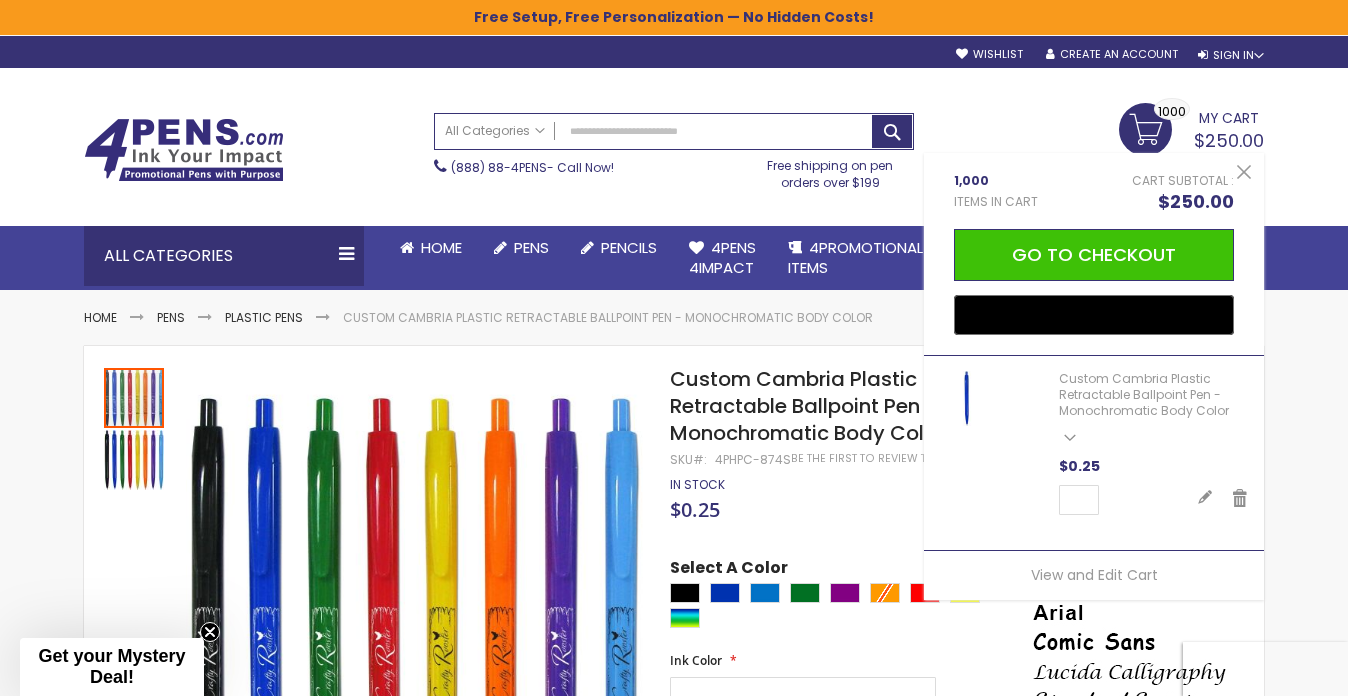 click on "1,000" at bounding box center [996, 181] 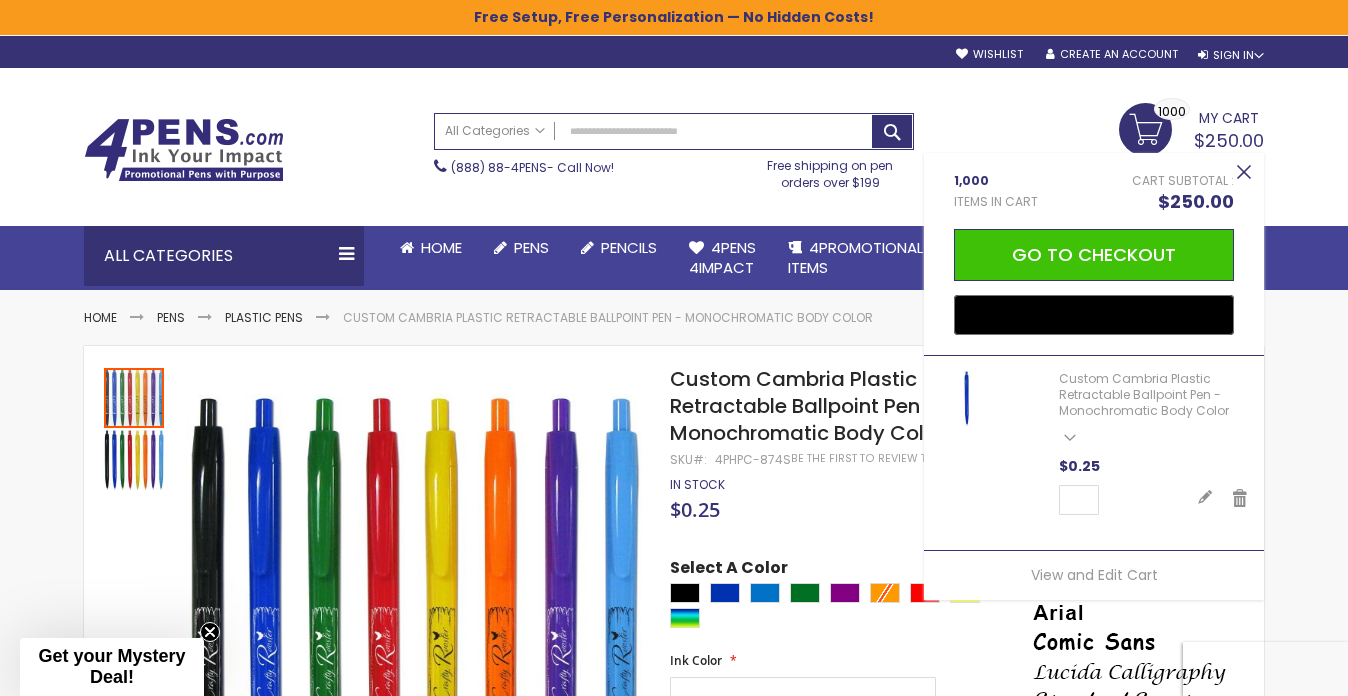 click on "Close" at bounding box center (1244, 173) 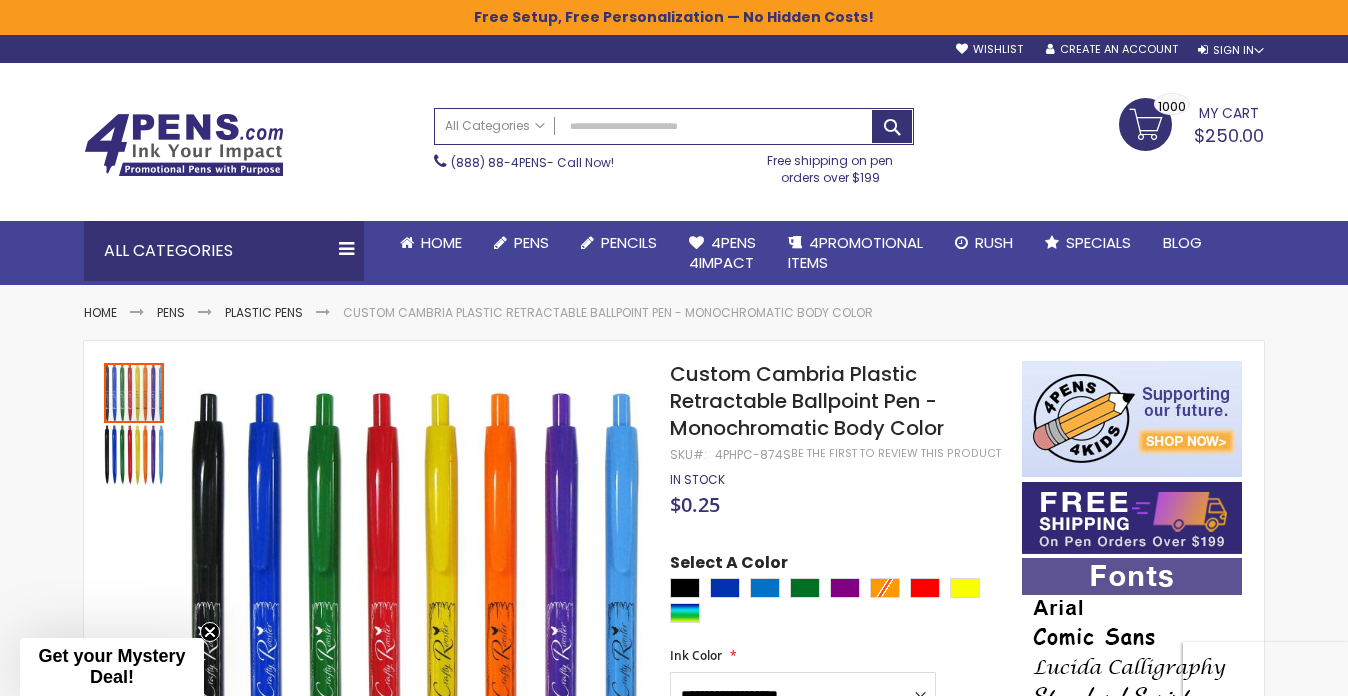 scroll, scrollTop: 0, scrollLeft: 0, axis: both 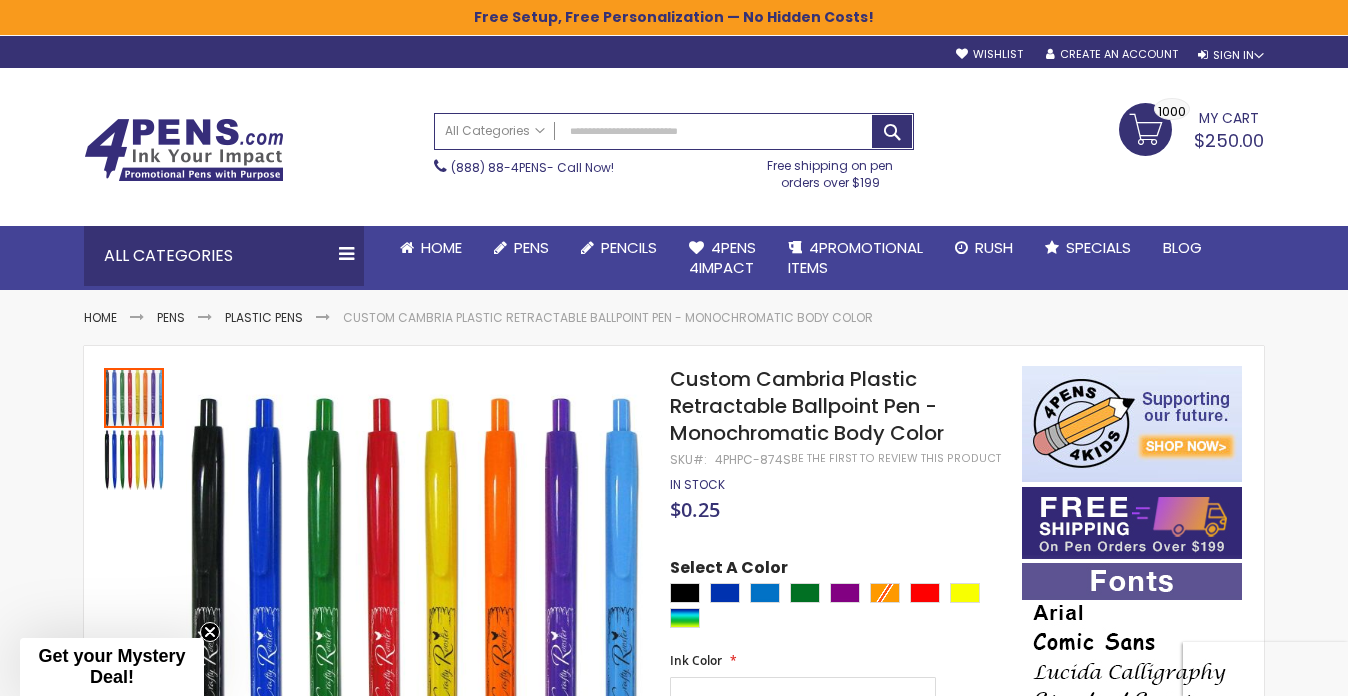 click on "My Cart
$250.00
1000
1000
items" at bounding box center (1191, 128) 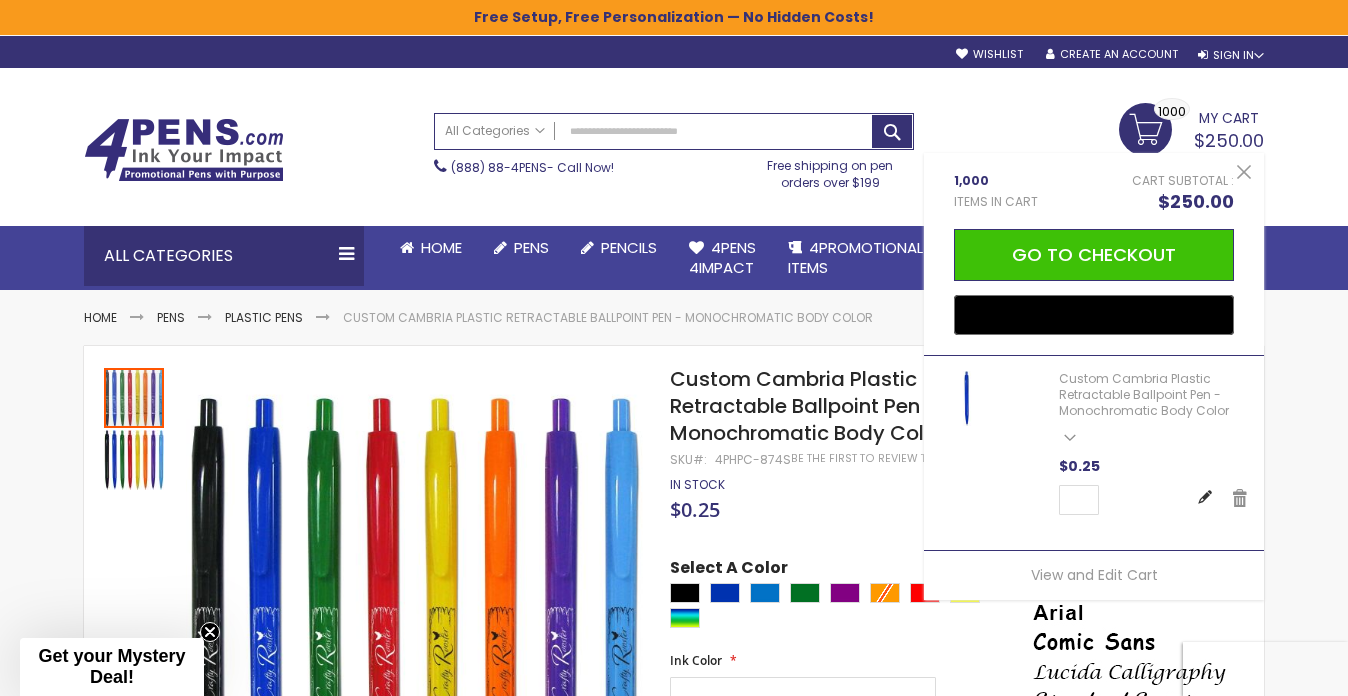 click on "Edit" at bounding box center (1205, 498) 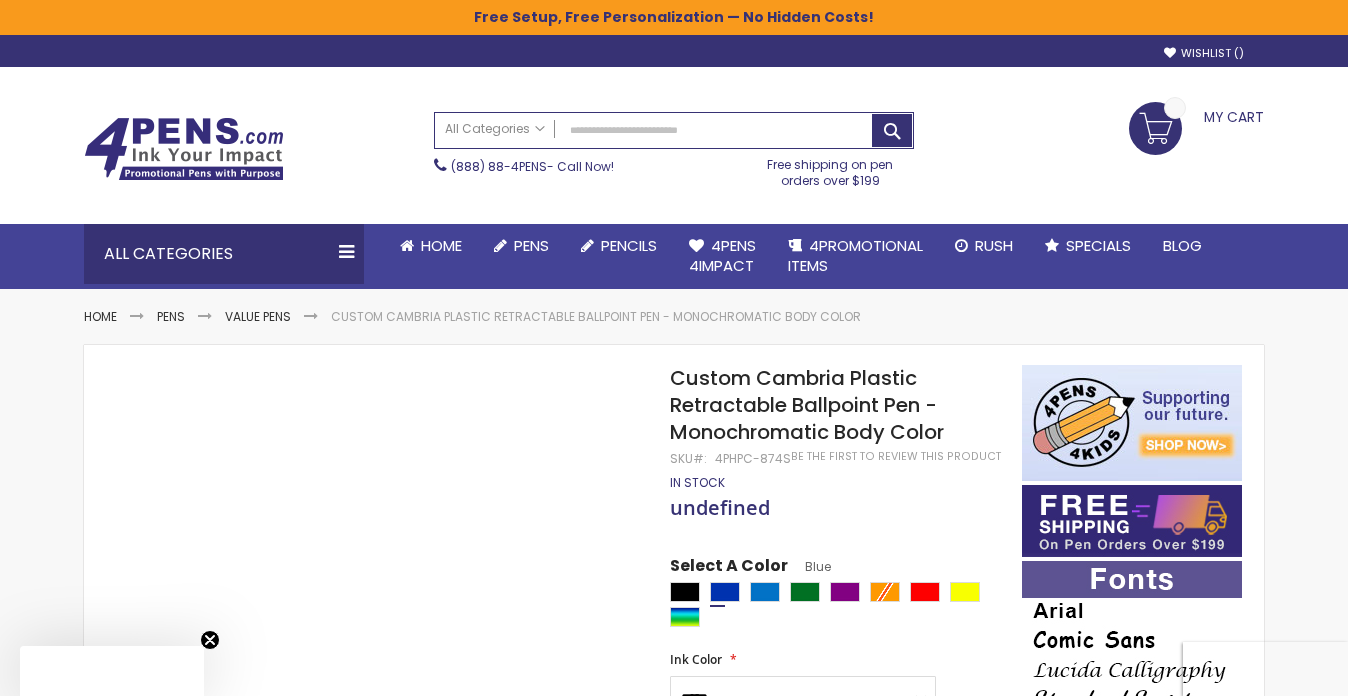 scroll, scrollTop: 0, scrollLeft: 0, axis: both 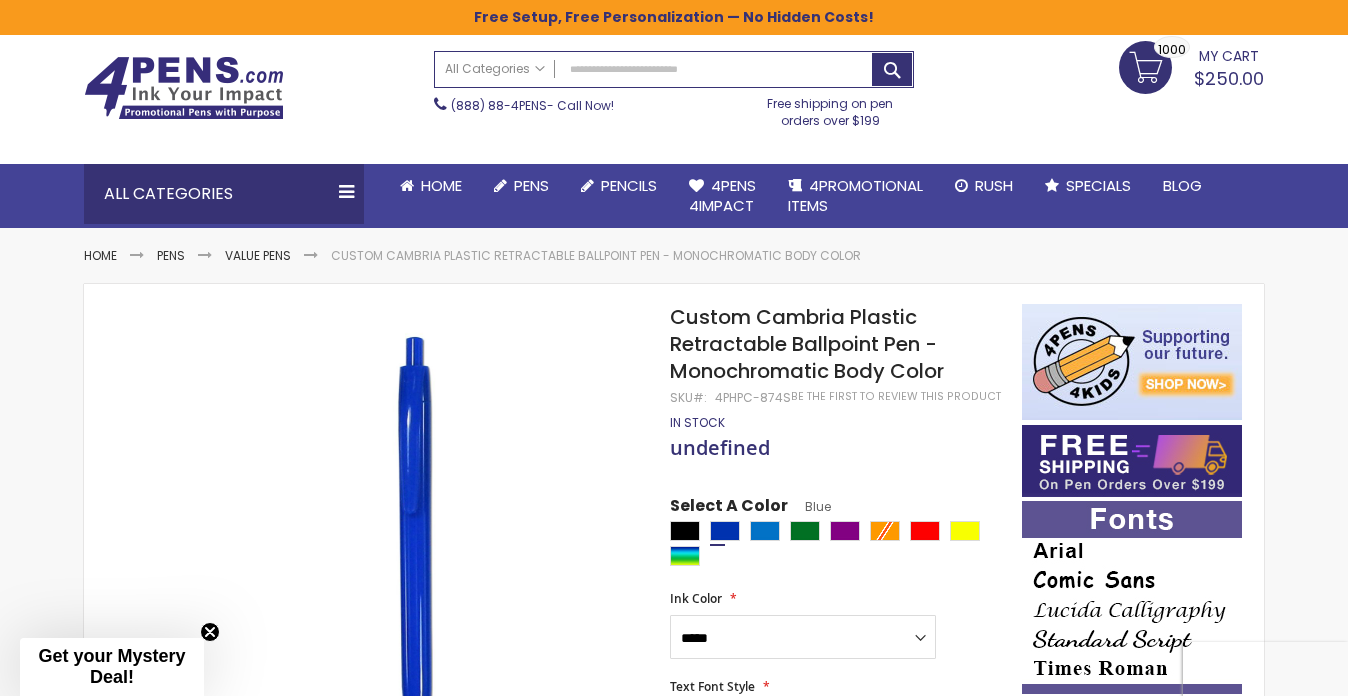 click on "In stock" at bounding box center (697, 422) 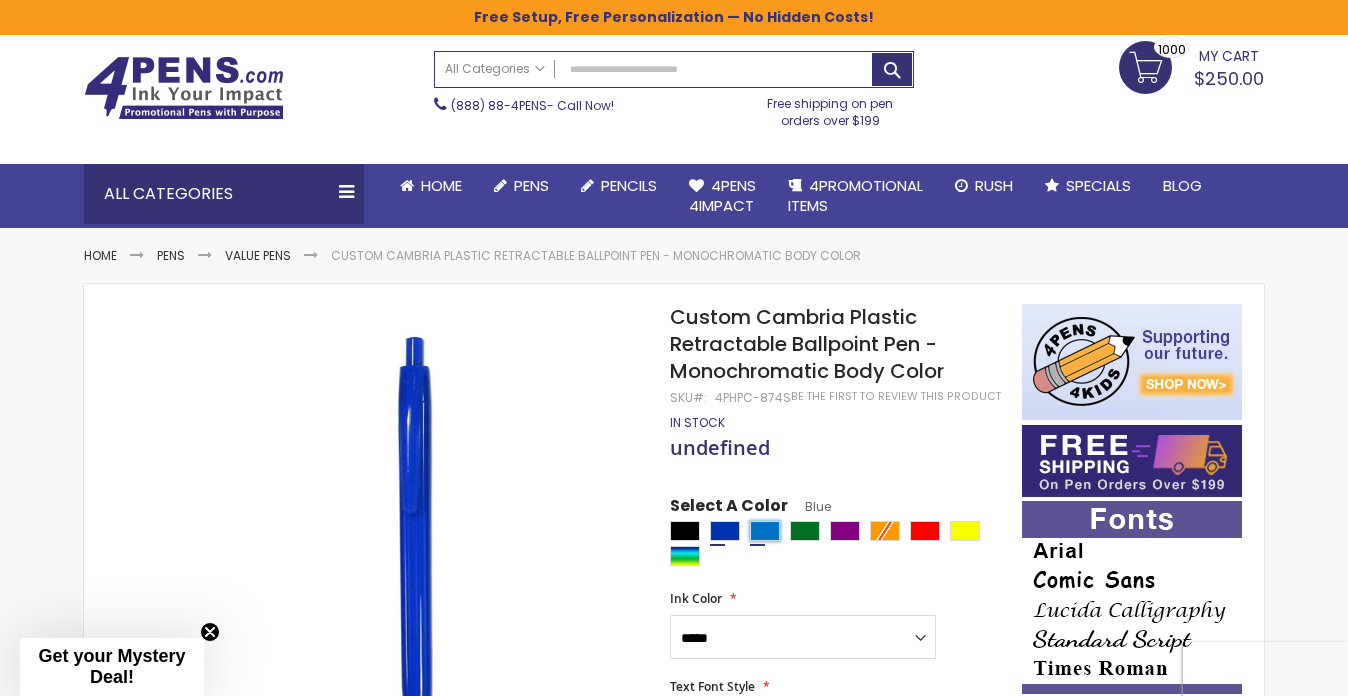click at bounding box center [765, 531] 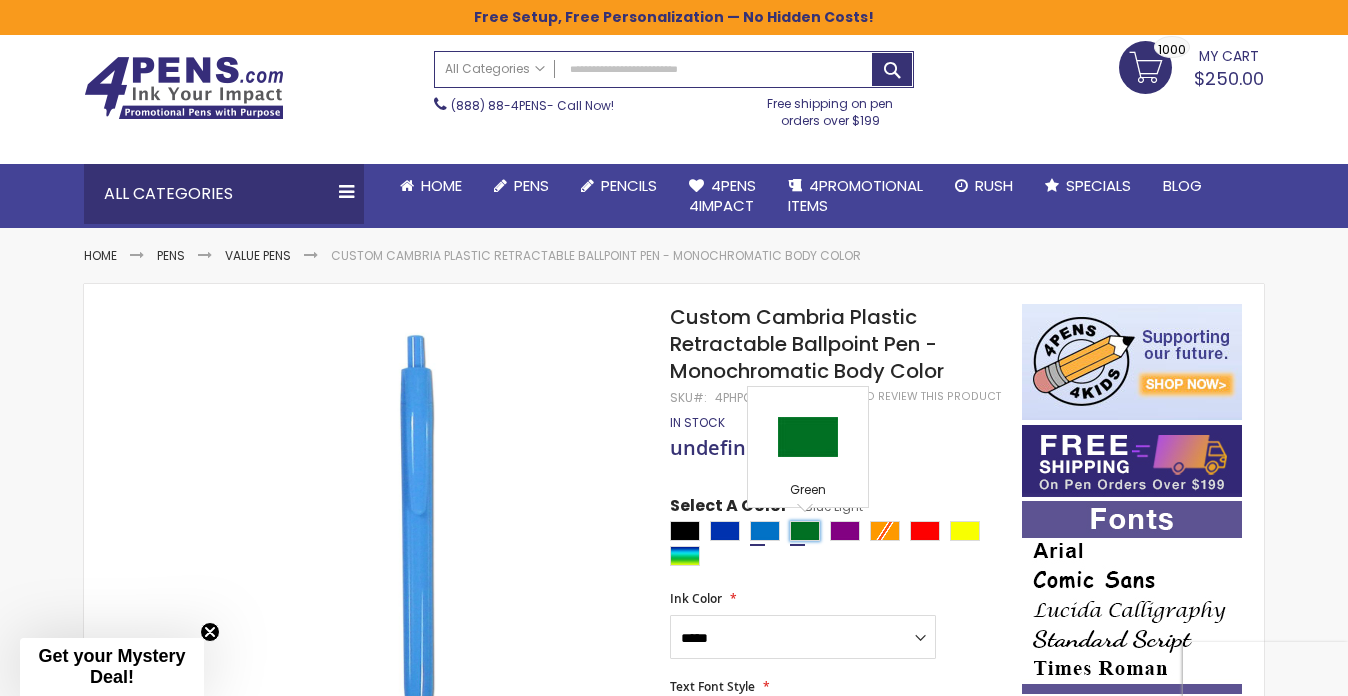 click at bounding box center (805, 531) 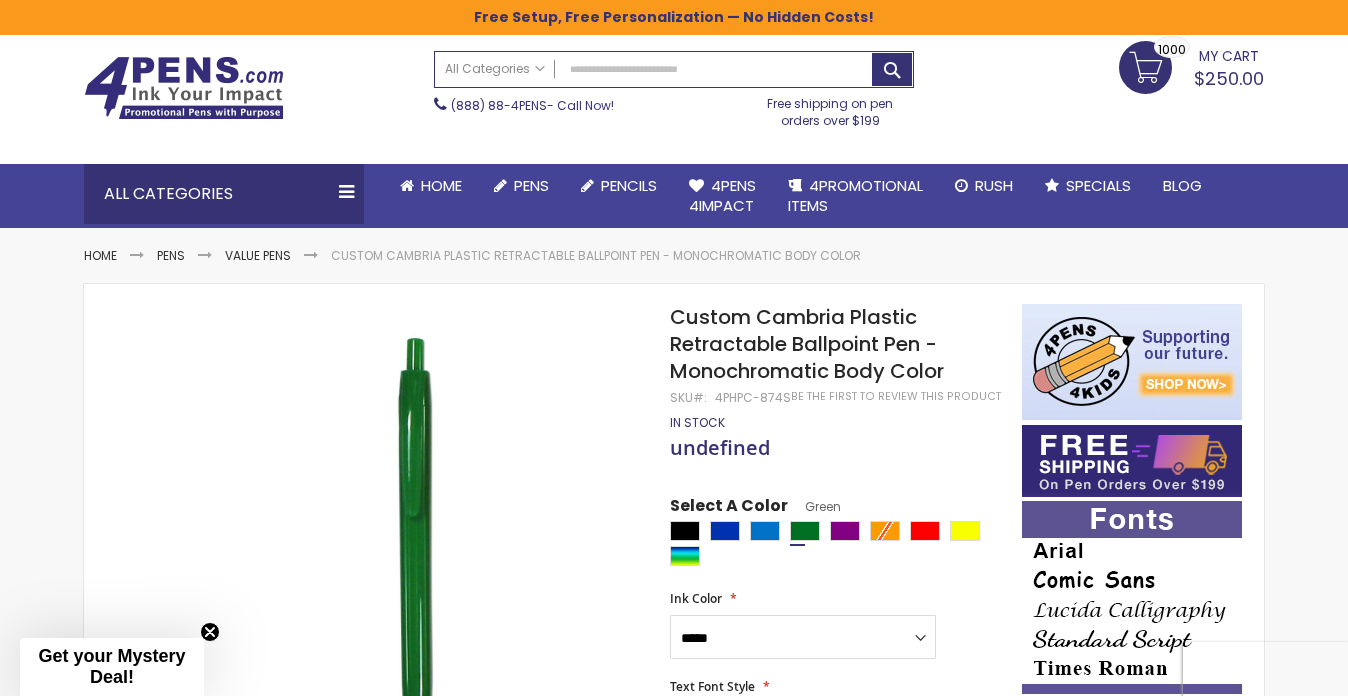 click on "Custom Cambria Plastic Retractable Ballpoint Pen - Monochromatic Body Color" at bounding box center [807, 344] 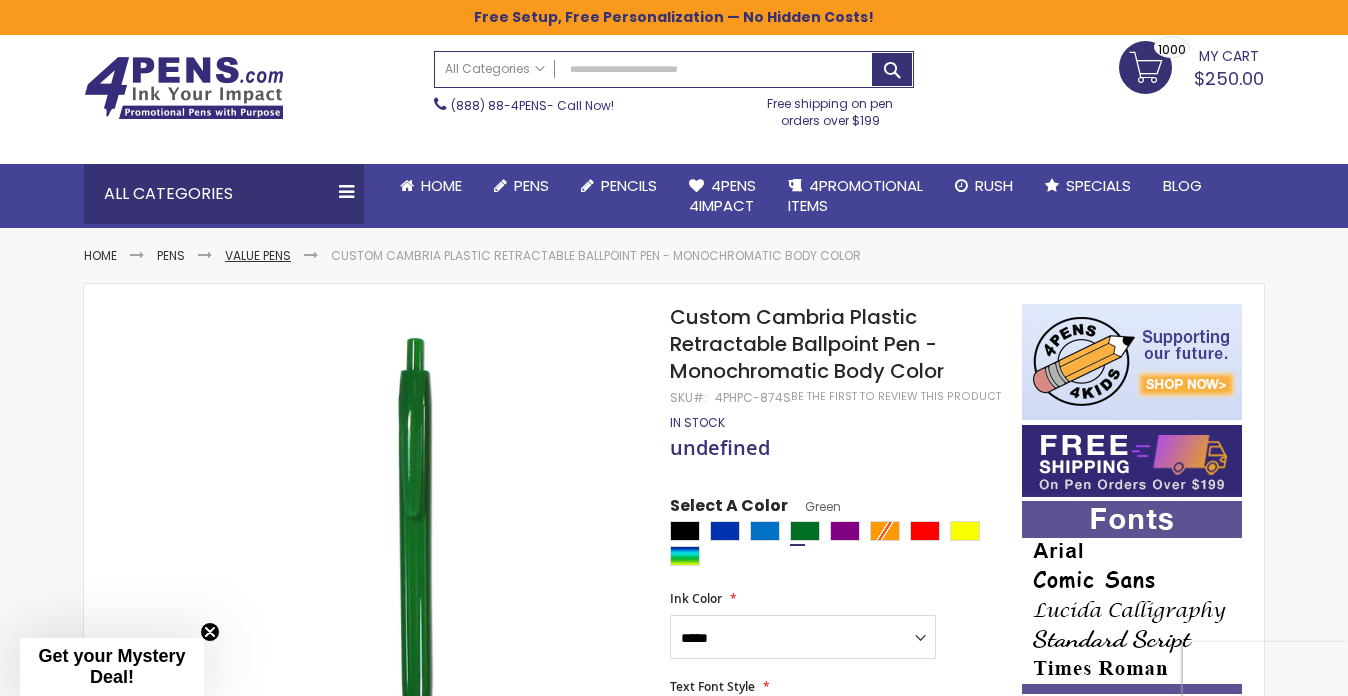 click on "Value Pens" at bounding box center [258, 255] 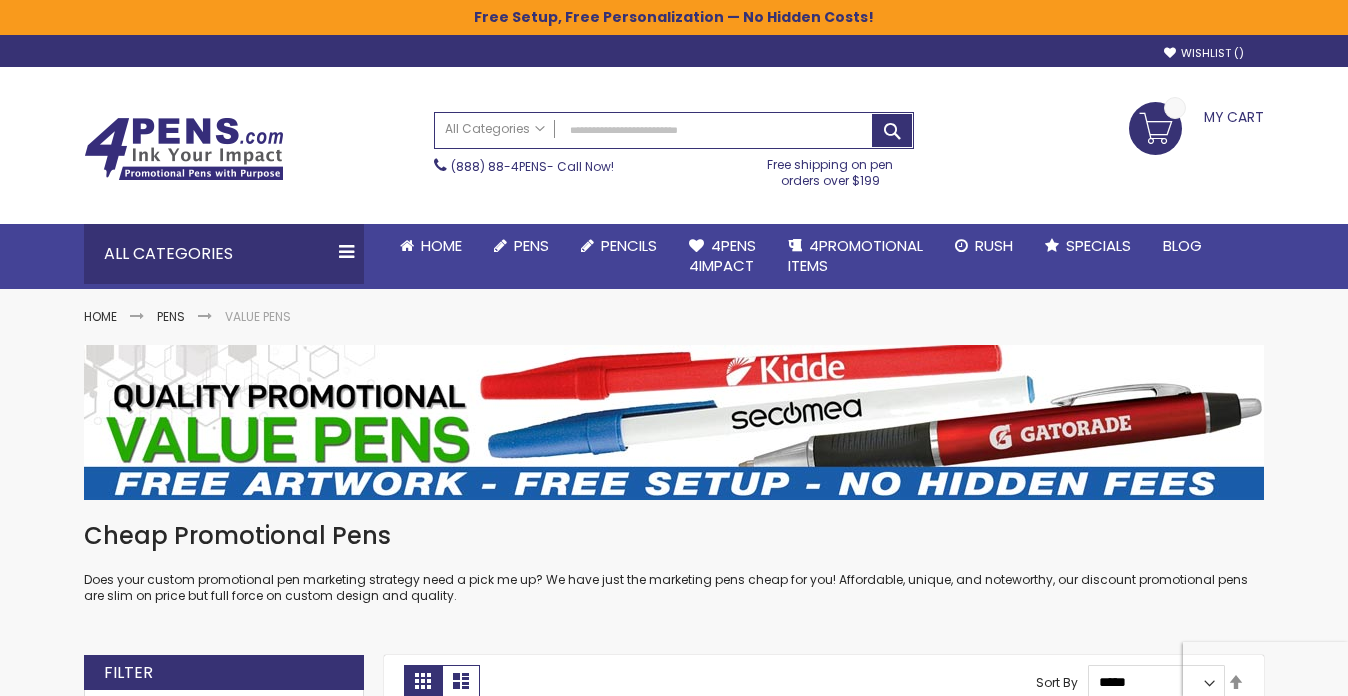 scroll, scrollTop: 0, scrollLeft: 0, axis: both 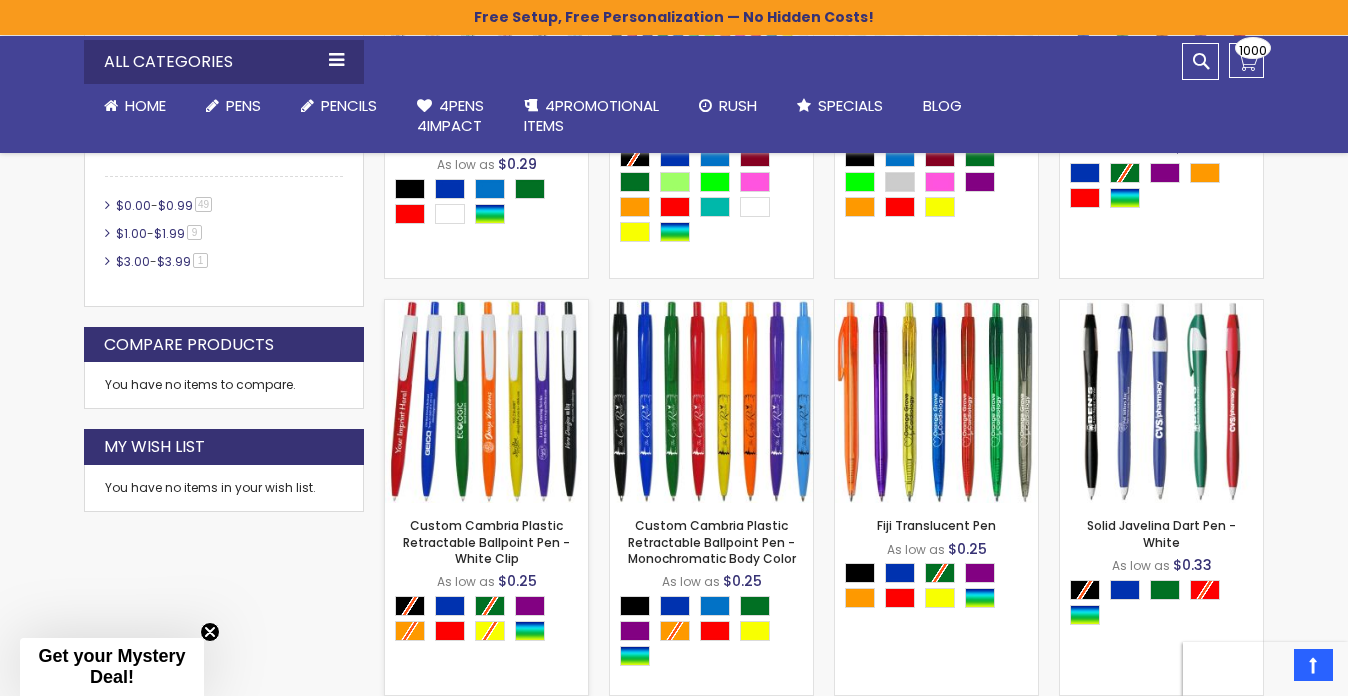 click at bounding box center [486, 401] 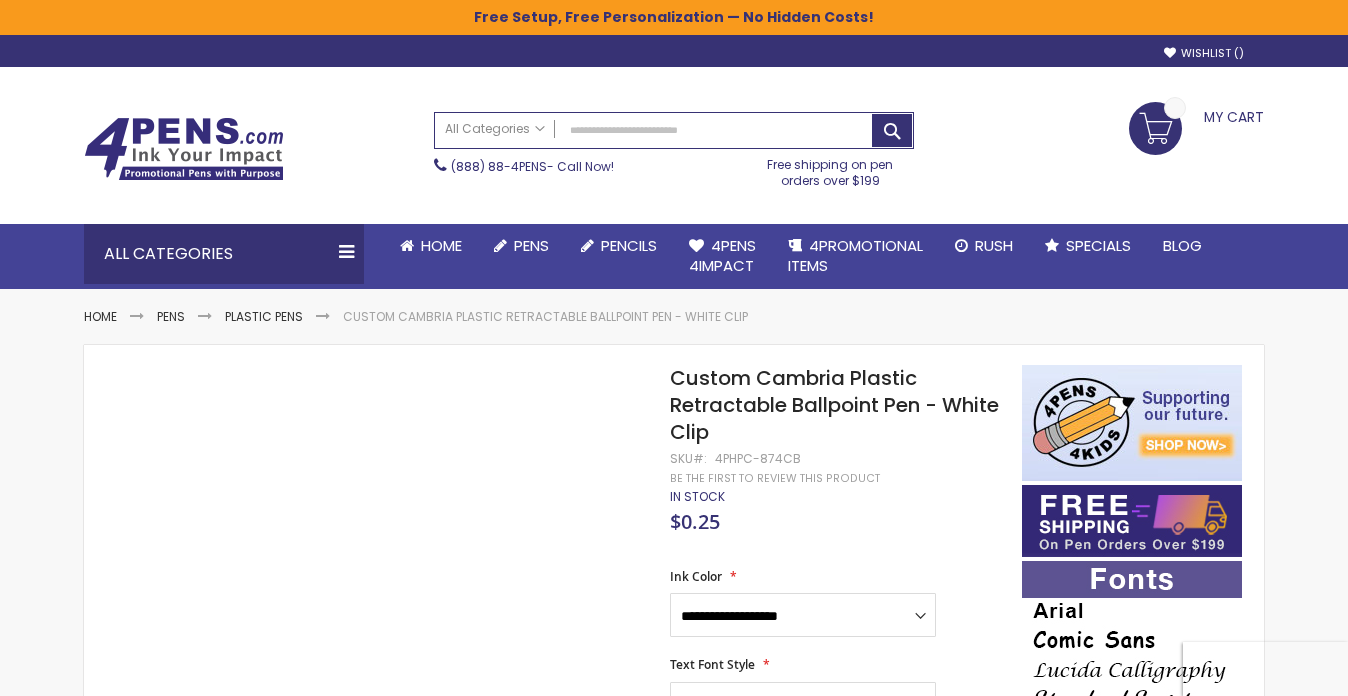 scroll, scrollTop: 0, scrollLeft: 0, axis: both 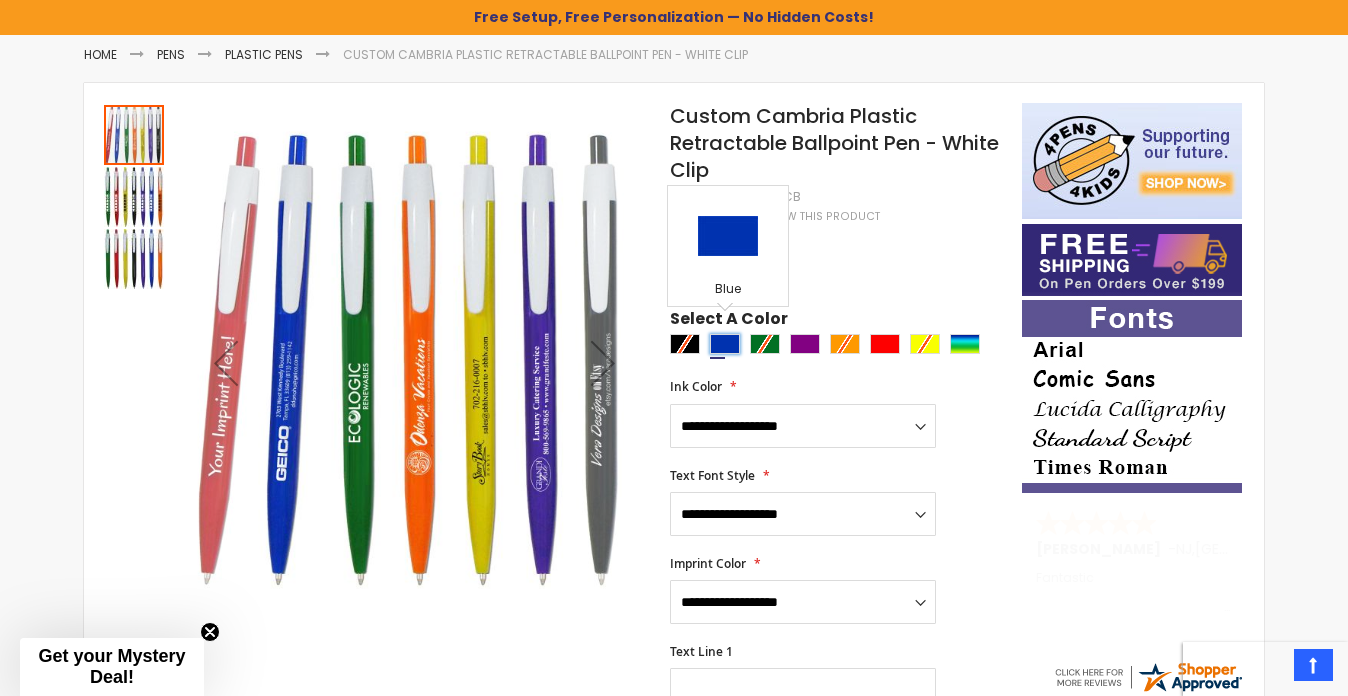 click at bounding box center [725, 344] 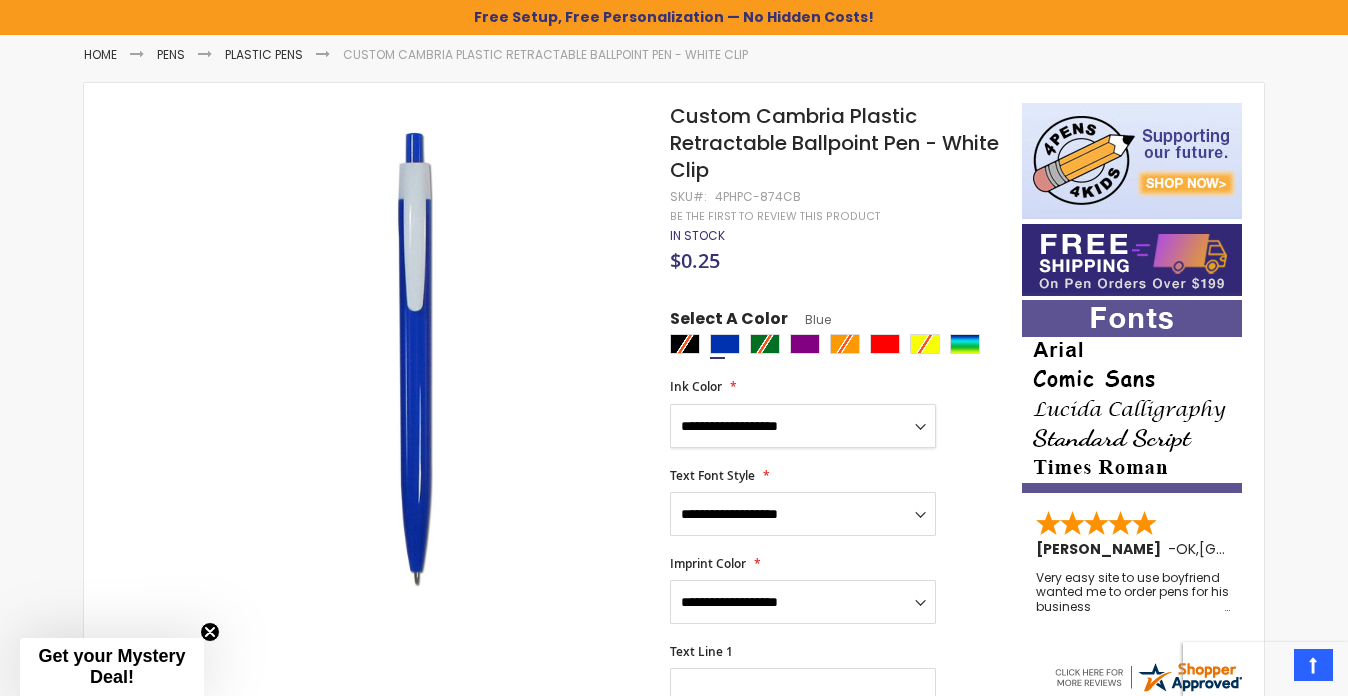 click on "**********" at bounding box center [803, 426] 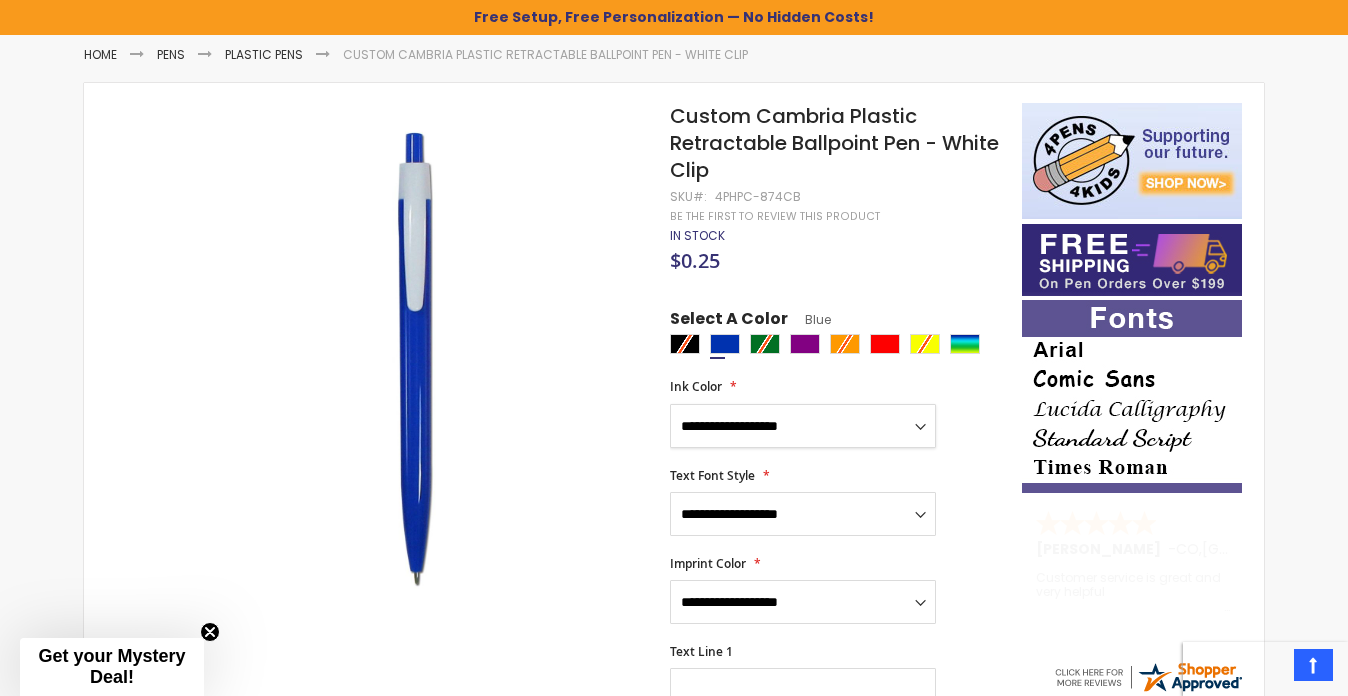 select on "*****" 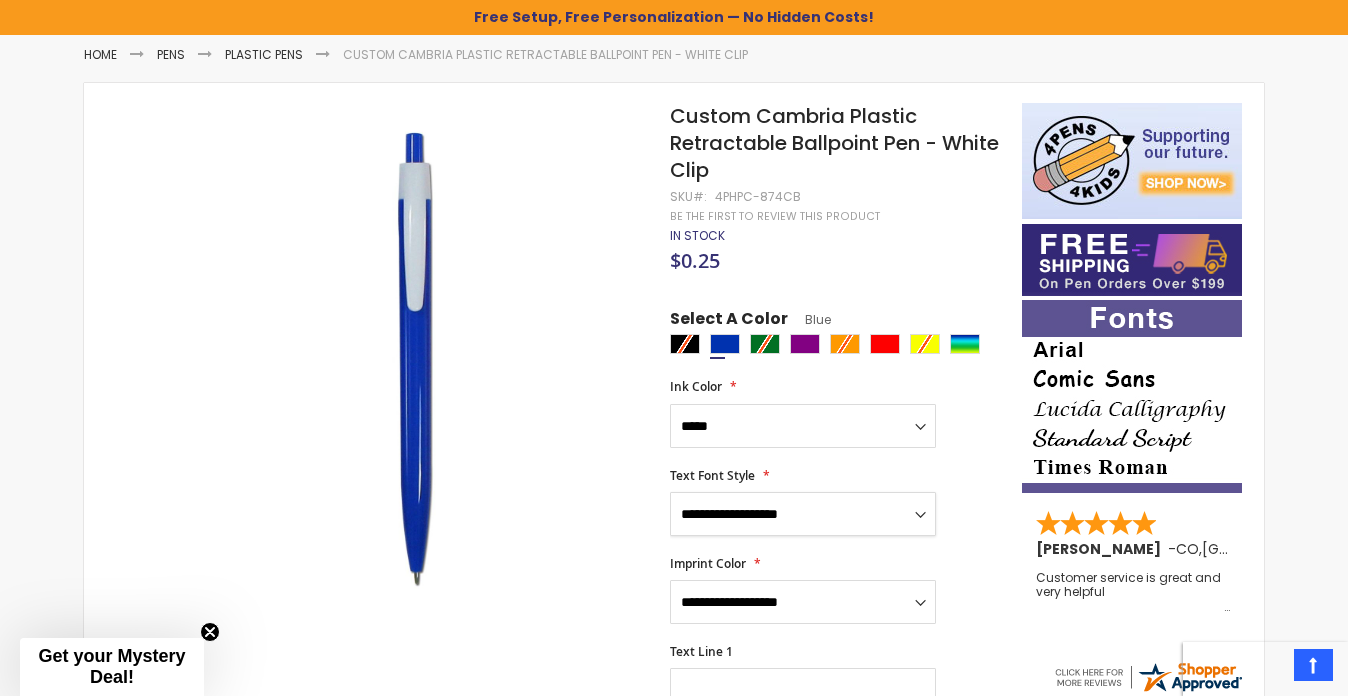 click on "**********" at bounding box center [803, 514] 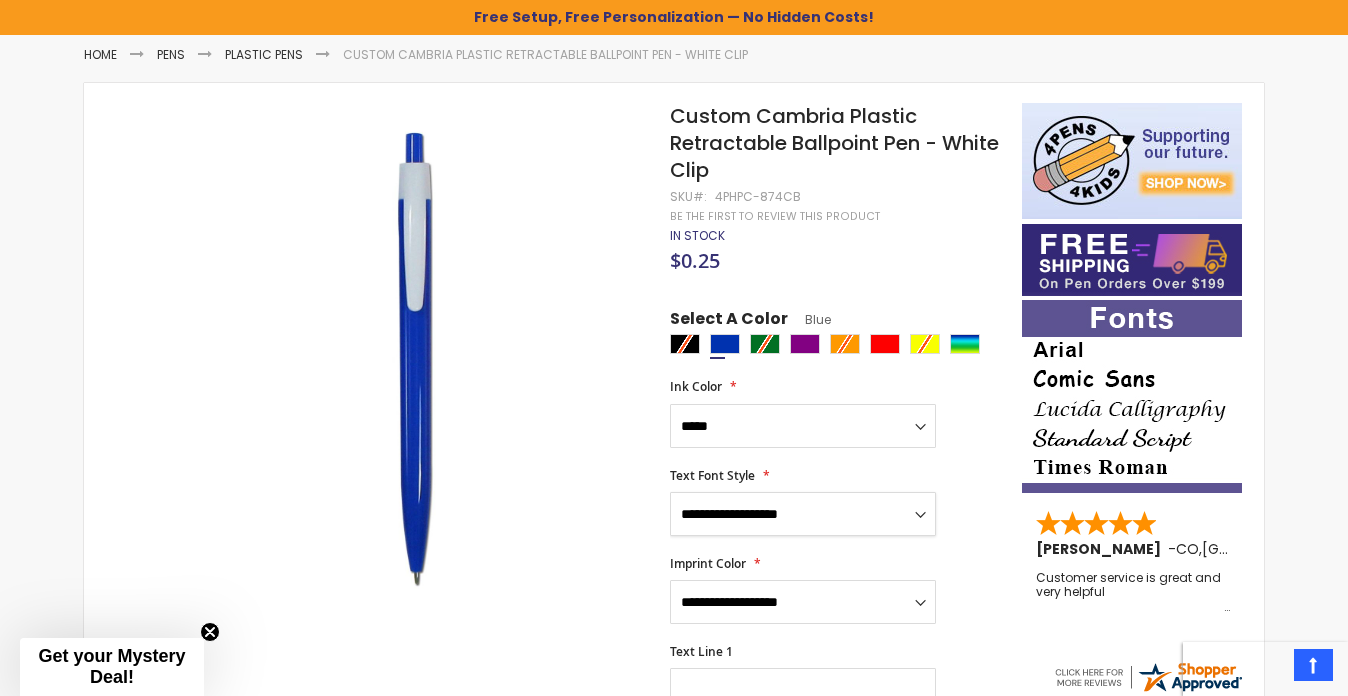 select on "*****" 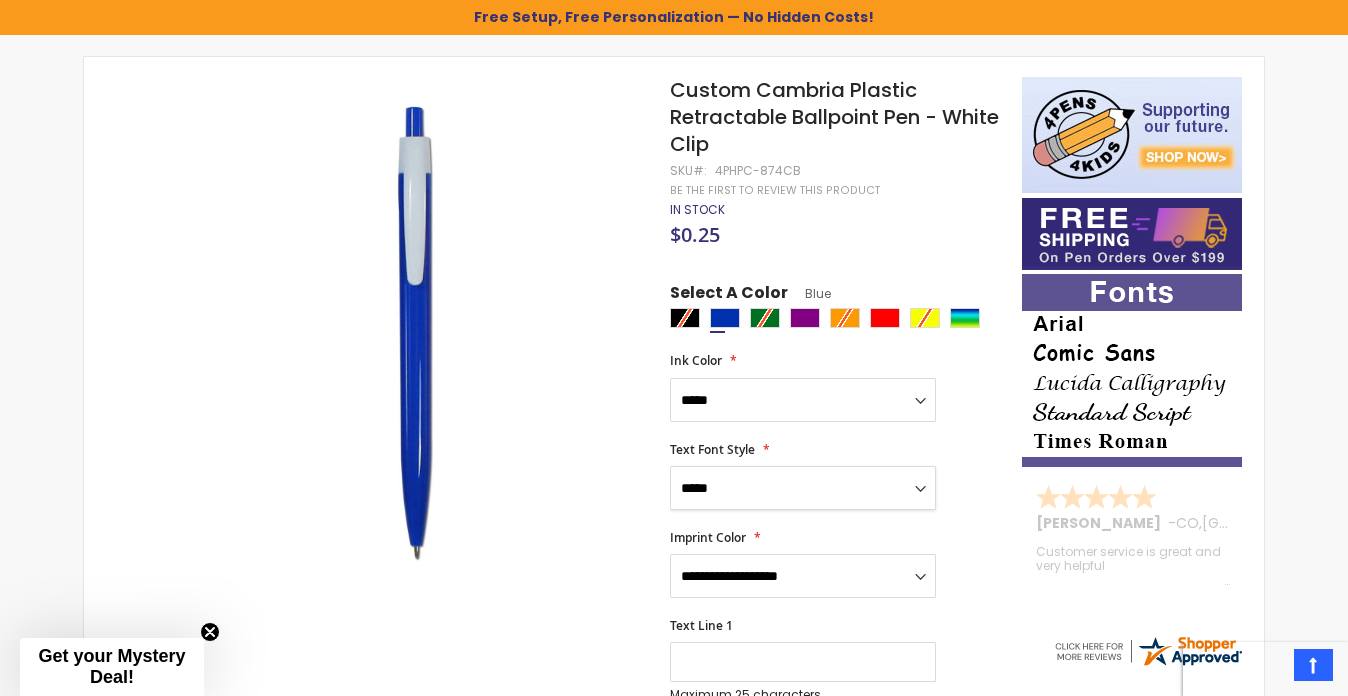 scroll, scrollTop: 297, scrollLeft: 0, axis: vertical 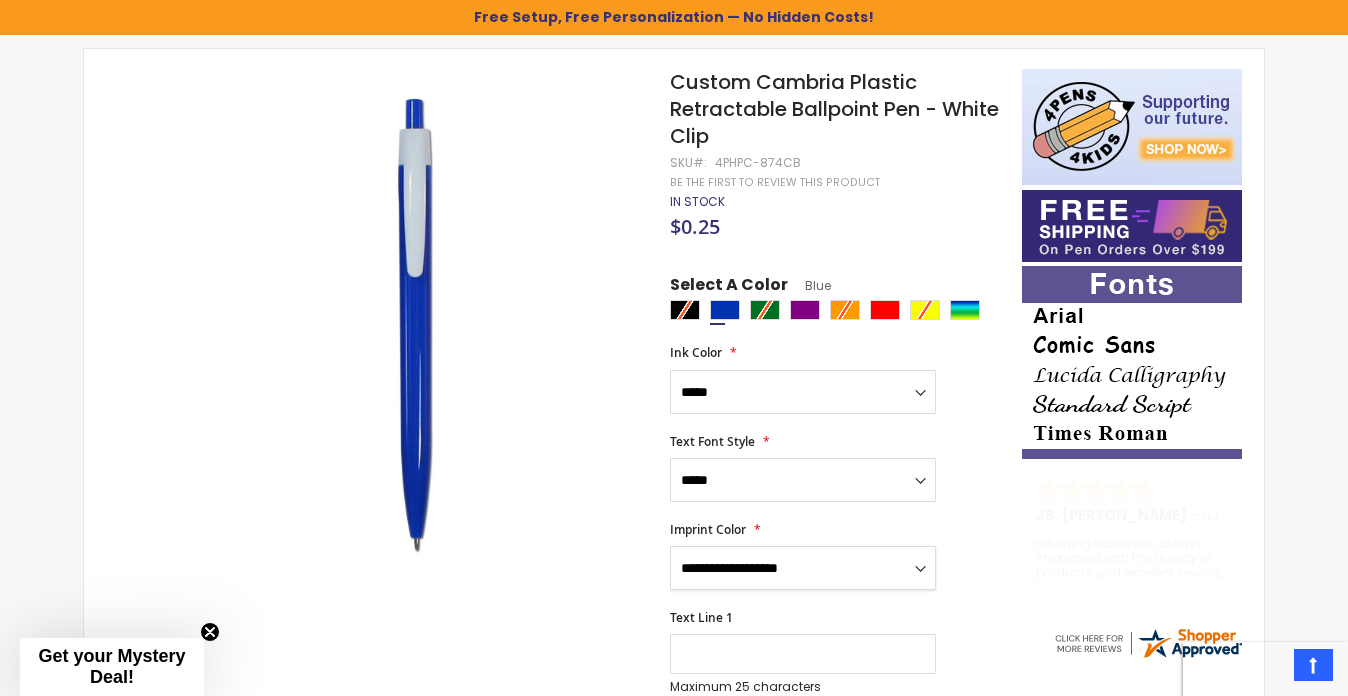 click on "**********" at bounding box center [803, 568] 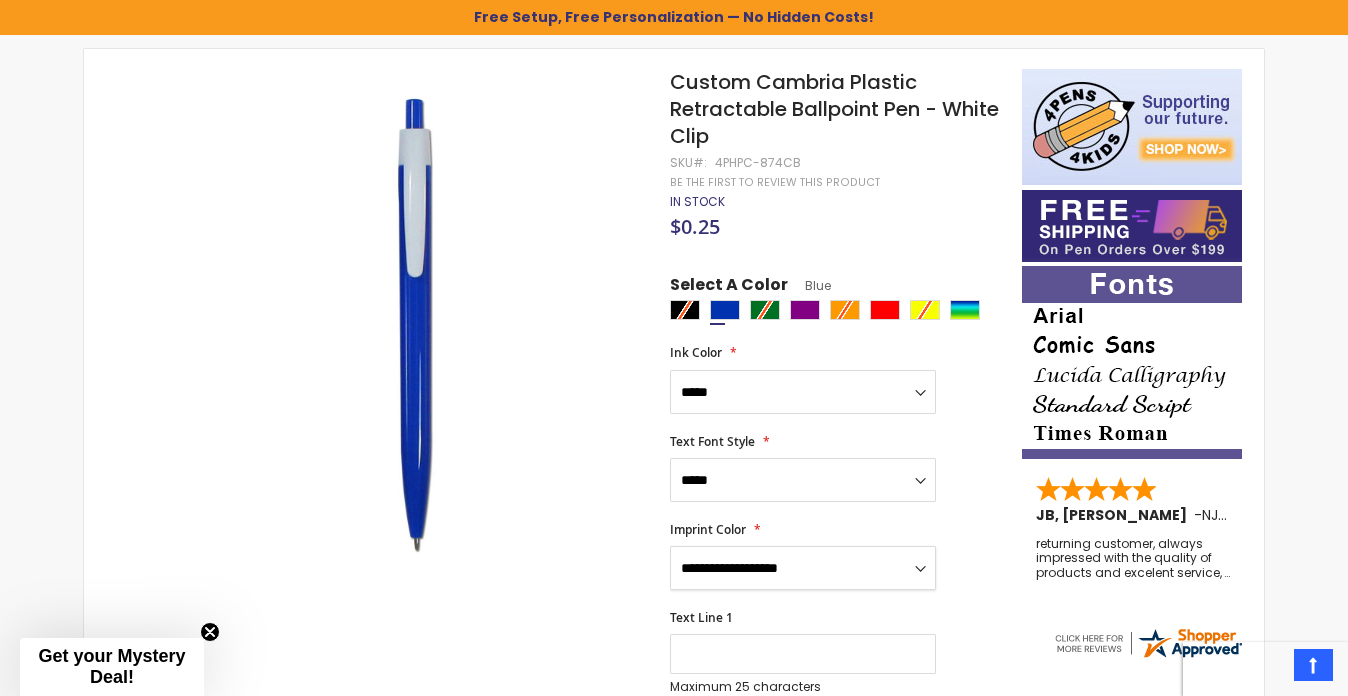 select on "*****" 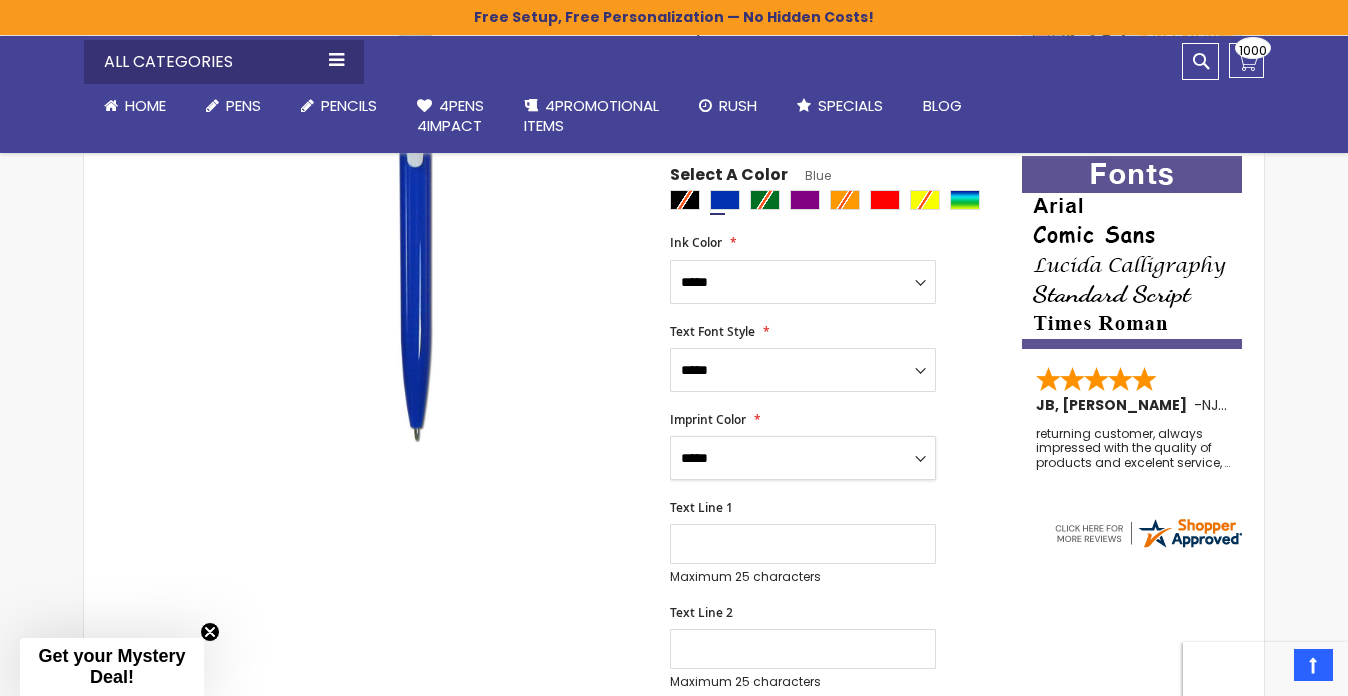 scroll, scrollTop: 409, scrollLeft: 0, axis: vertical 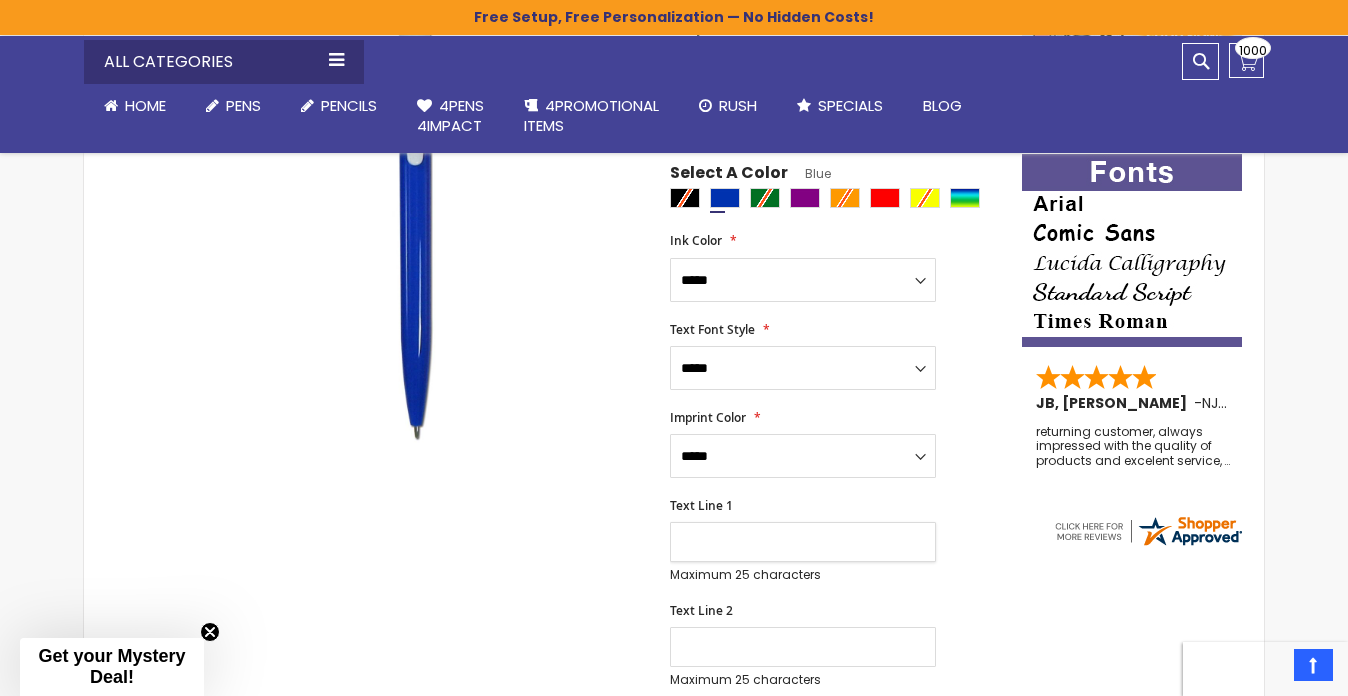 click on "Text Line 1" at bounding box center (803, 542) 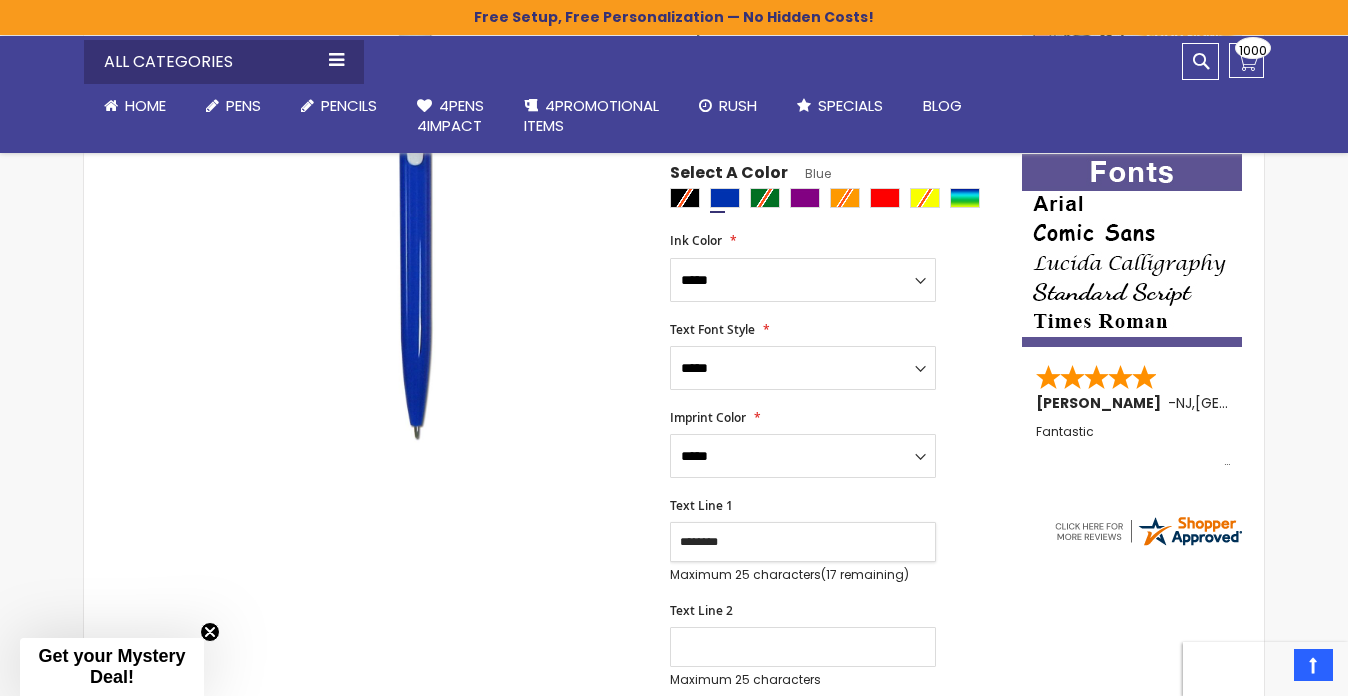type on "********" 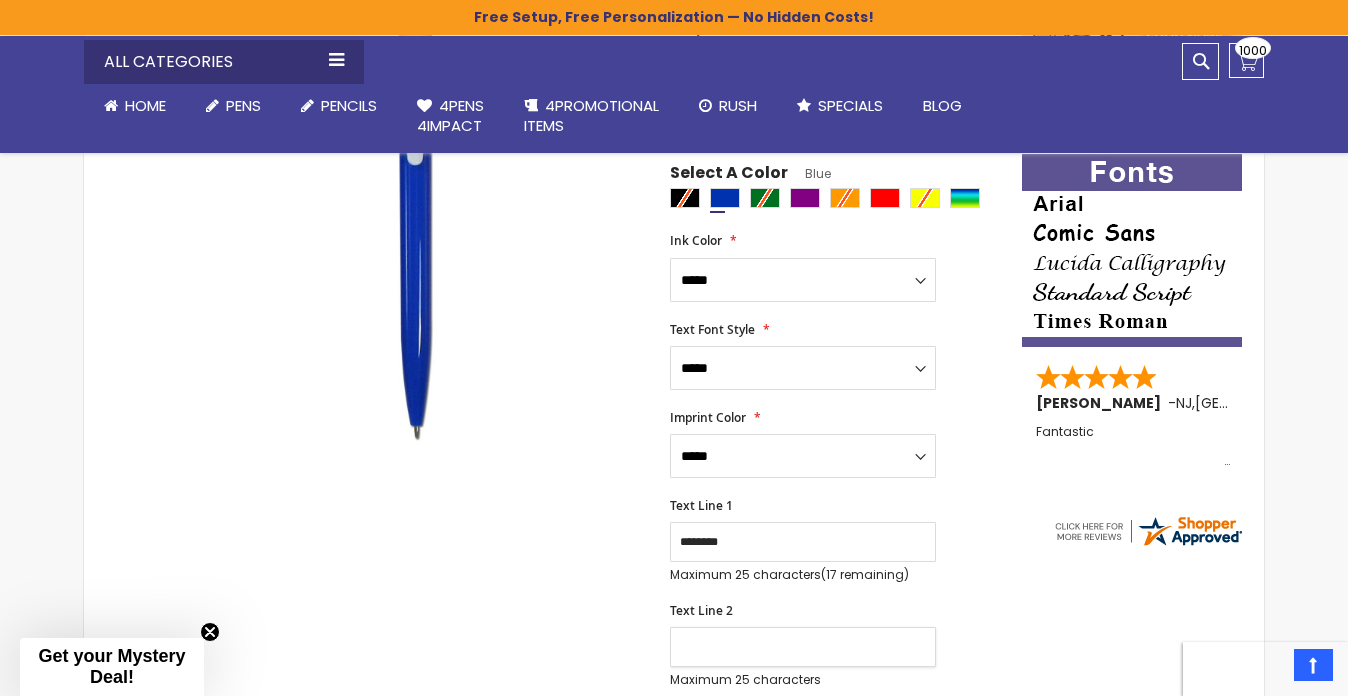 click on "Text Line 2" at bounding box center [803, 647] 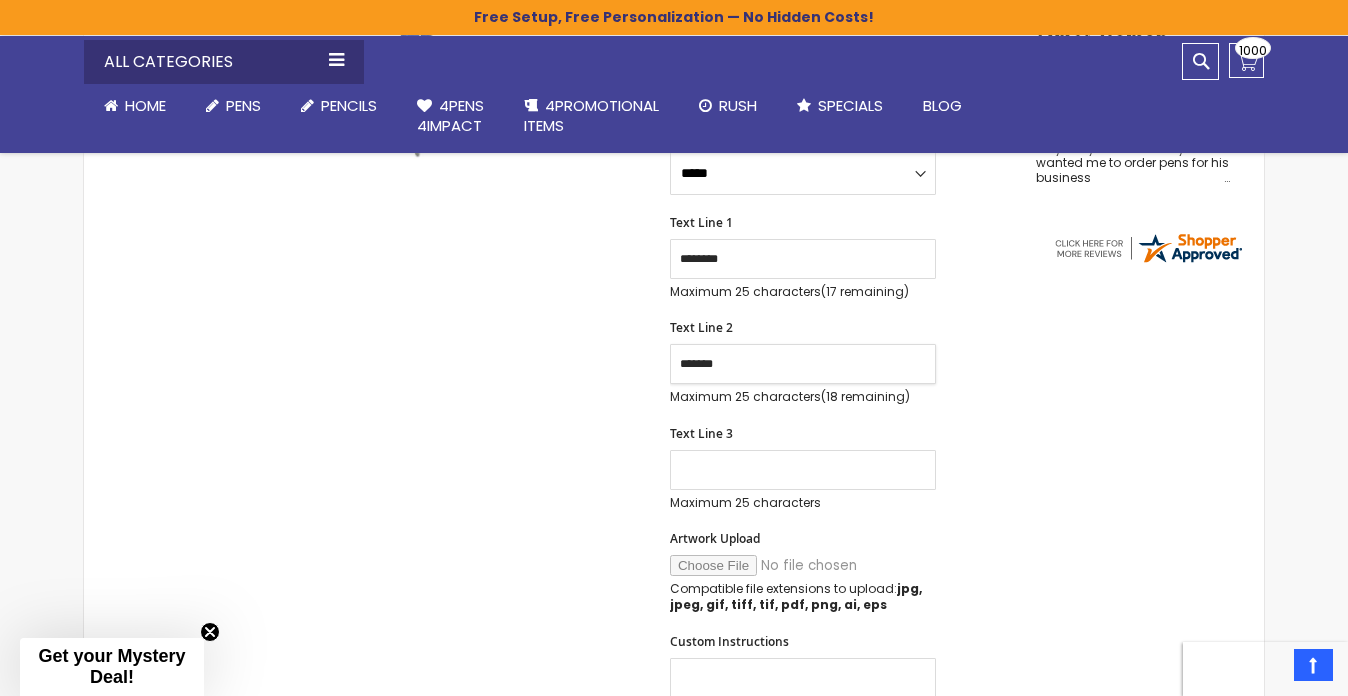 scroll, scrollTop: 696, scrollLeft: 0, axis: vertical 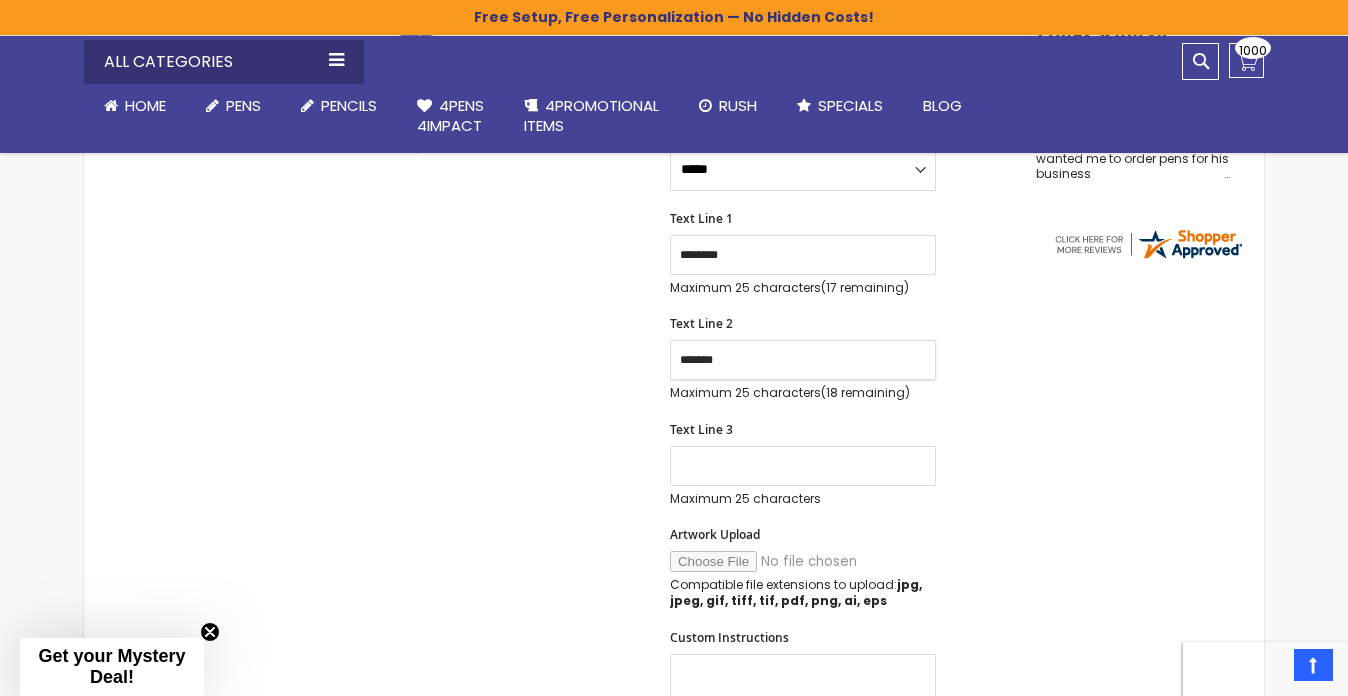 type on "*******" 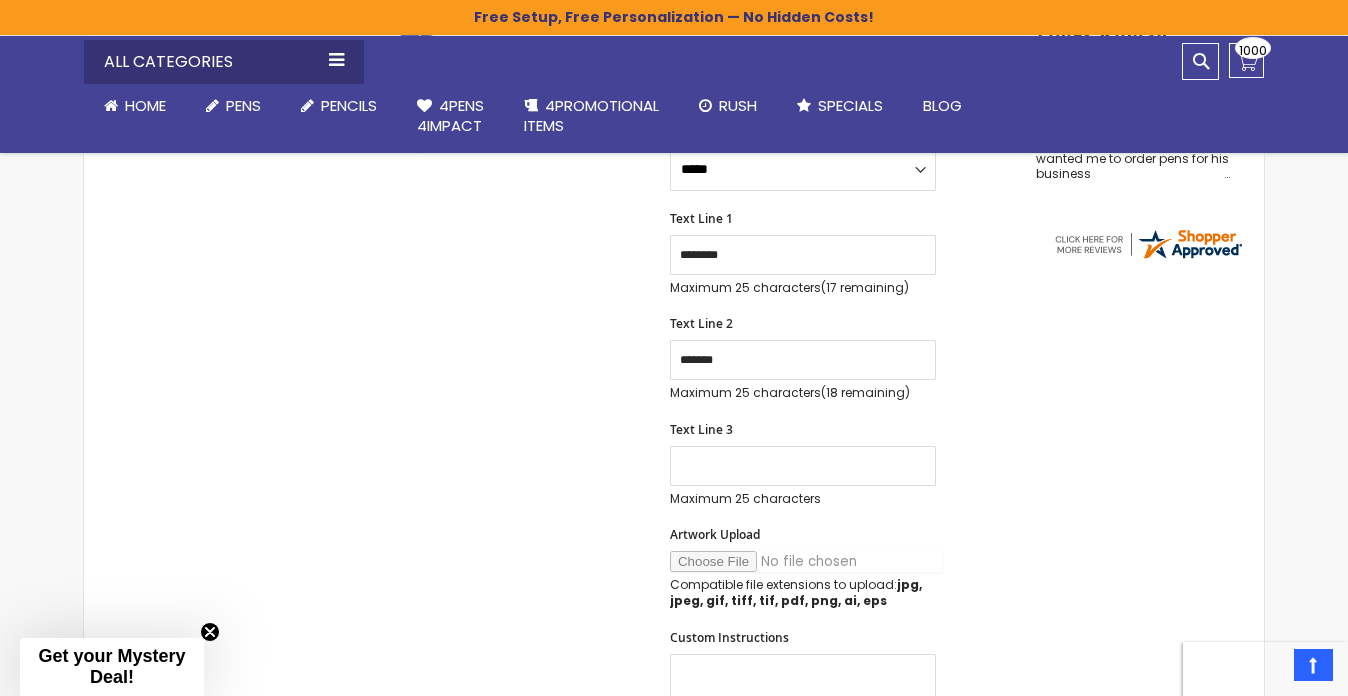 click on "Artwork Upload" at bounding box center [806, 561] 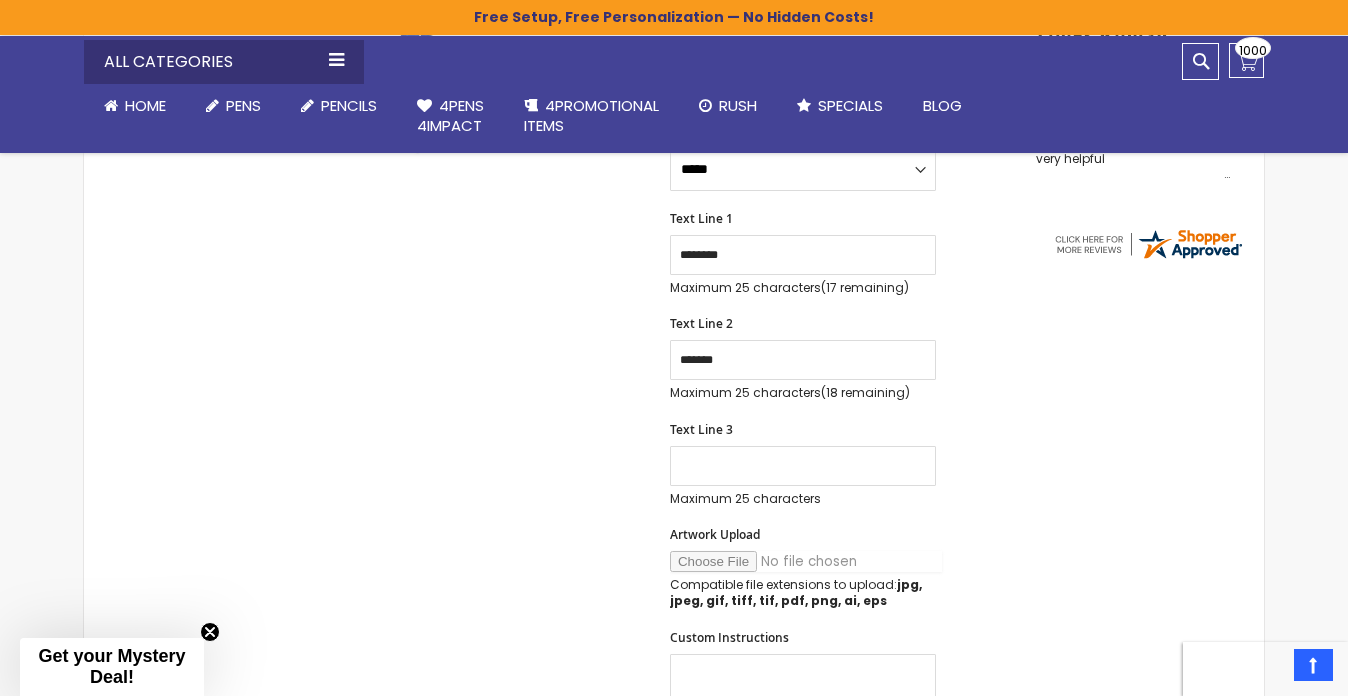 type on "**********" 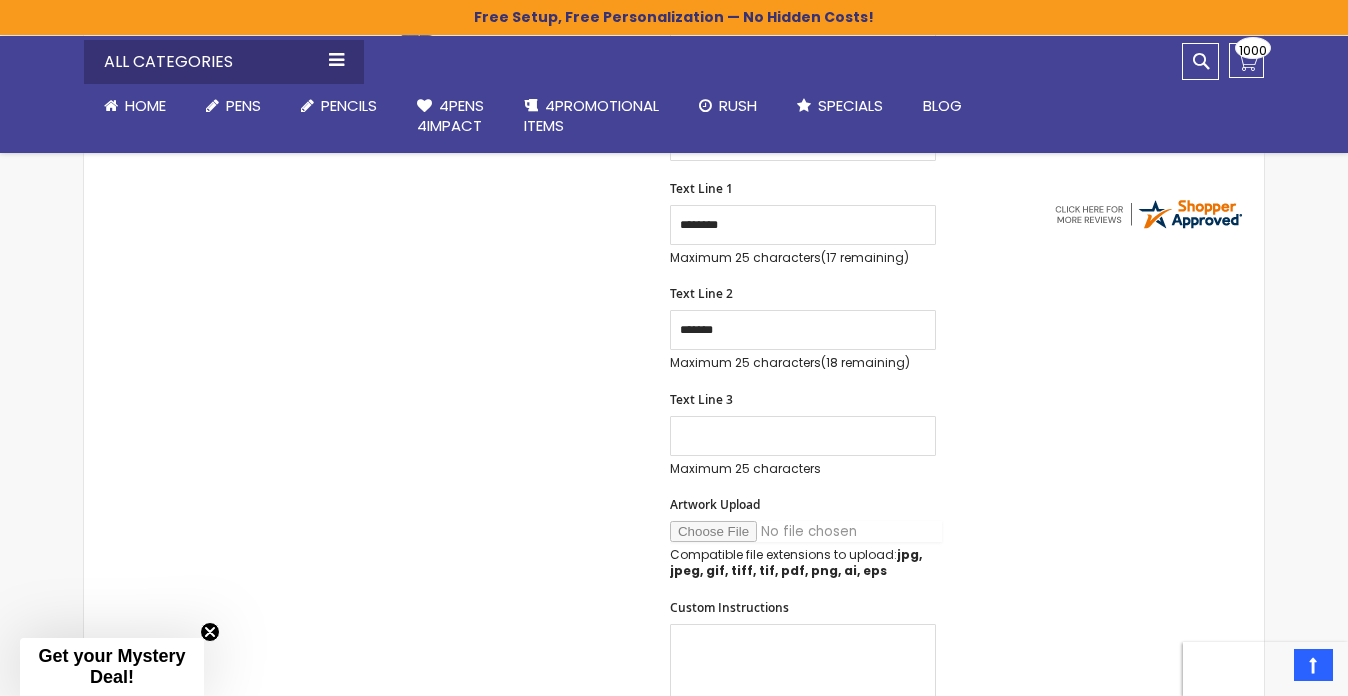 scroll, scrollTop: 727, scrollLeft: 0, axis: vertical 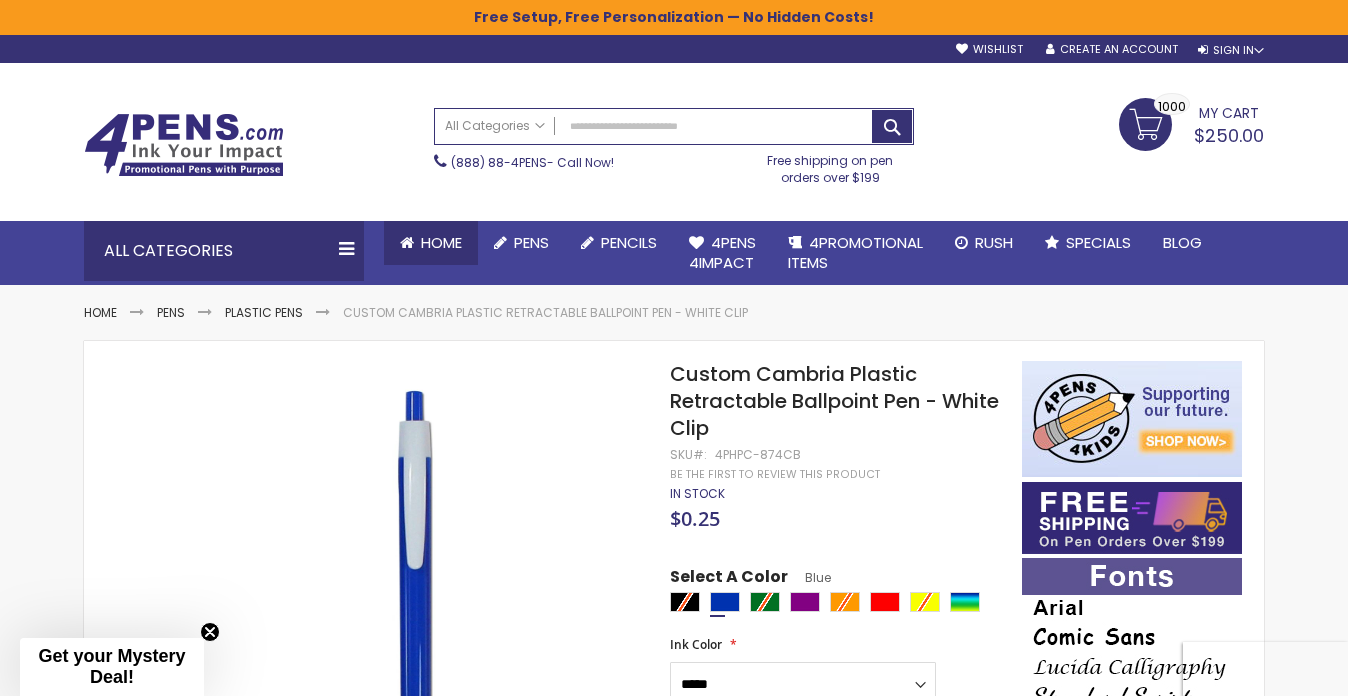 click on "Home" at bounding box center [441, 242] 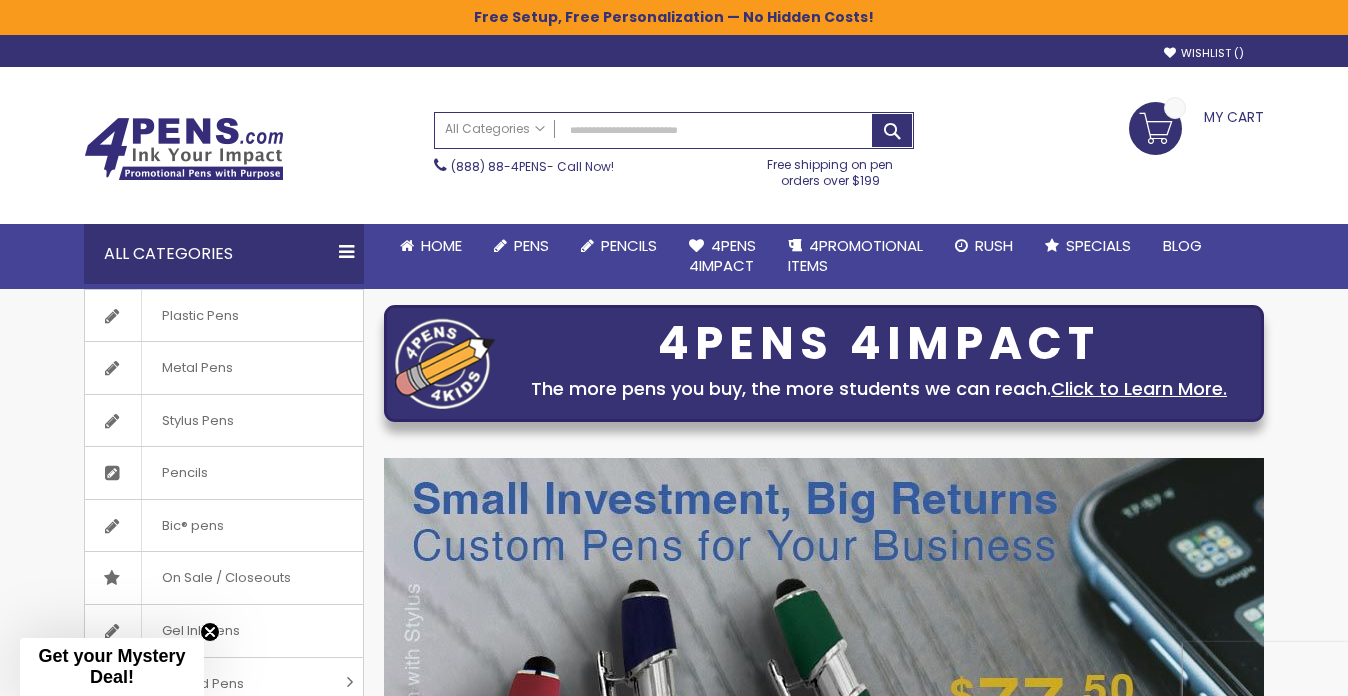 scroll, scrollTop: 0, scrollLeft: 0, axis: both 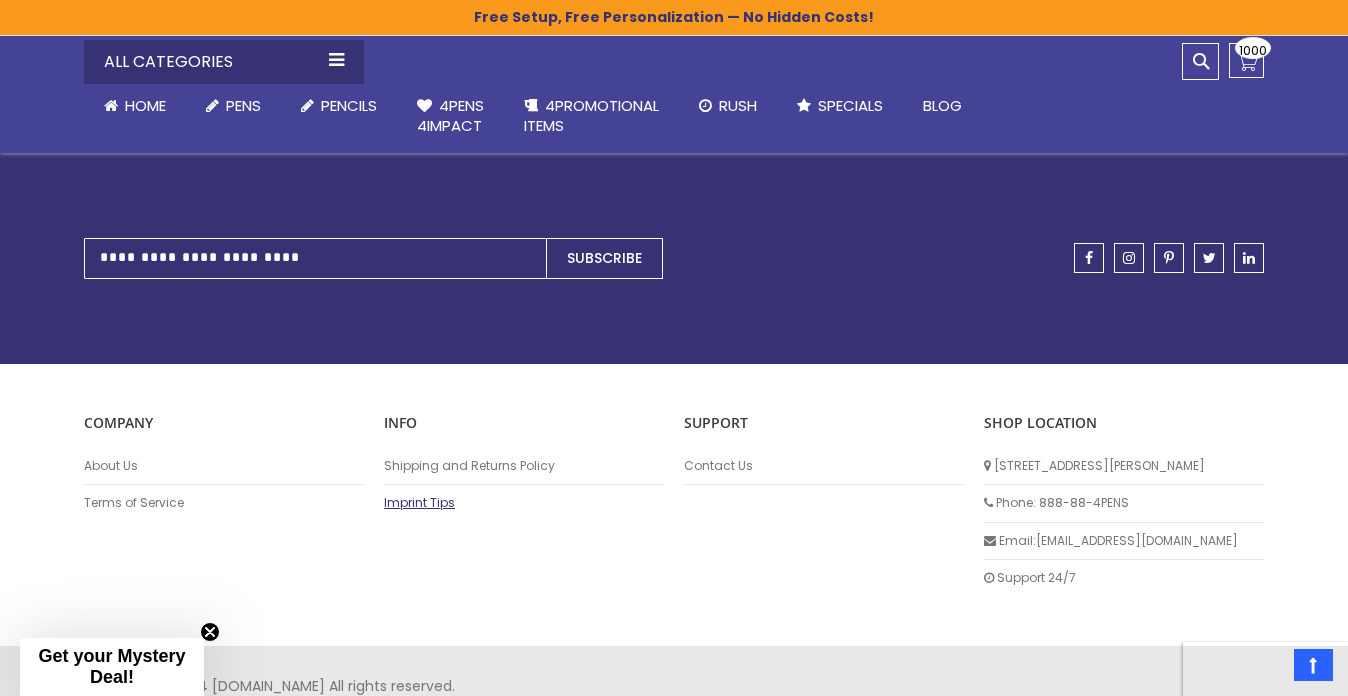 click on "Imprint Tips" at bounding box center (524, 503) 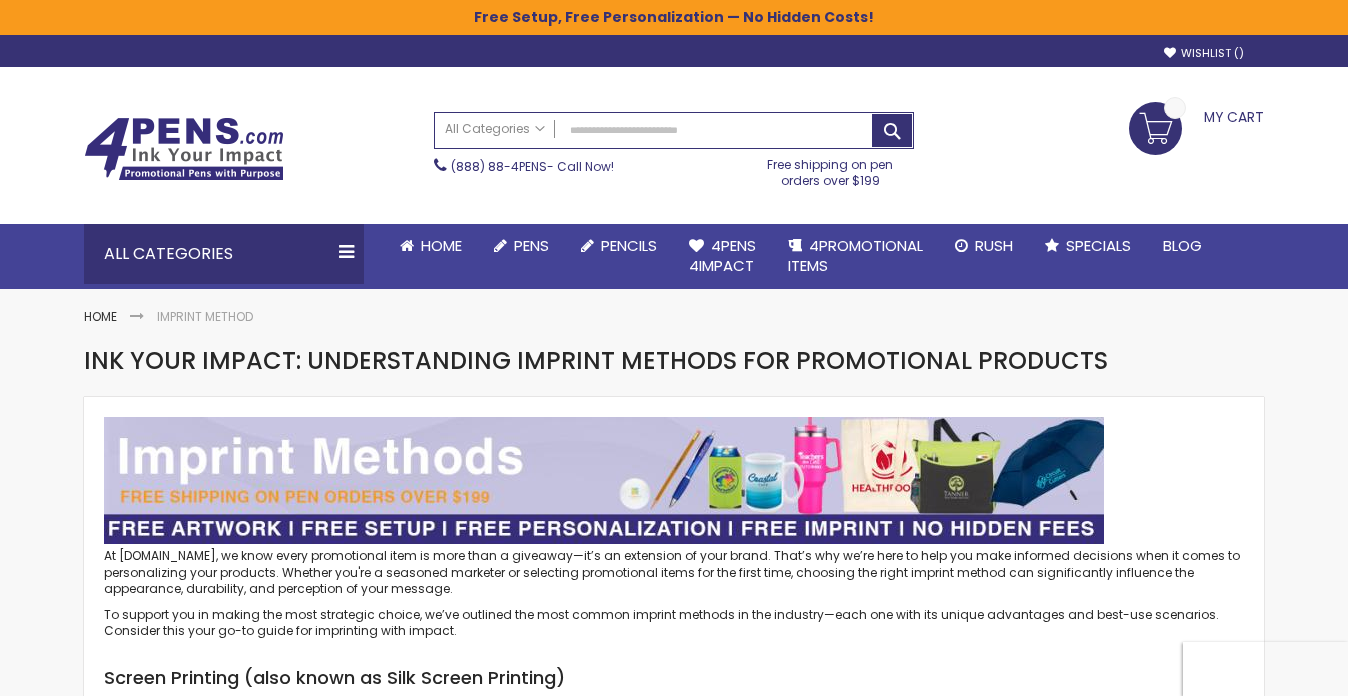 scroll, scrollTop: 0, scrollLeft: 0, axis: both 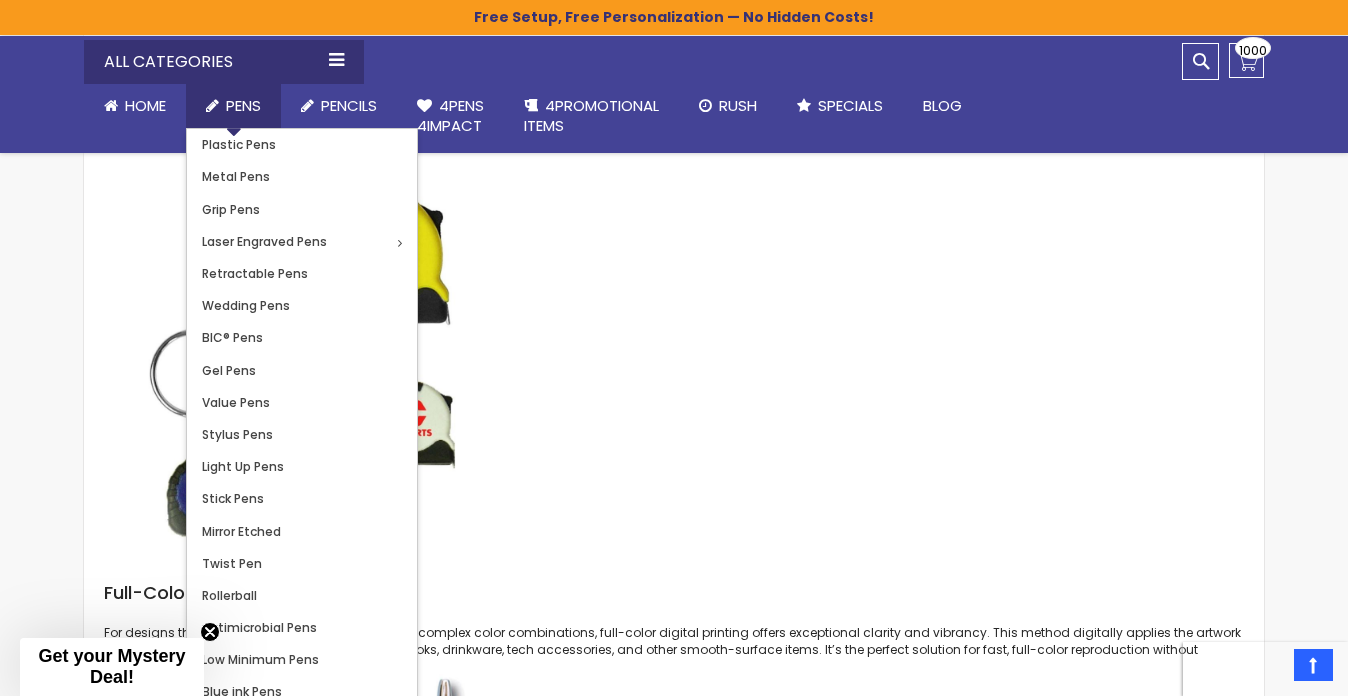 click on "Pens" at bounding box center (243, 105) 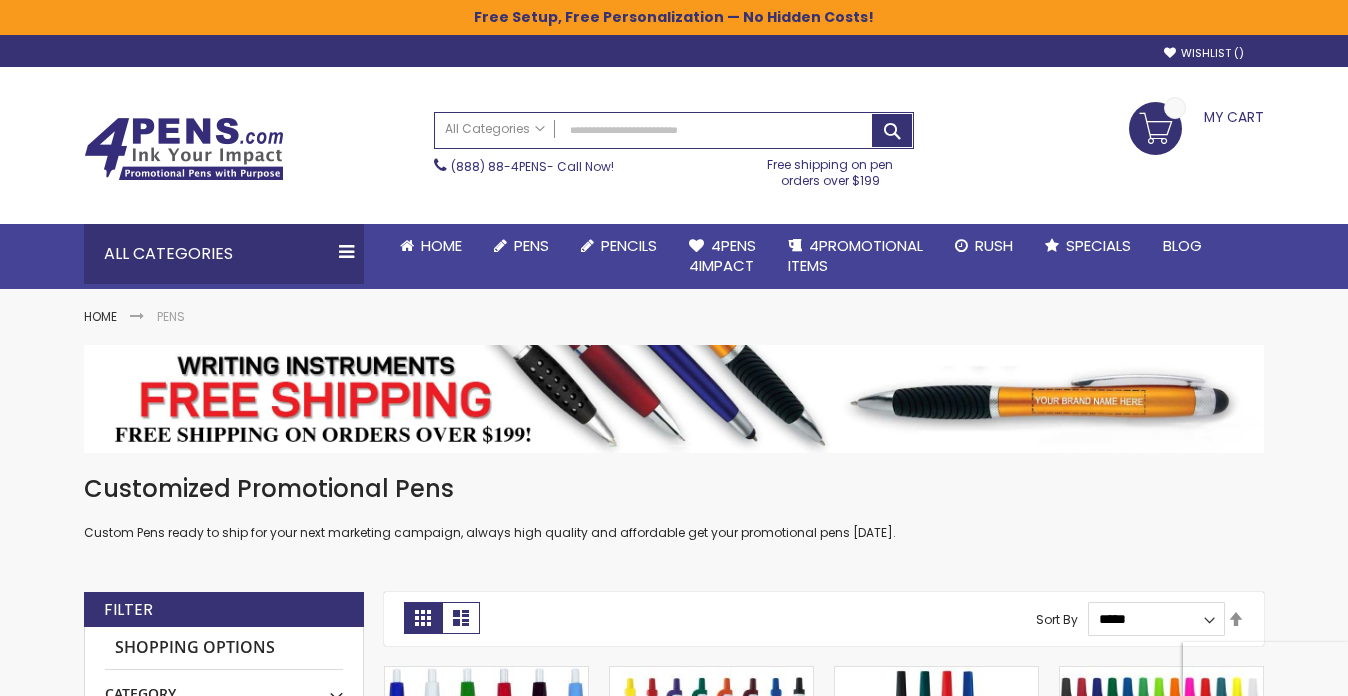 scroll, scrollTop: 0, scrollLeft: 0, axis: both 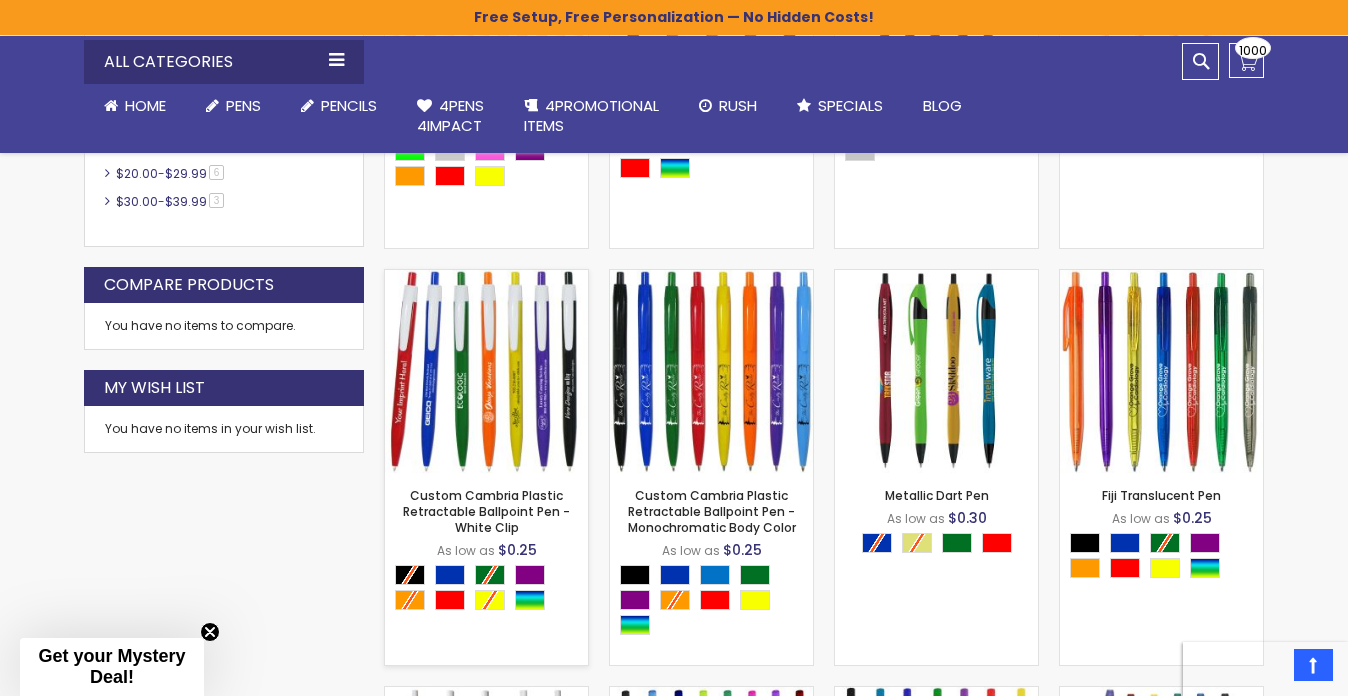 click on "-
***
+
Add to Cart" at bounding box center (486, 440) 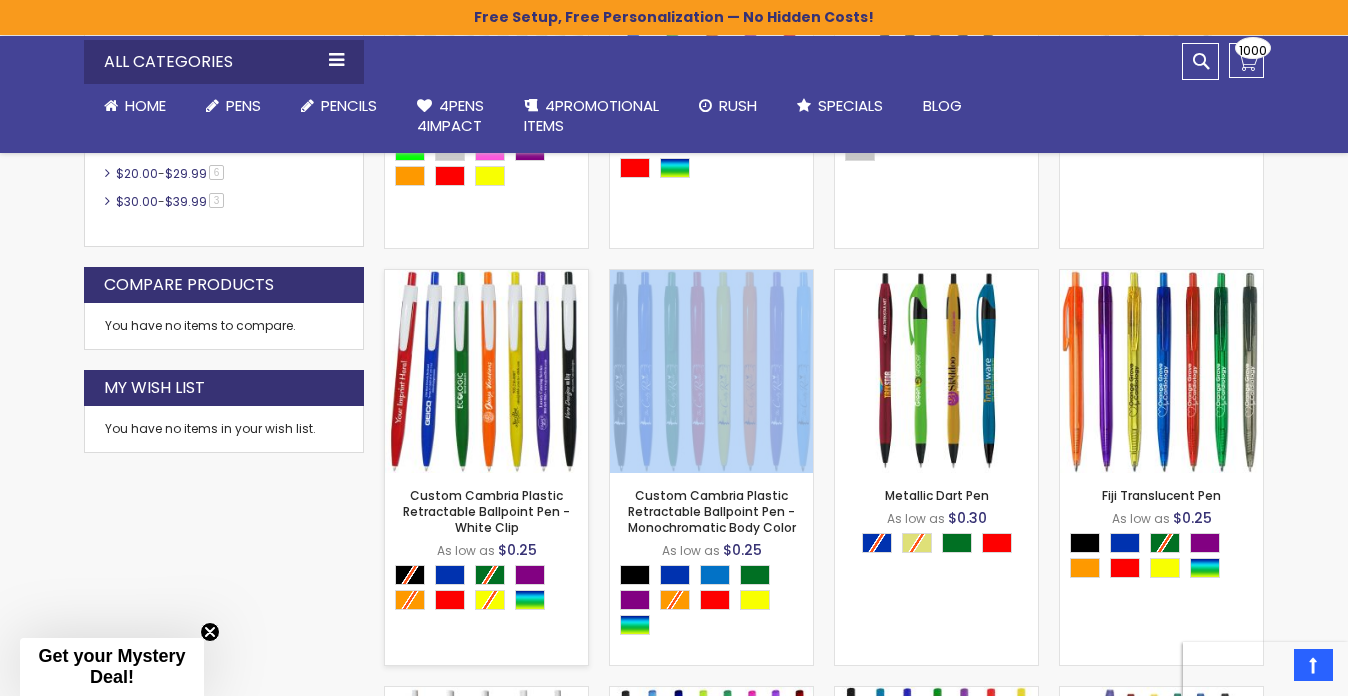 click on "-
***
+
Add to Cart" at bounding box center (486, 440) 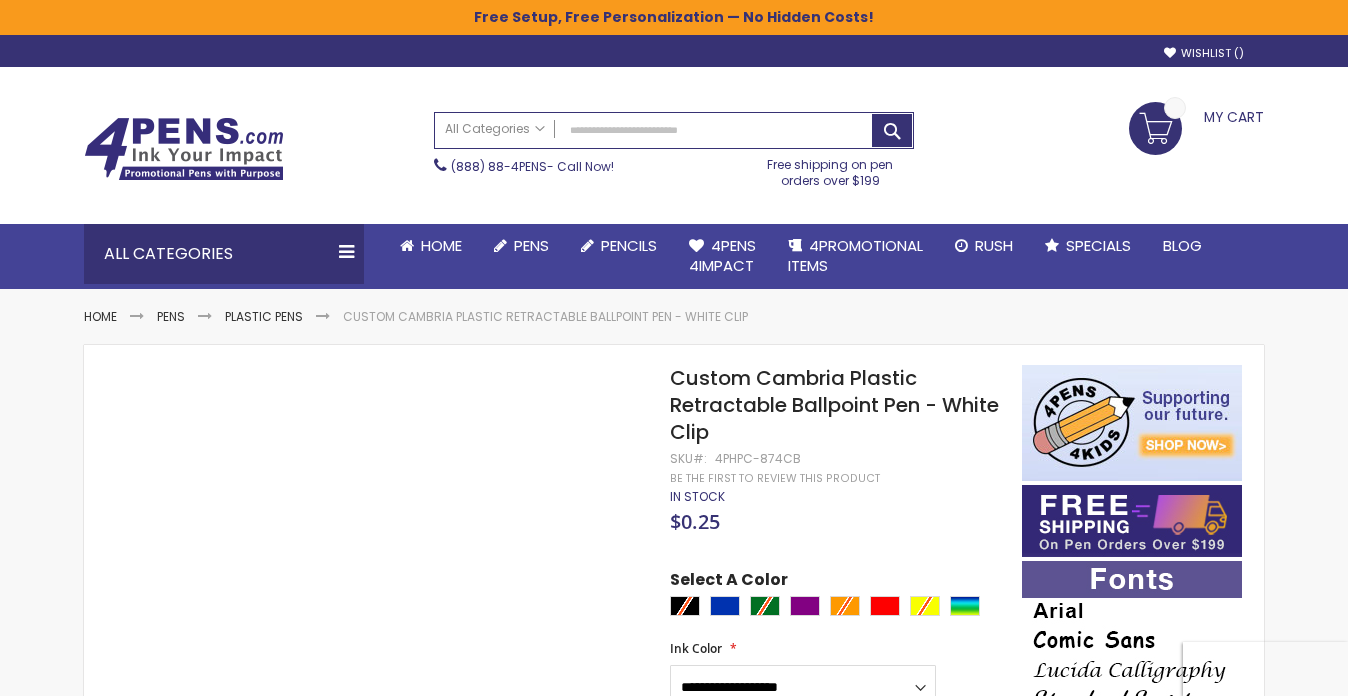 scroll, scrollTop: 0, scrollLeft: 0, axis: both 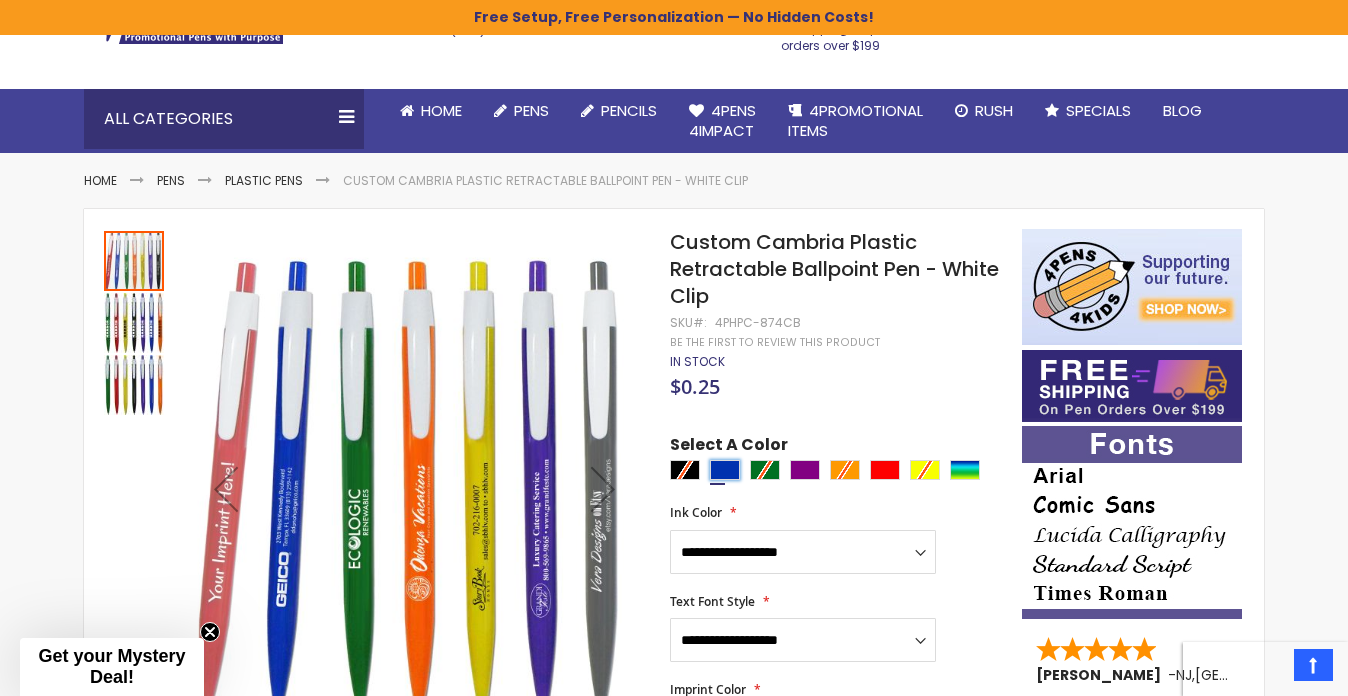 click at bounding box center [725, 470] 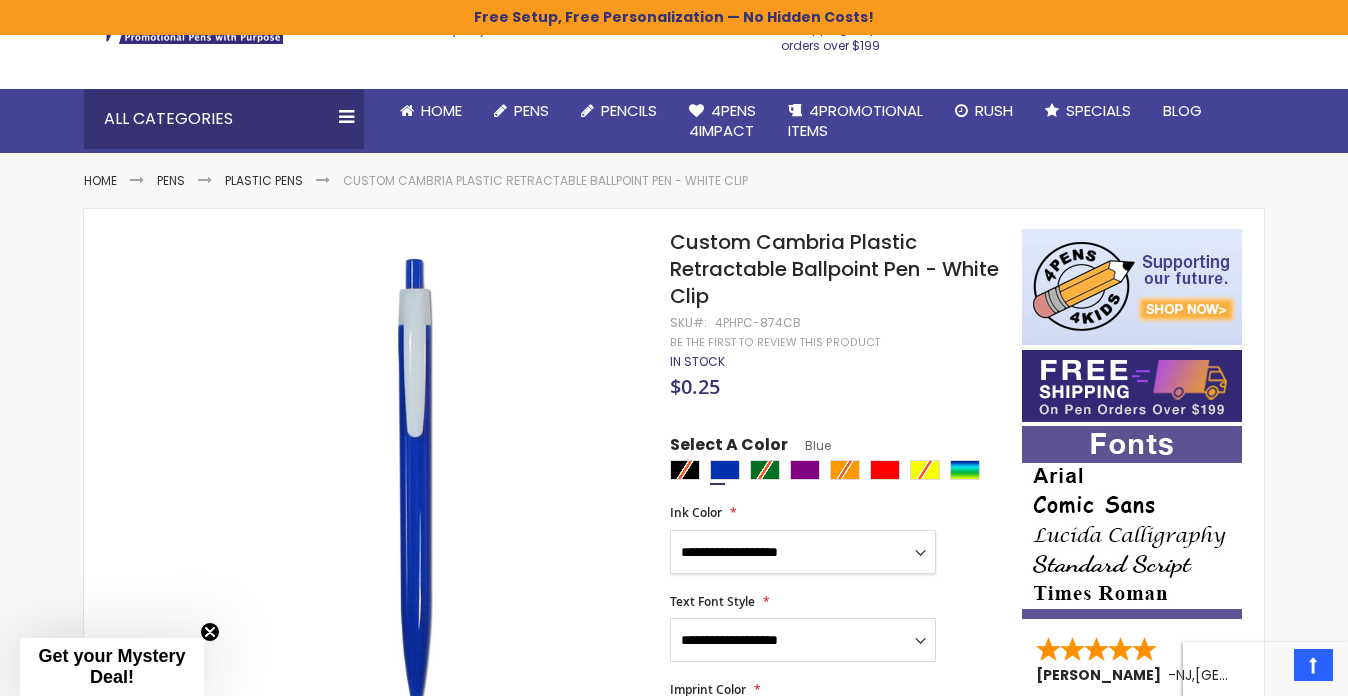 click on "**********" at bounding box center (803, 552) 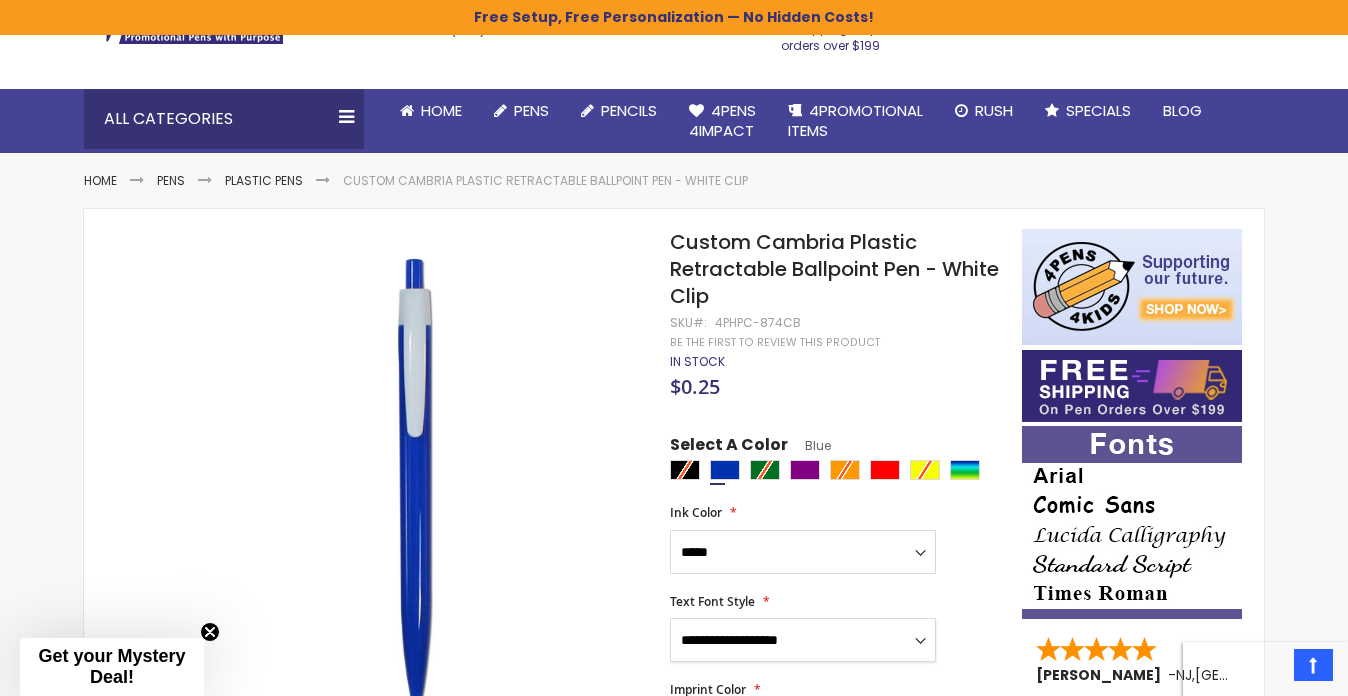 click on "**********" at bounding box center (803, 640) 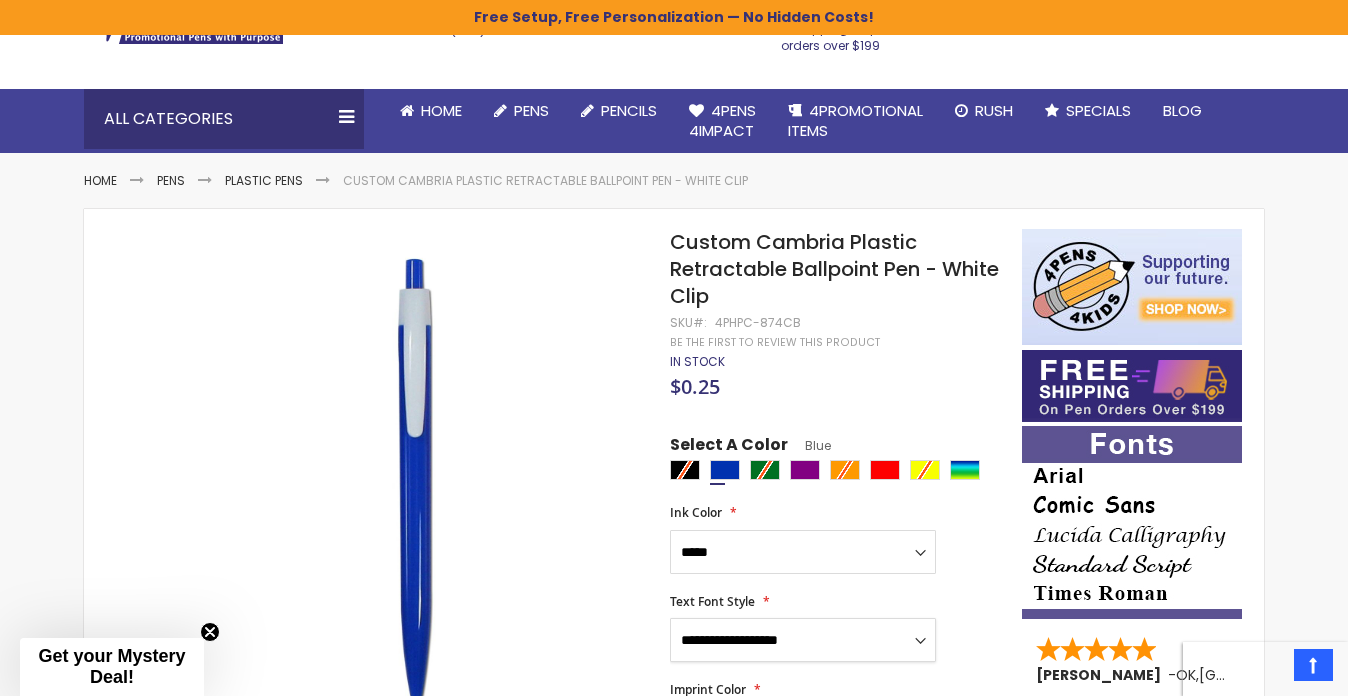 select on "*****" 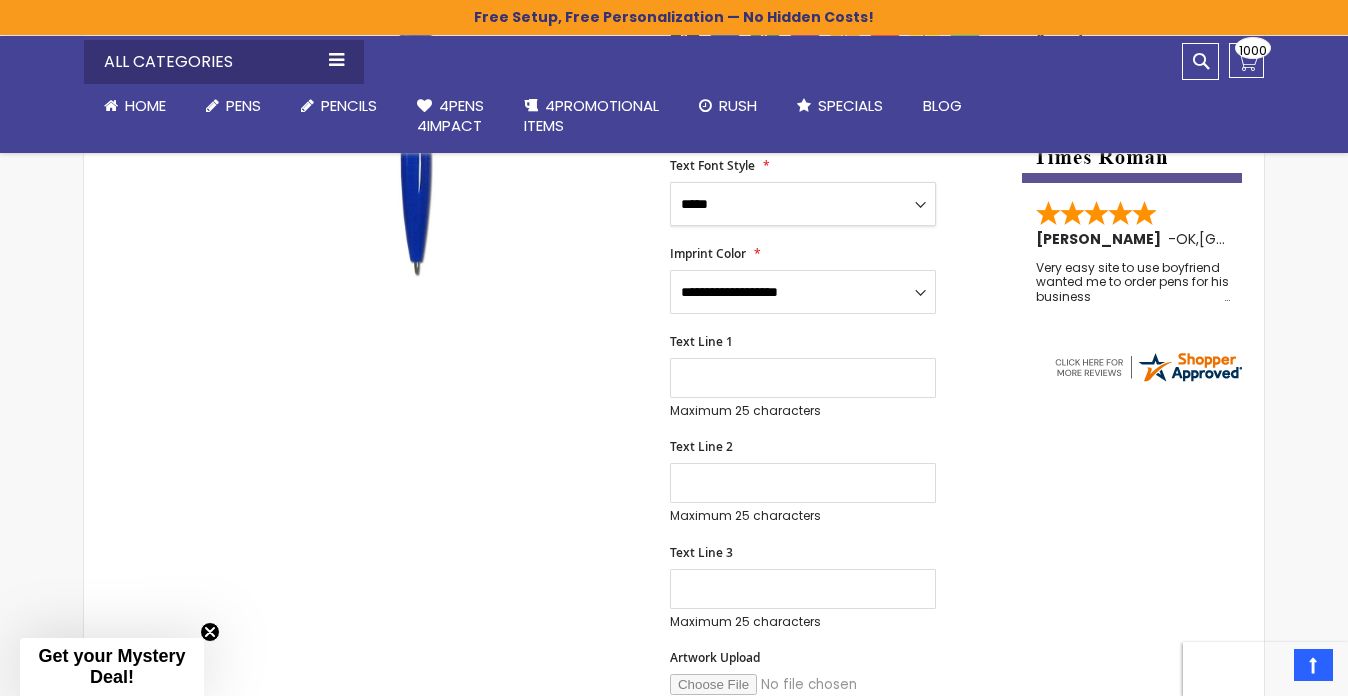scroll, scrollTop: 504, scrollLeft: 0, axis: vertical 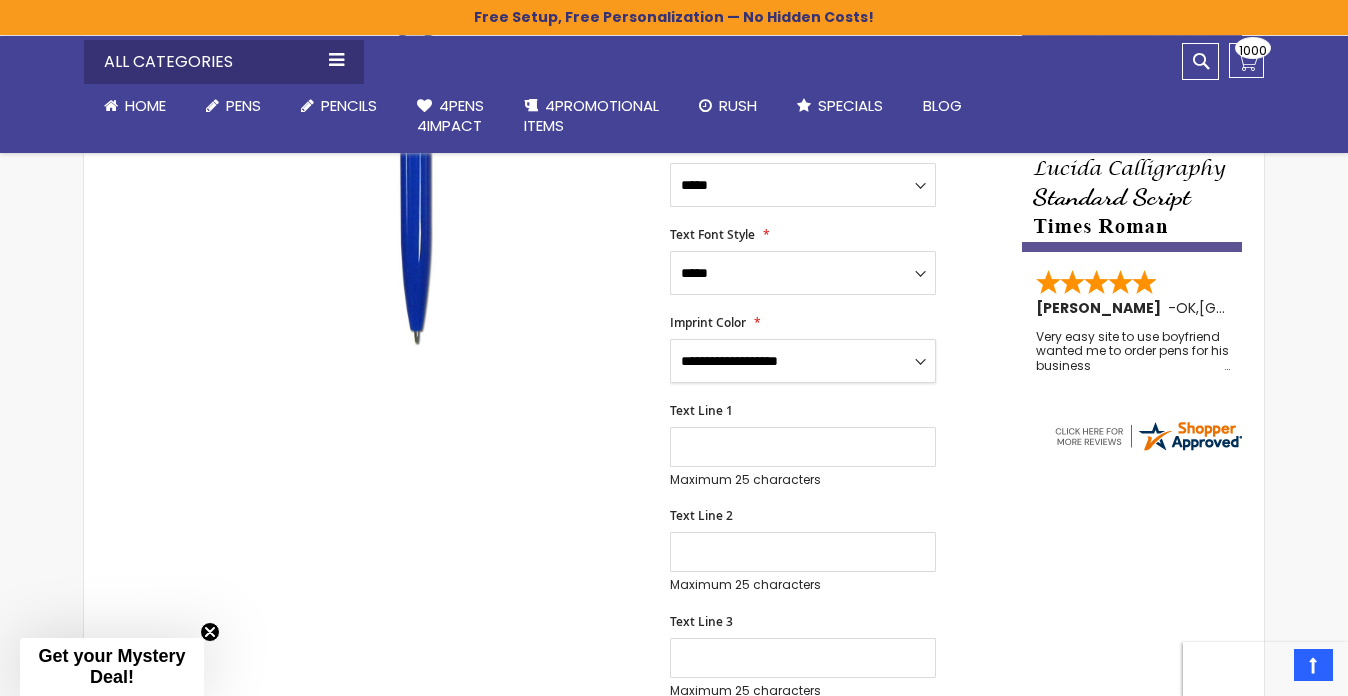 click on "**********" at bounding box center [803, 361] 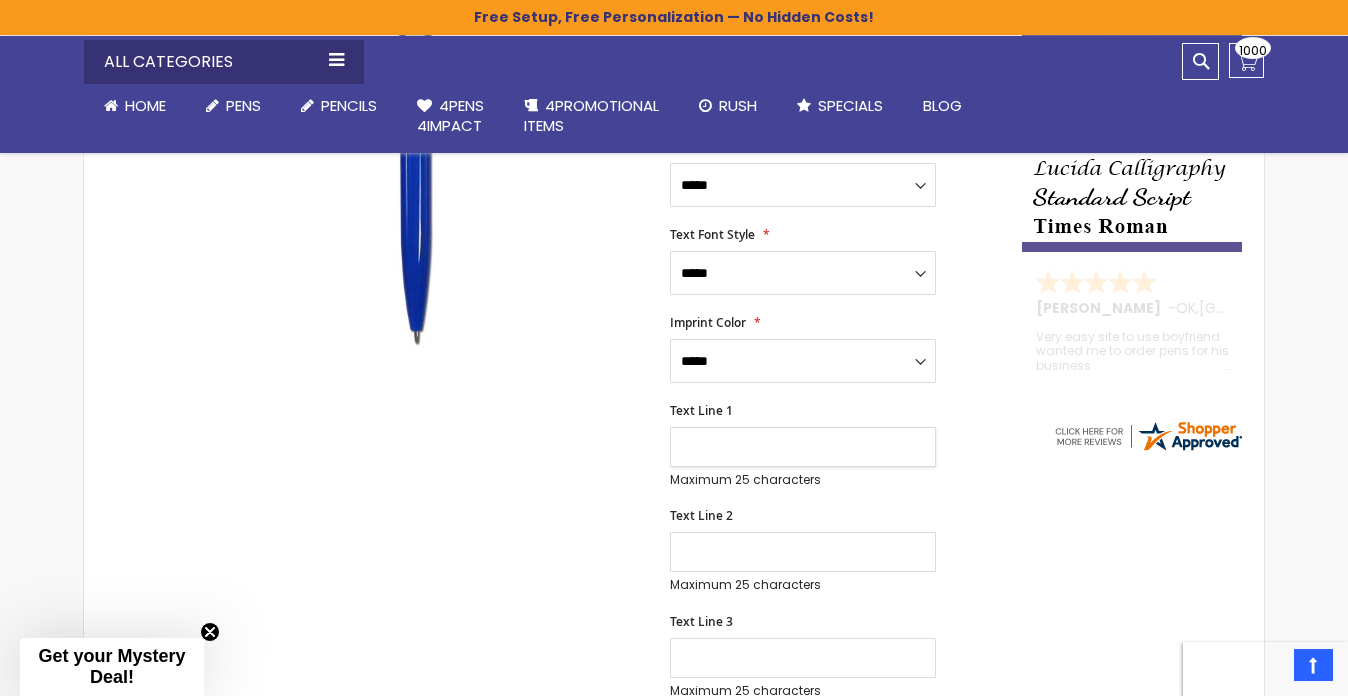 click on "Text Line 1" at bounding box center (803, 447) 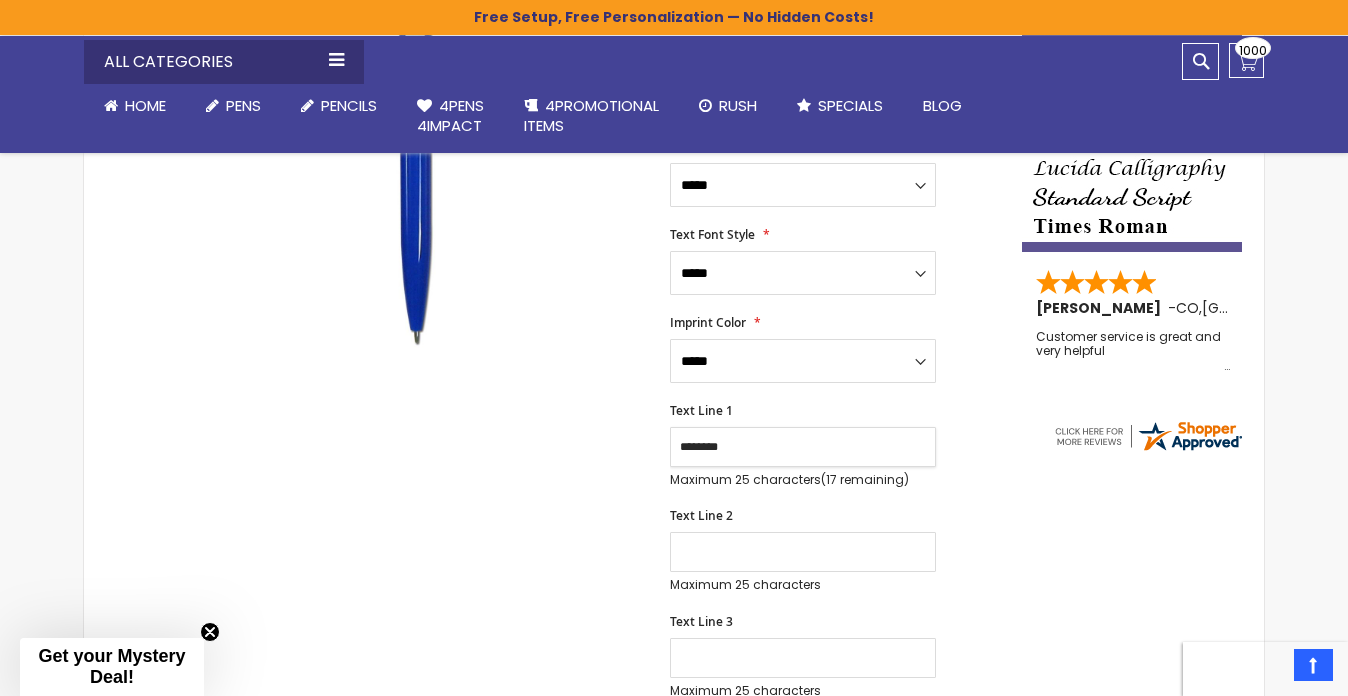 type on "********" 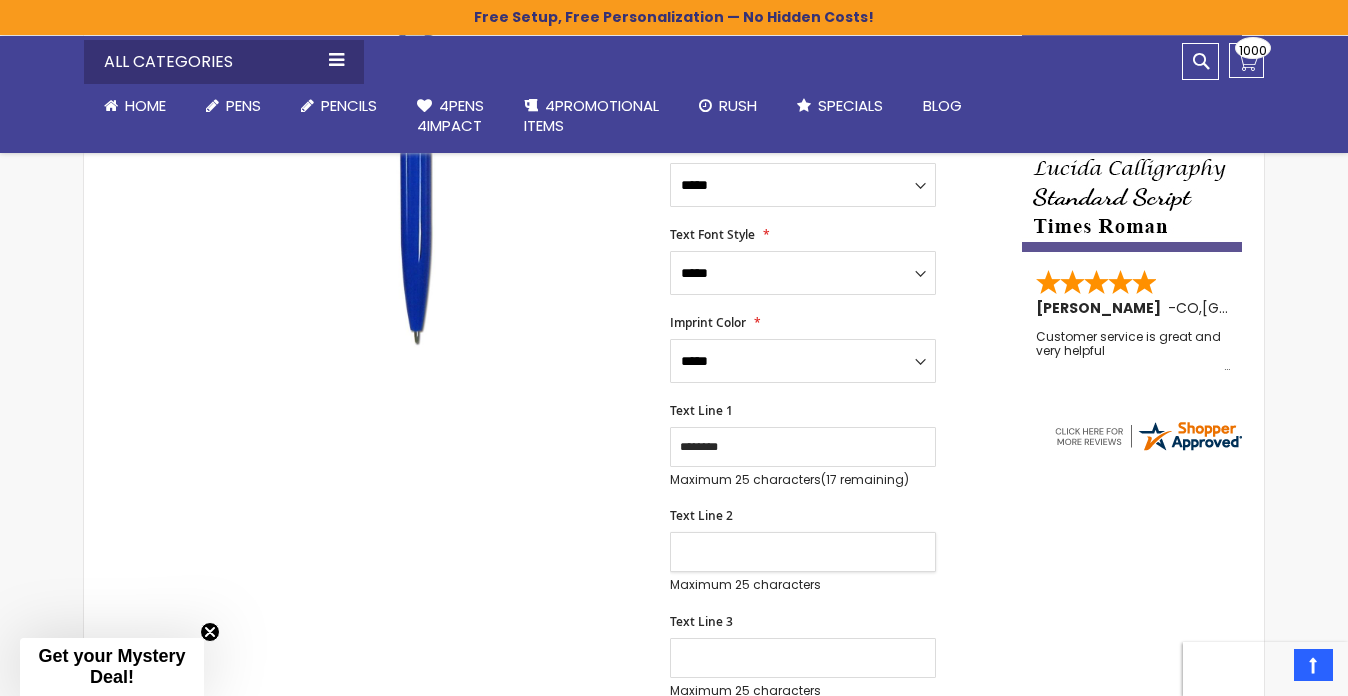 click on "Text Line 2" at bounding box center (803, 552) 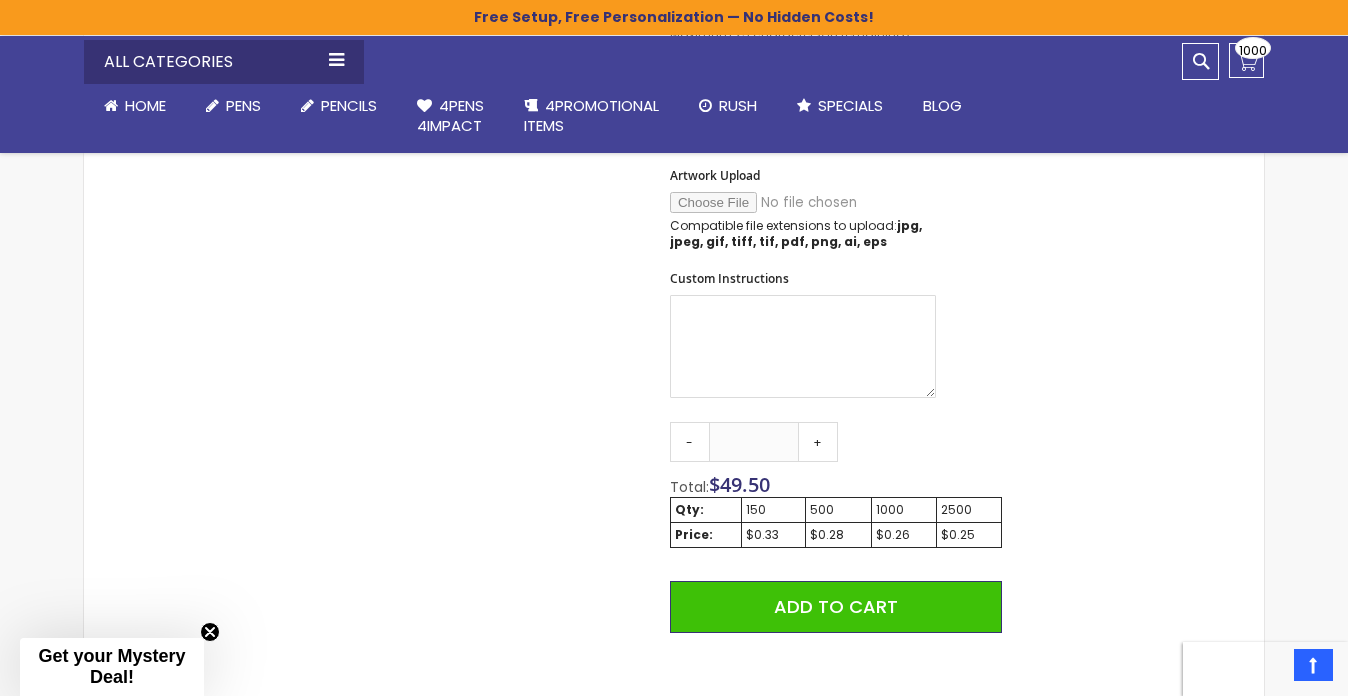 scroll, scrollTop: 1059, scrollLeft: 0, axis: vertical 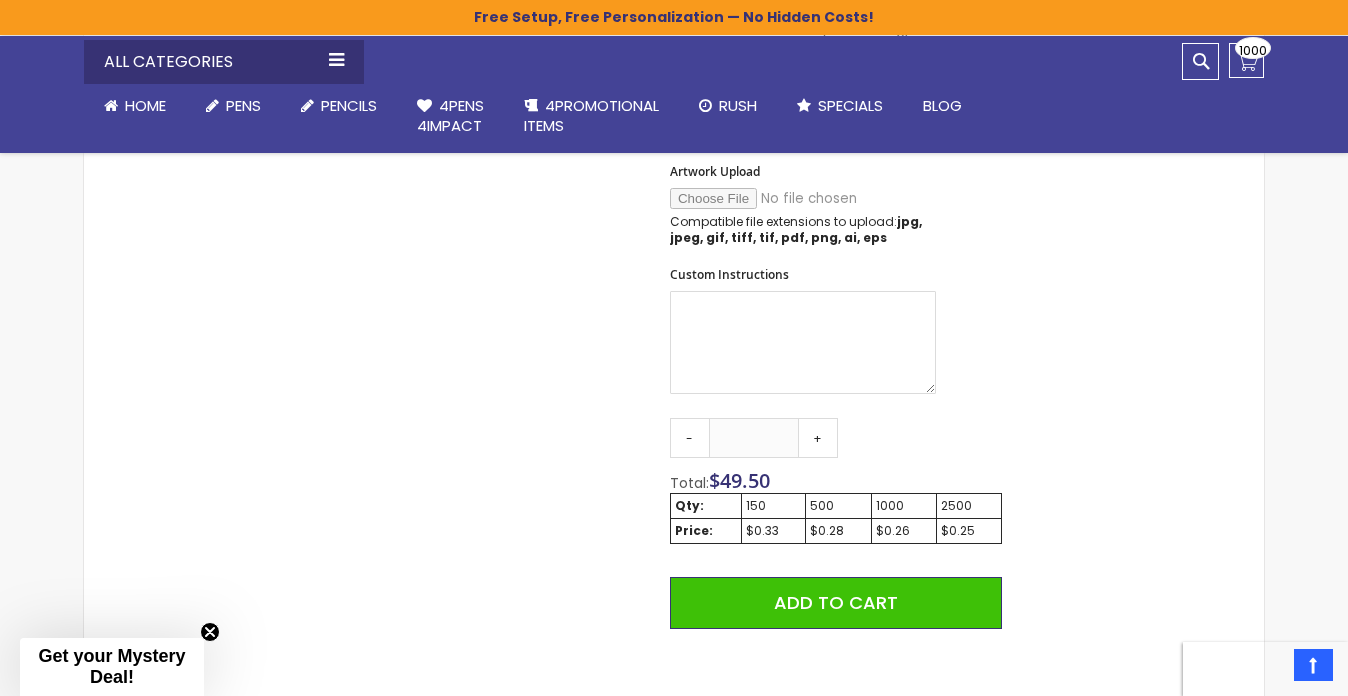 type on "*******" 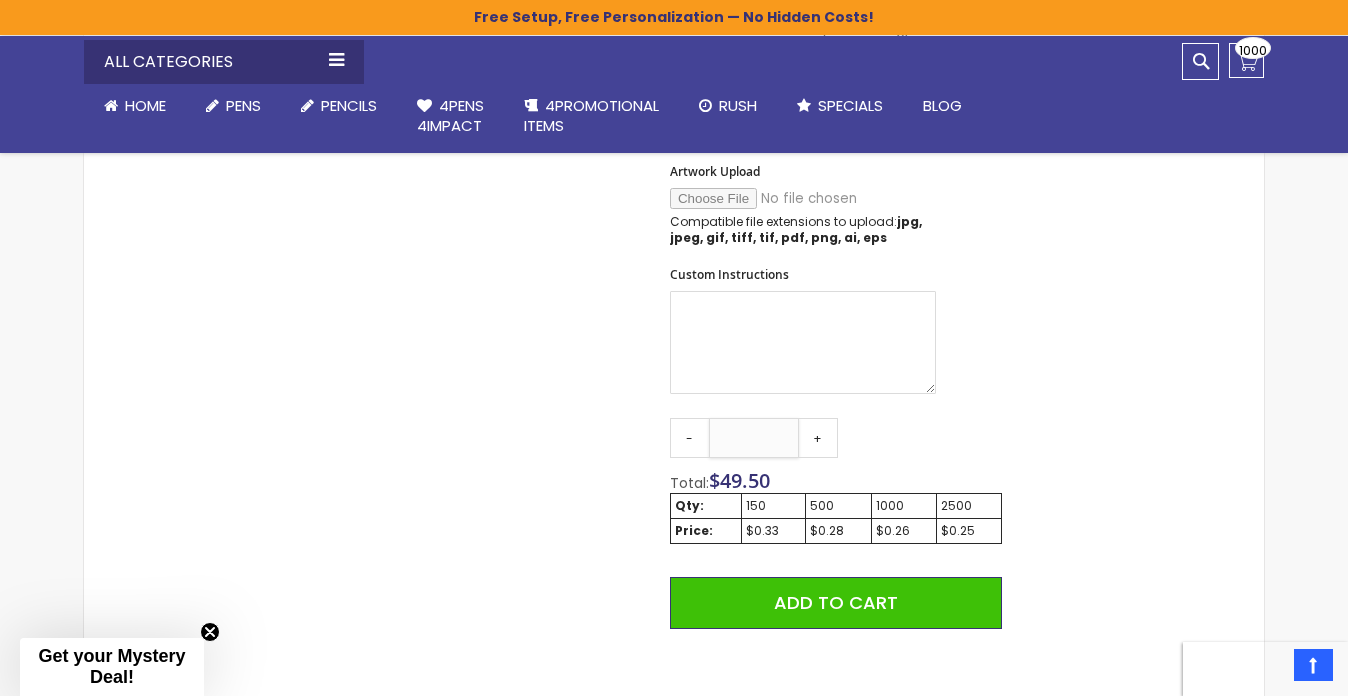 click on "***" at bounding box center (754, 438) 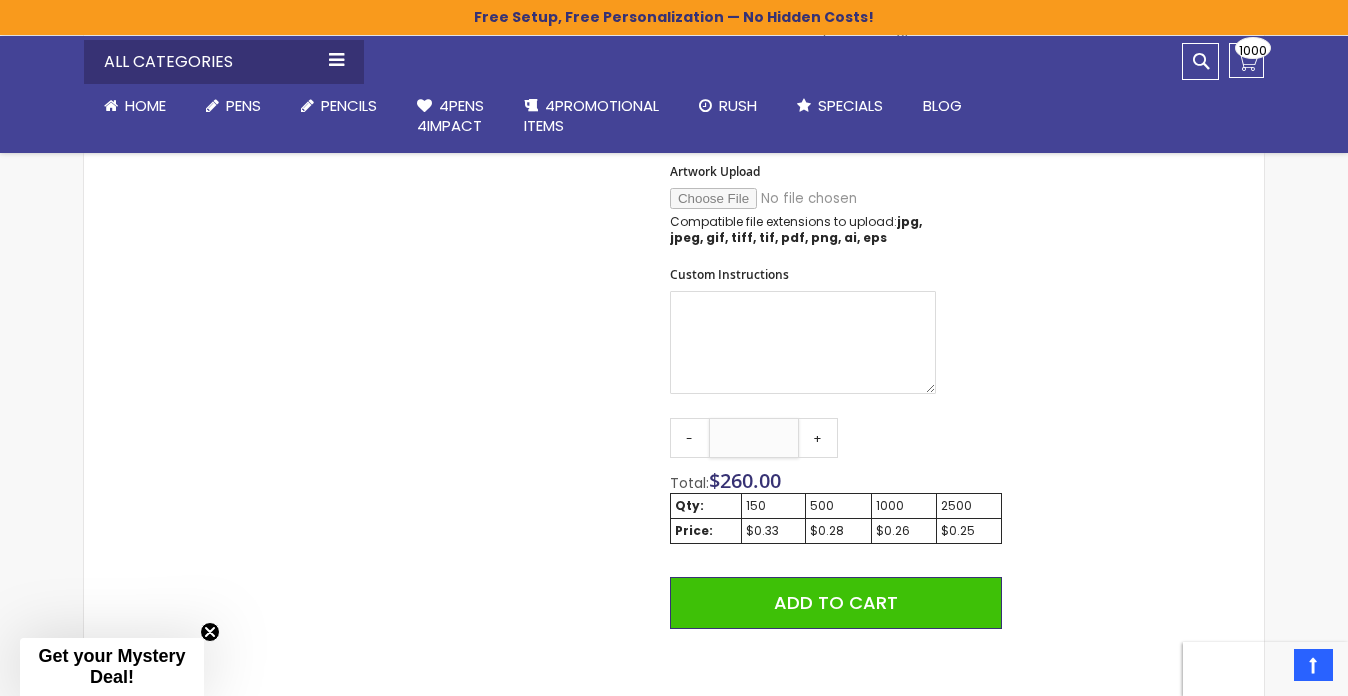 type on "****" 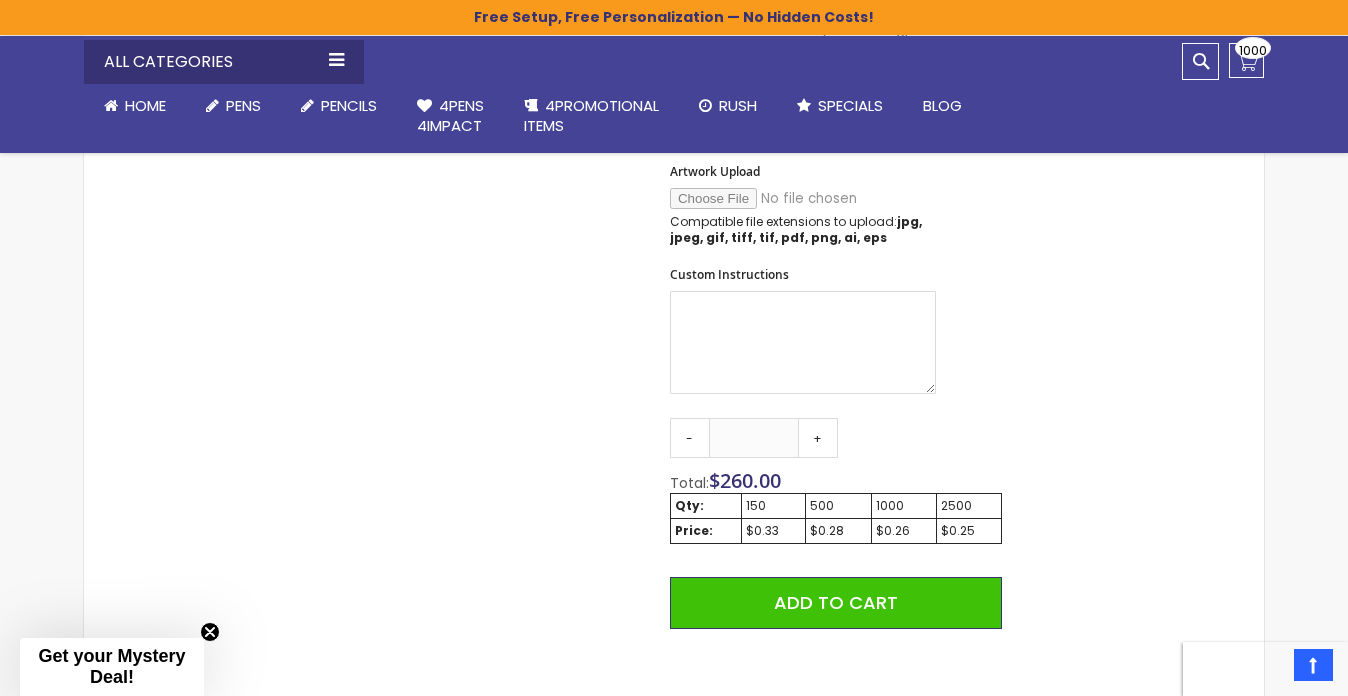 click on "Qty
-
****
+
Total:  $ 260.00
Qty:
150
500
1000
2500
Price:
$0.33
$0.28
$0.26
$0.25
Add to Cart
@import url(//fonts.googleapis.com/css?family=Google+Sans_old:500) ••••••" at bounding box center [836, 612] 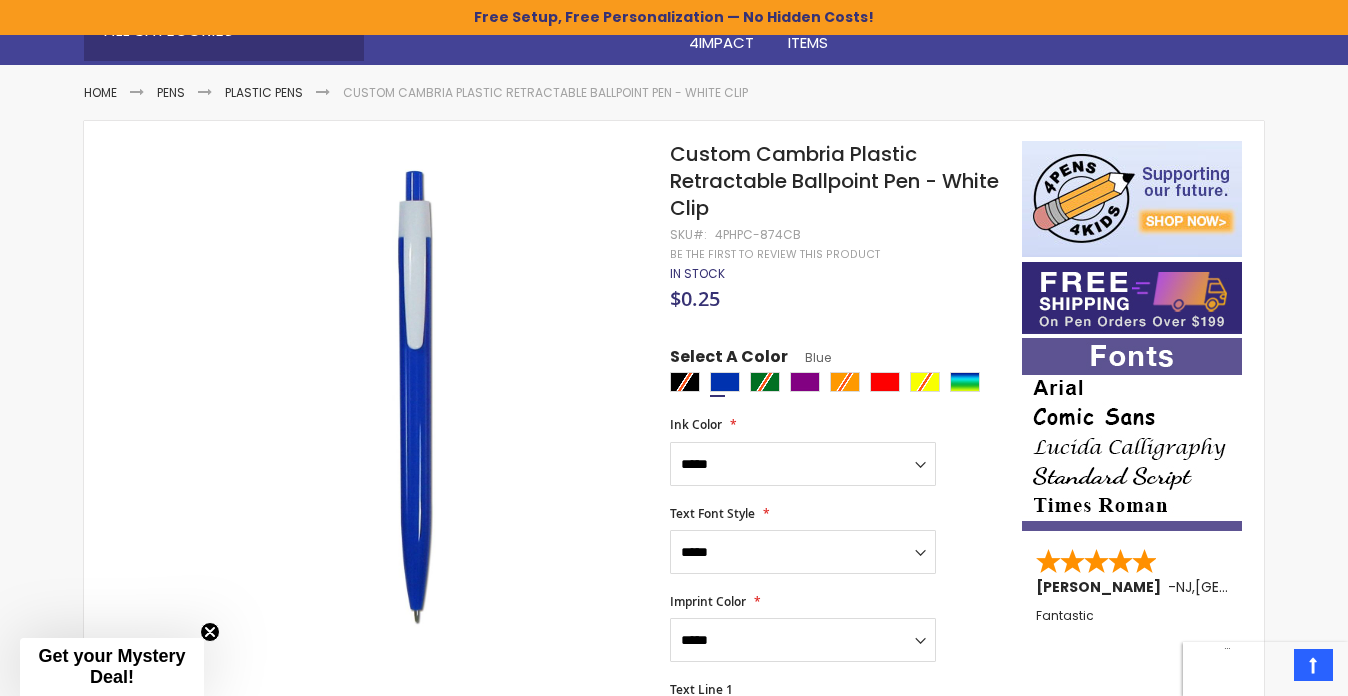 scroll, scrollTop: 223, scrollLeft: 0, axis: vertical 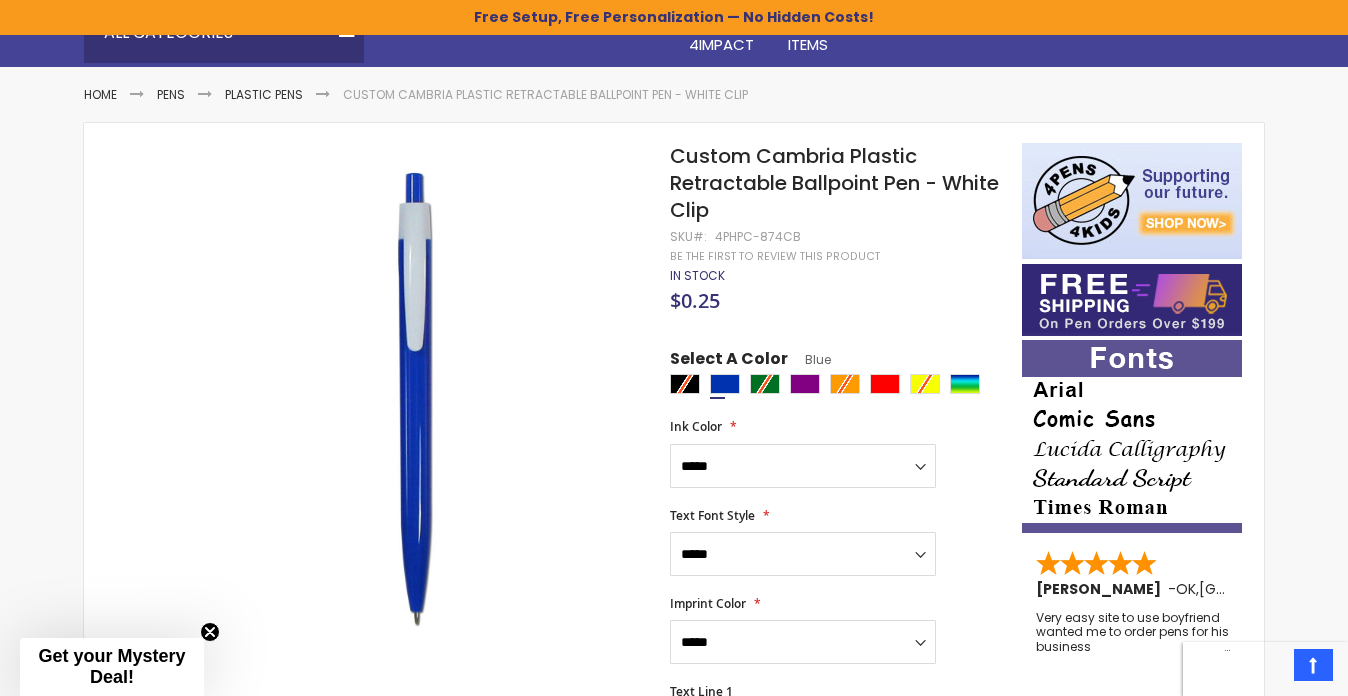 click on "Get your Mystery Deal!" at bounding box center [111, 666] 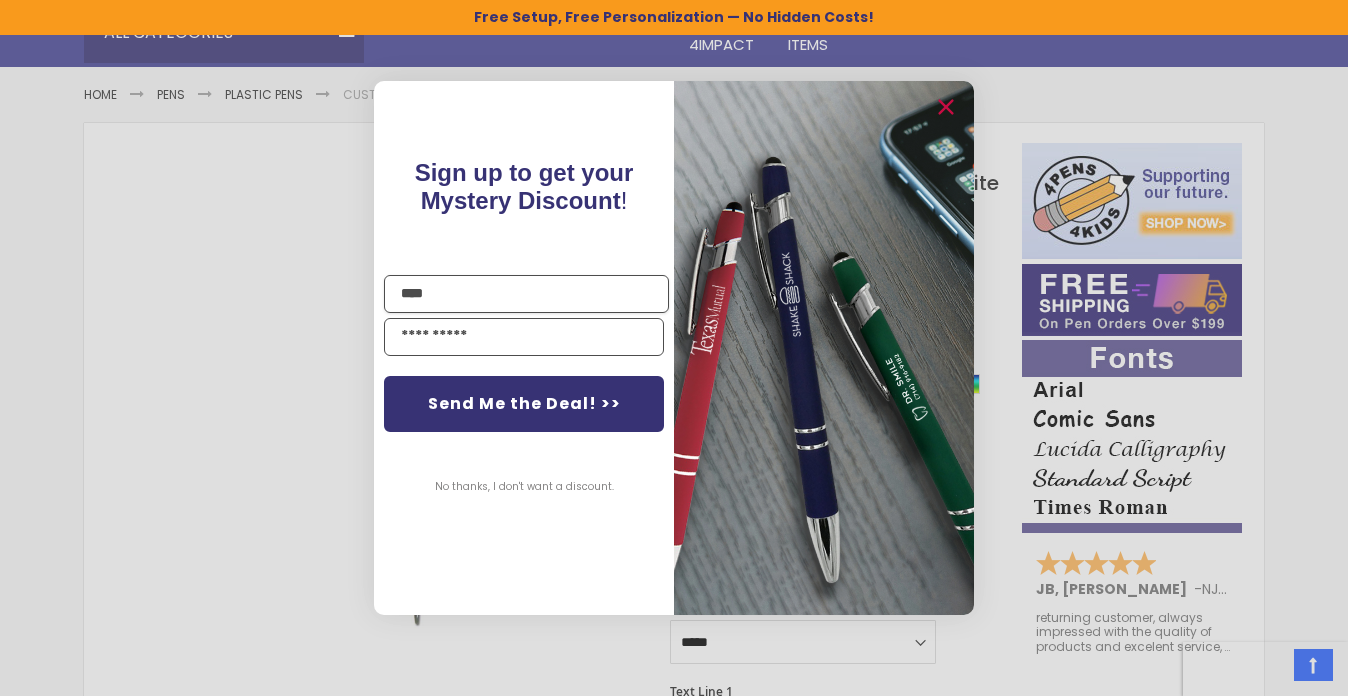 type on "****" 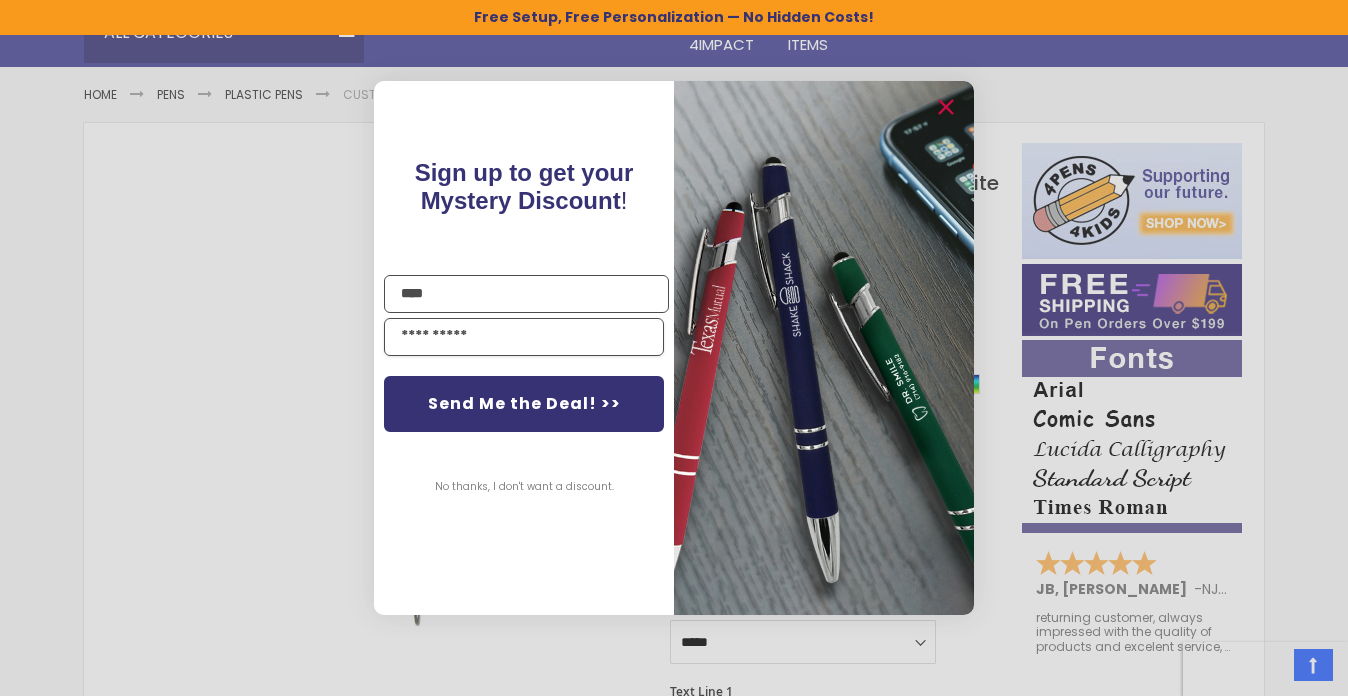 type on "**********" 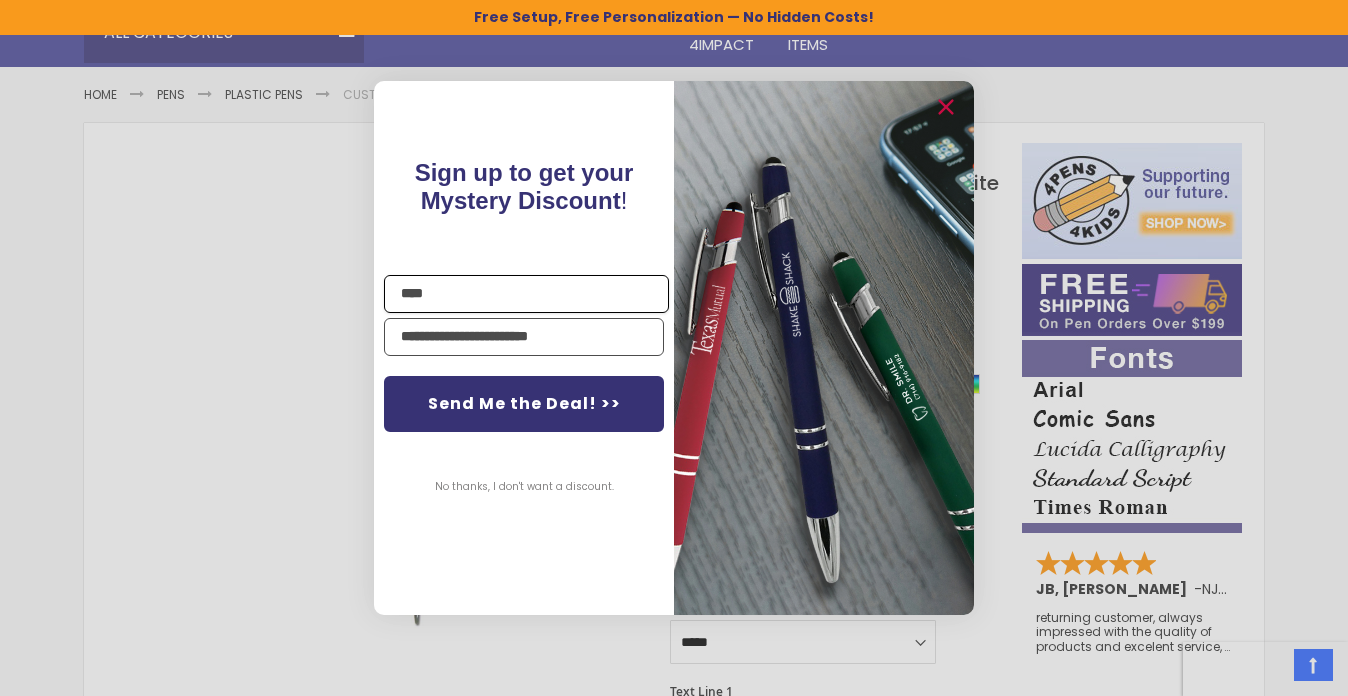 click on "****" at bounding box center [526, 294] 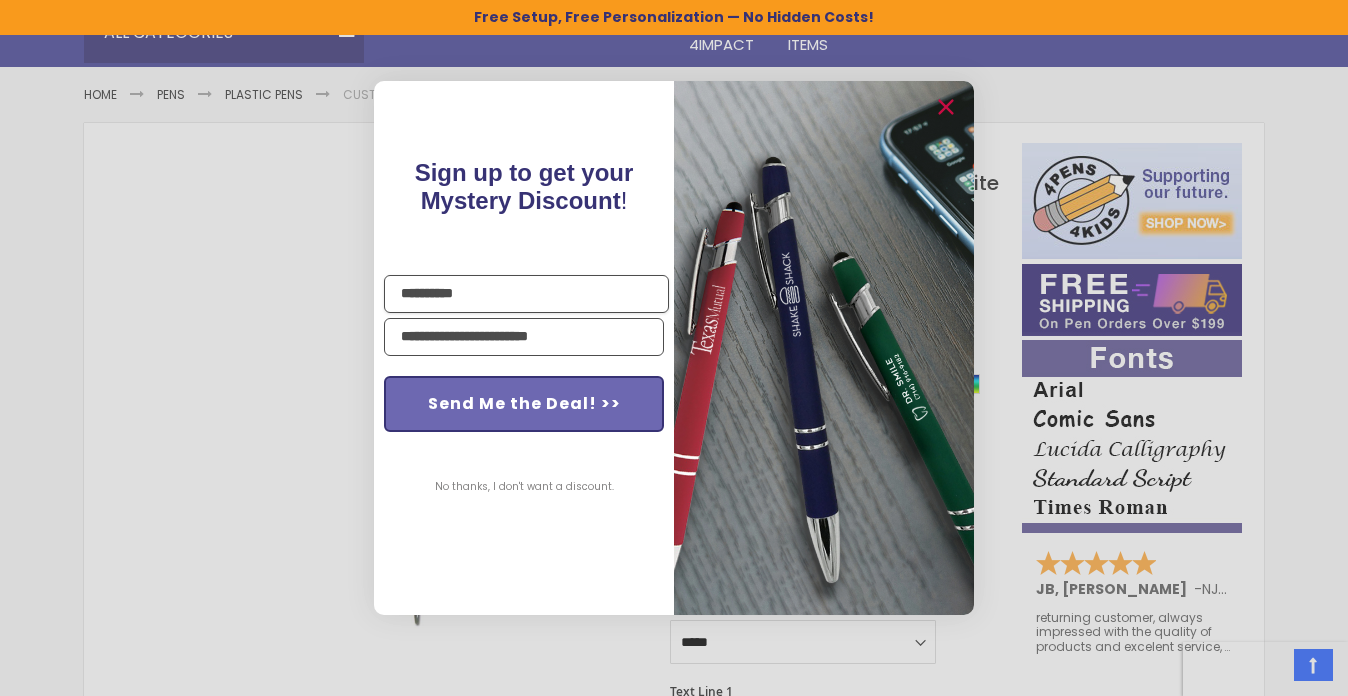 type on "**********" 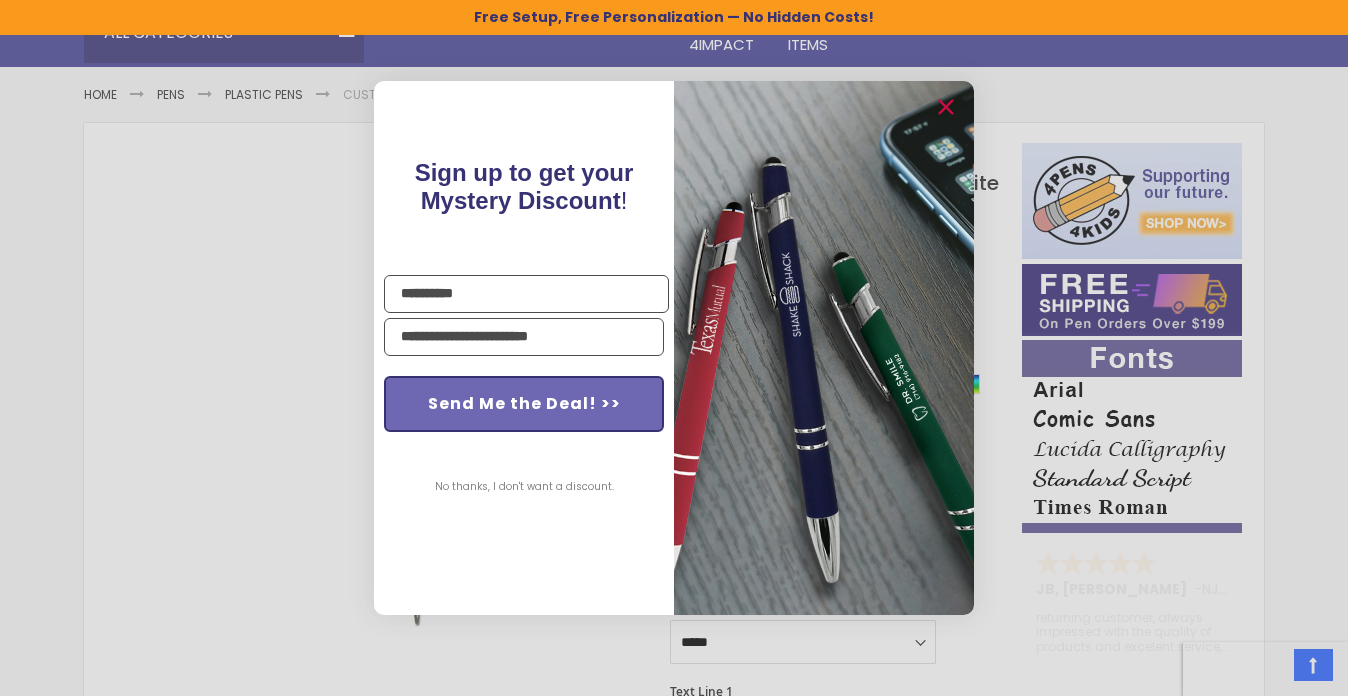 click on "Send Me the Deal! >>" at bounding box center (524, 404) 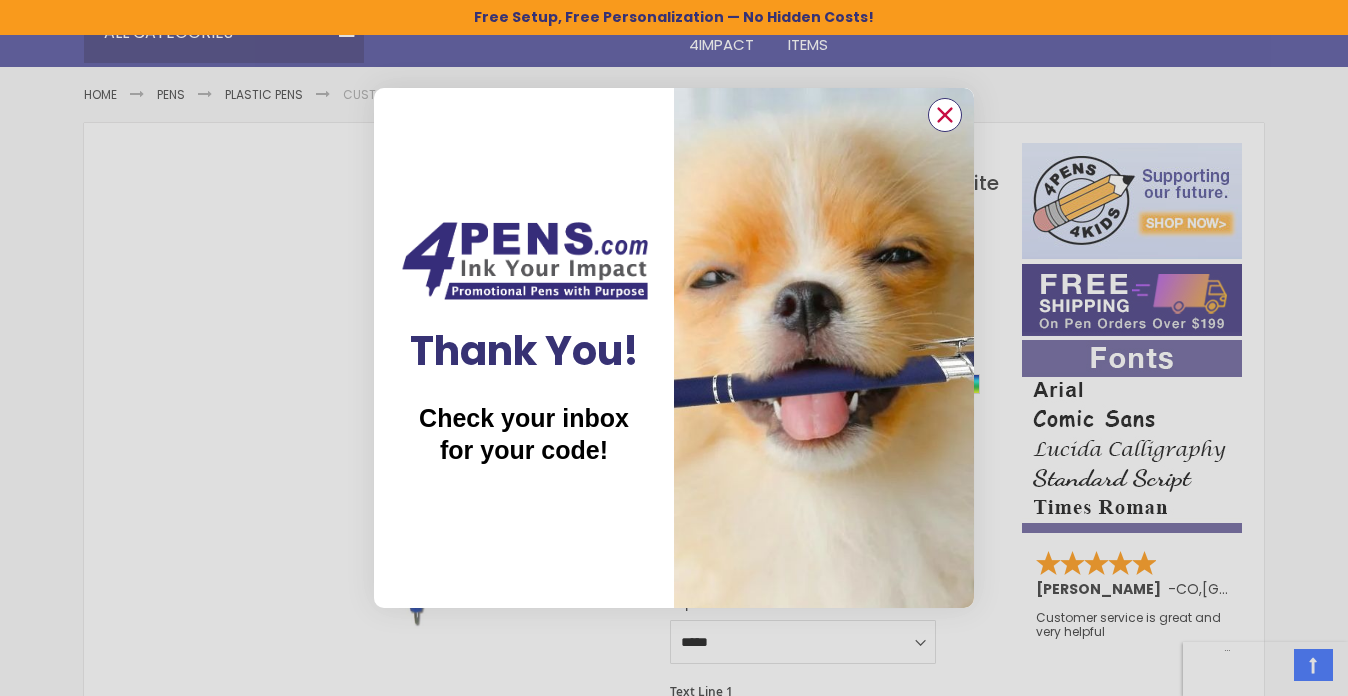 click 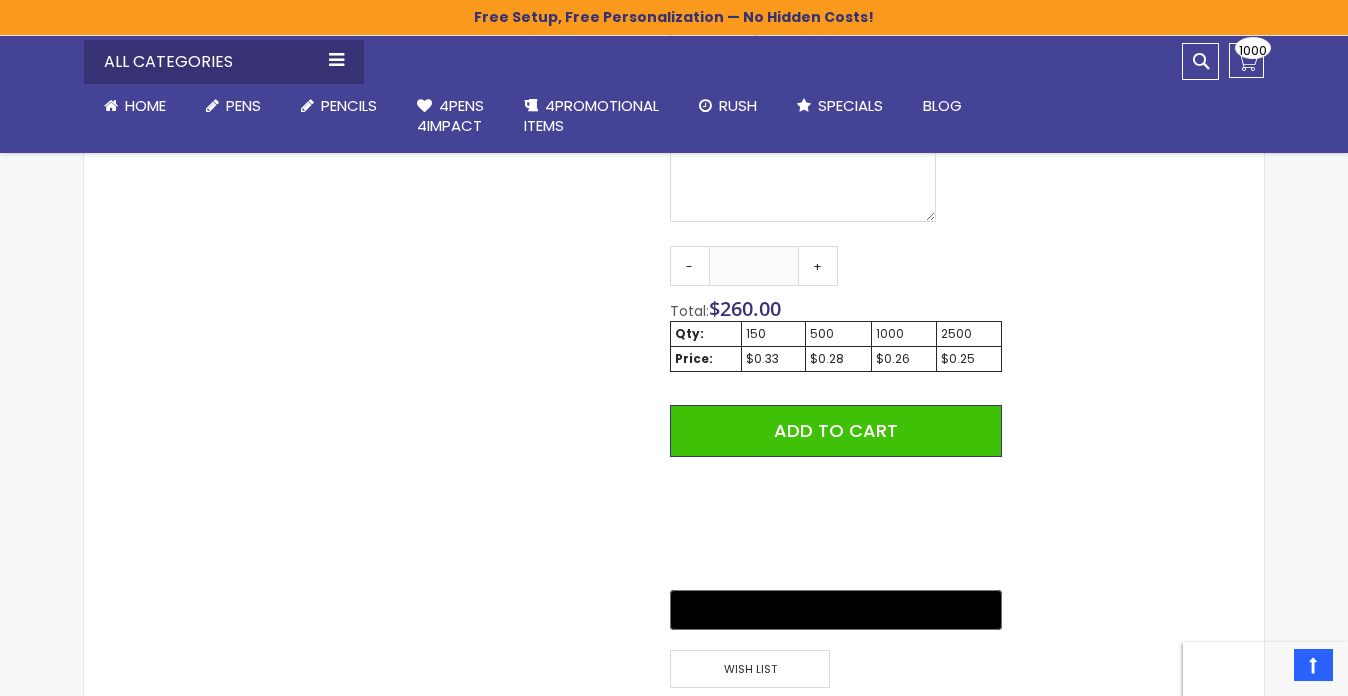scroll, scrollTop: 1253, scrollLeft: 0, axis: vertical 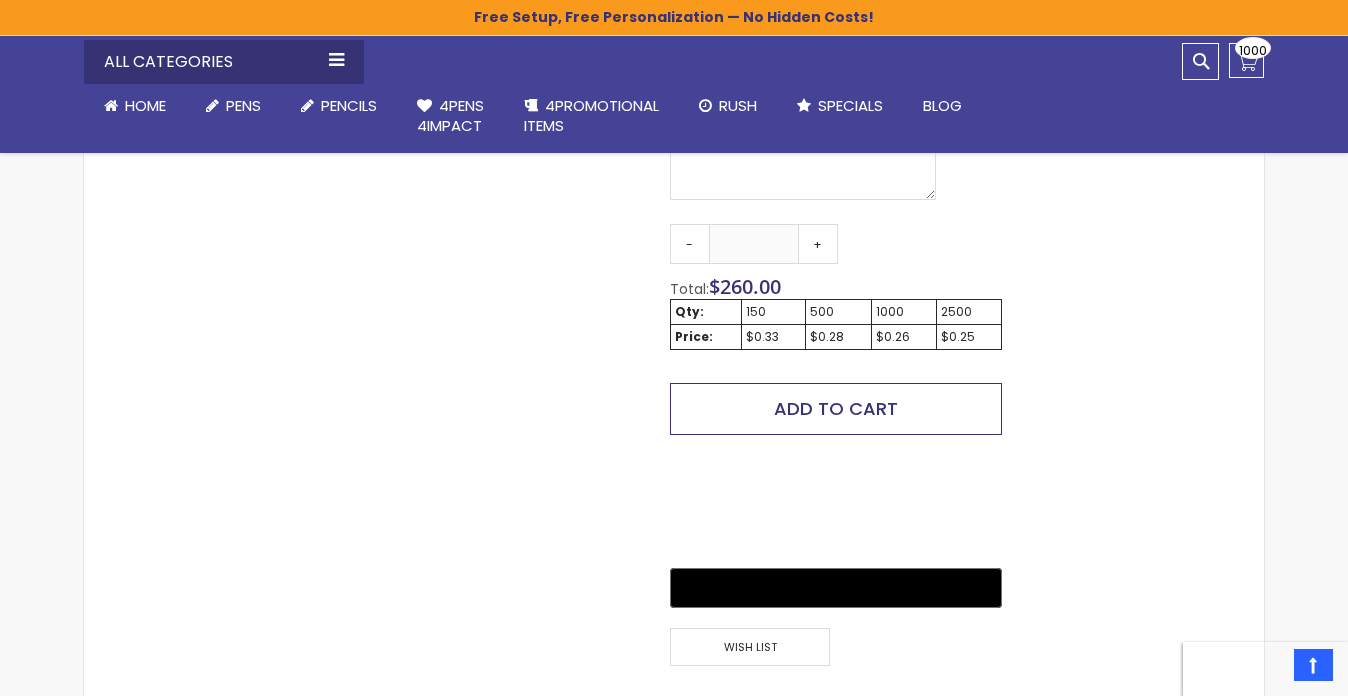 click on "Add to Cart" at bounding box center (836, 408) 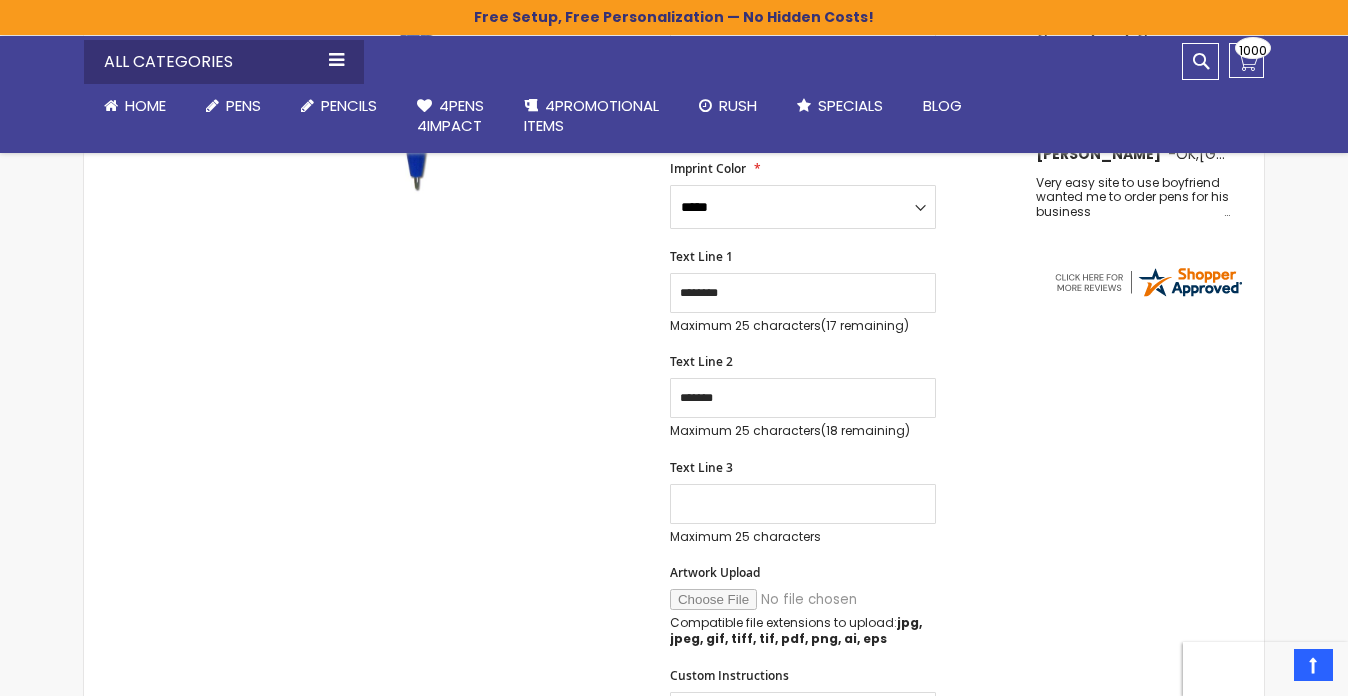 scroll, scrollTop: 537, scrollLeft: 0, axis: vertical 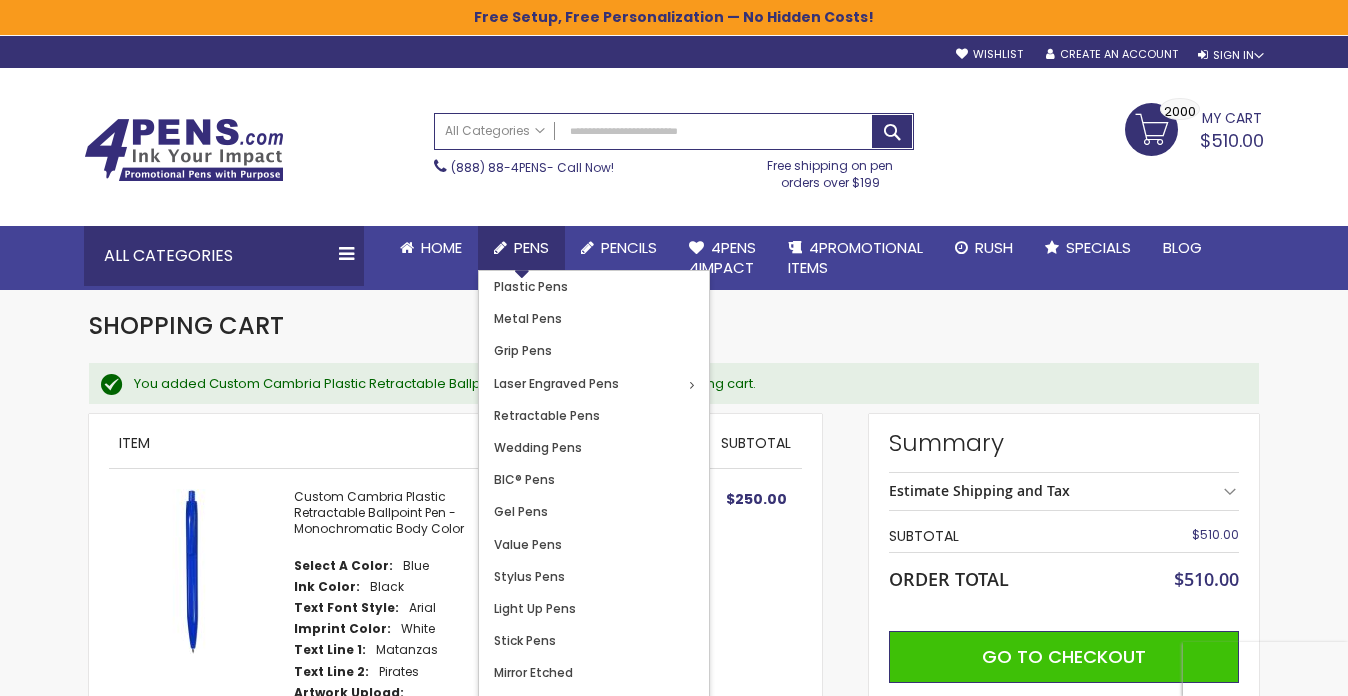 click on "Pens" at bounding box center [531, 247] 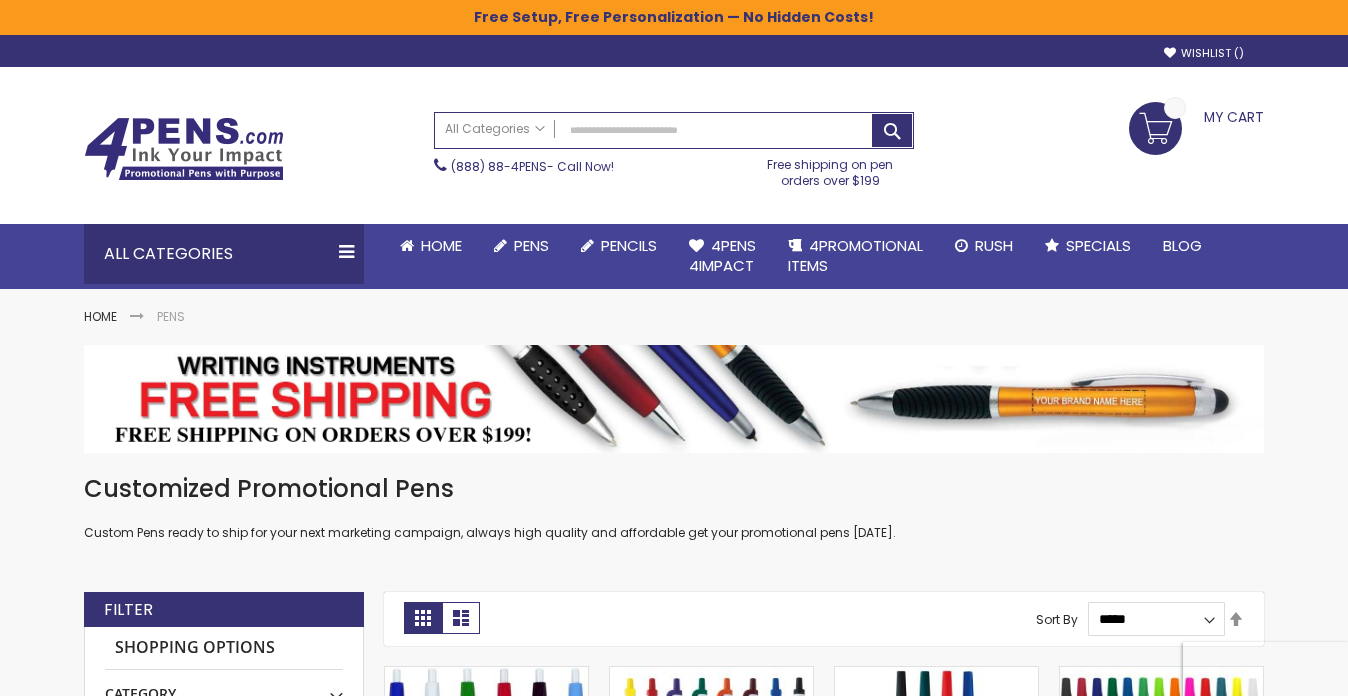scroll, scrollTop: 0, scrollLeft: 0, axis: both 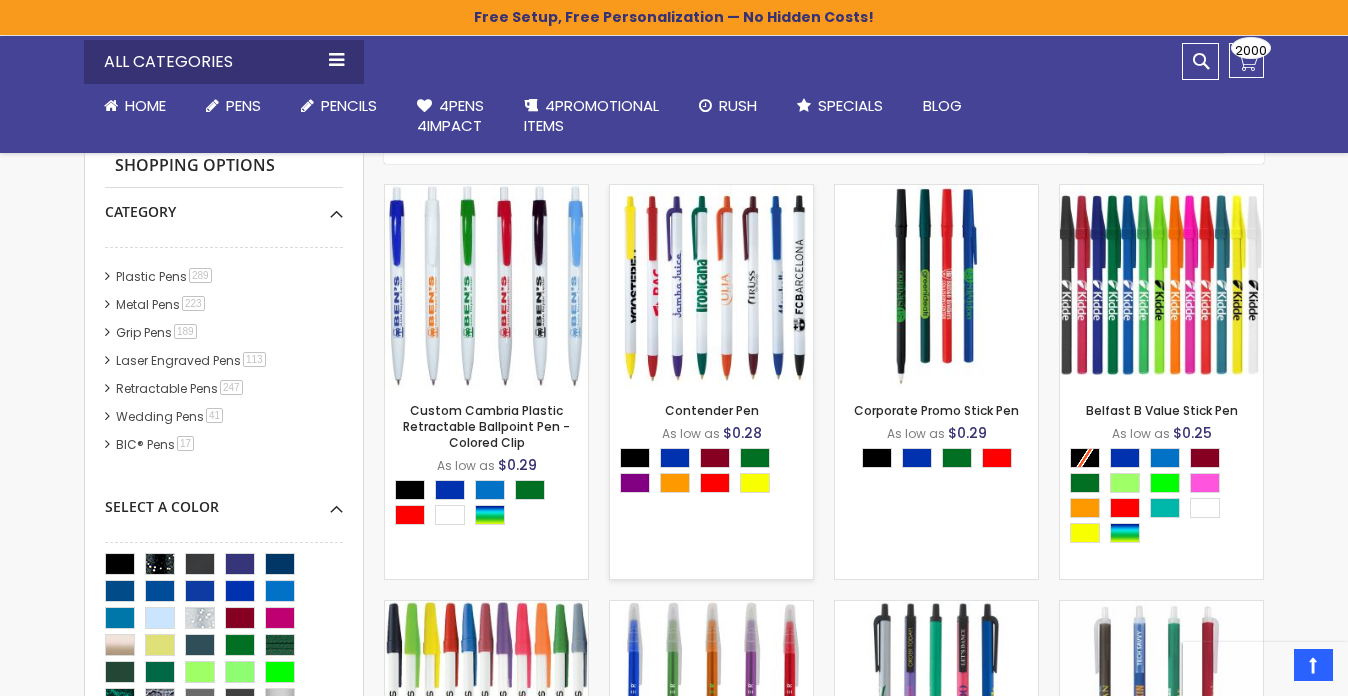 click at bounding box center [711, 286] 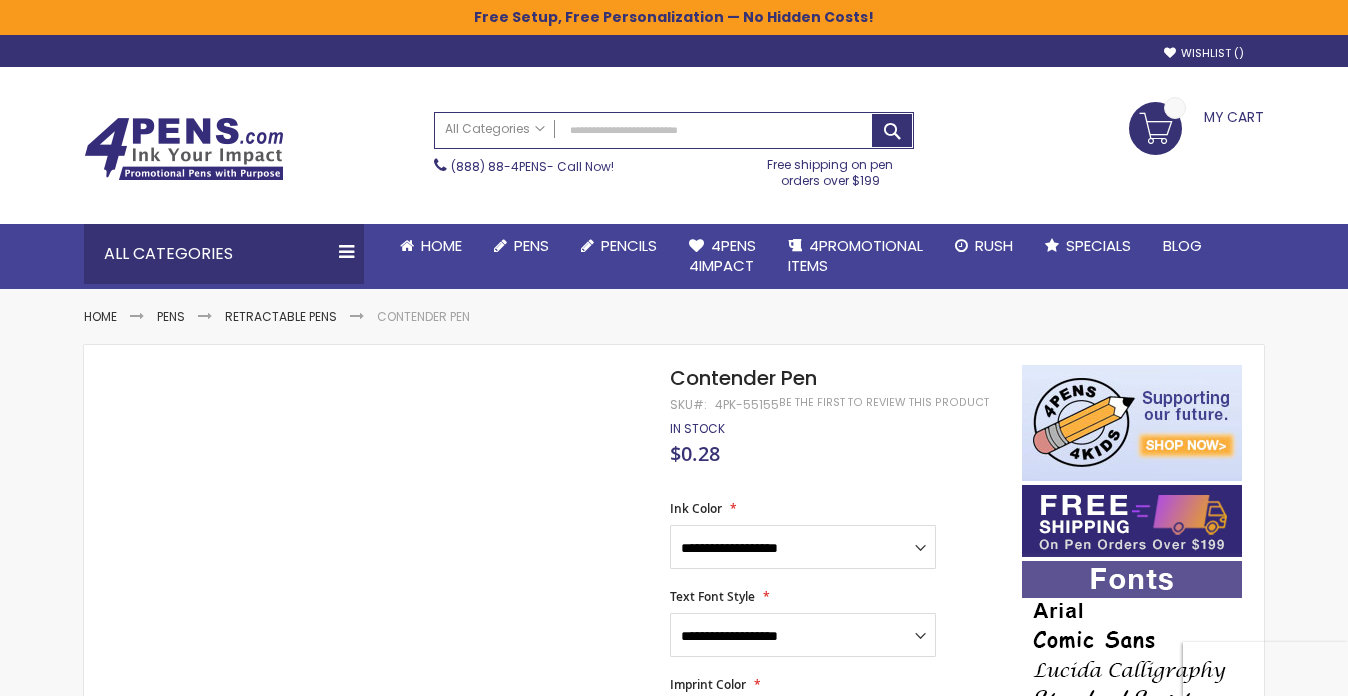 scroll, scrollTop: 0, scrollLeft: 0, axis: both 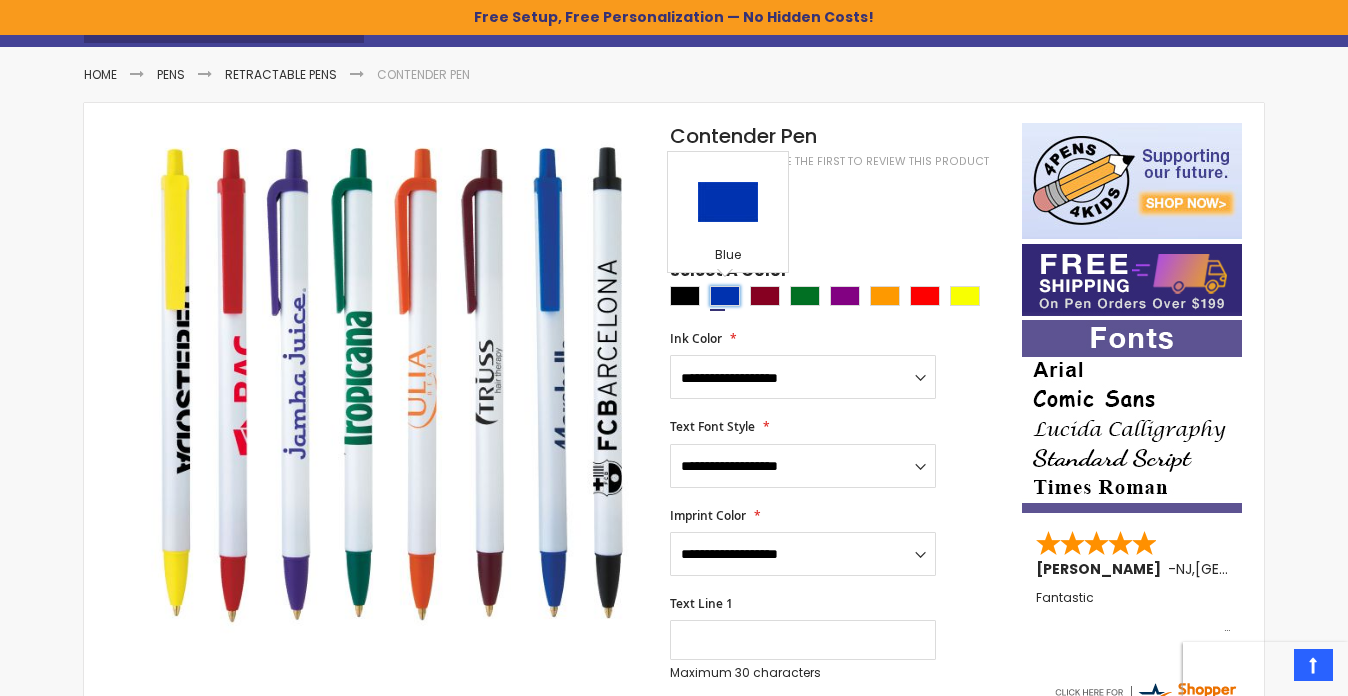 click at bounding box center [725, 296] 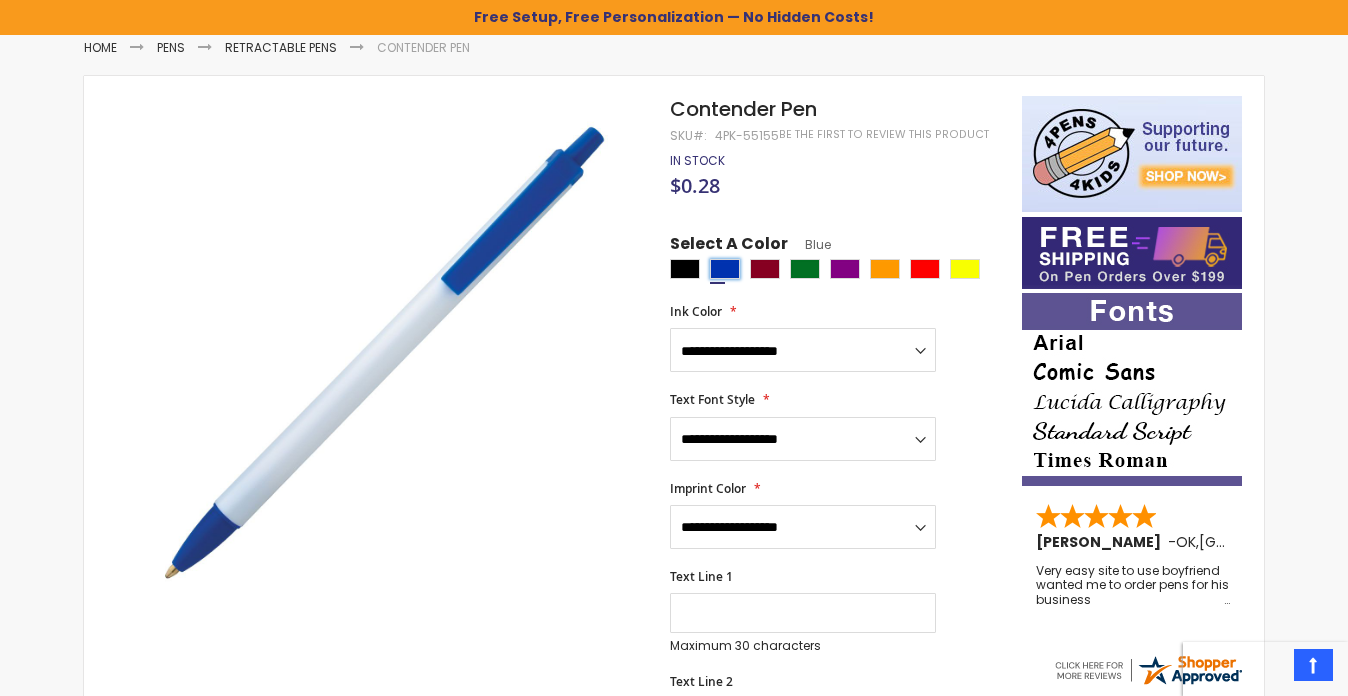 scroll, scrollTop: 264, scrollLeft: 0, axis: vertical 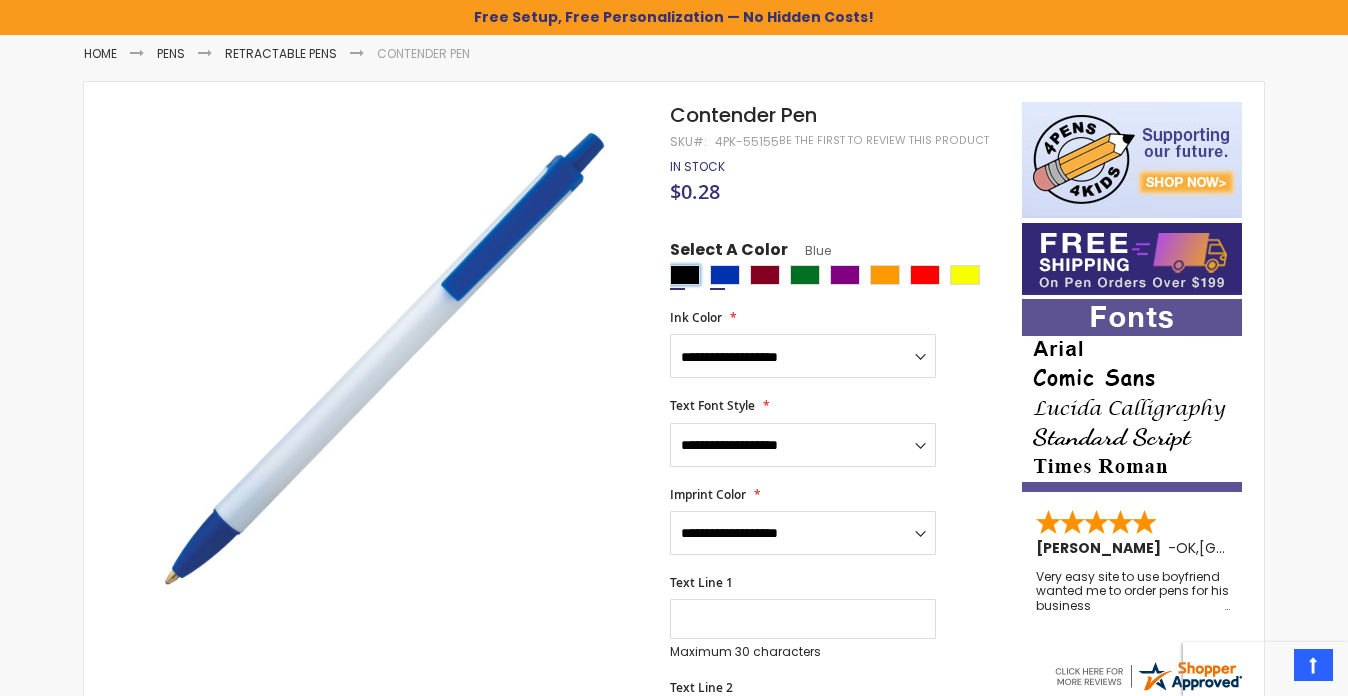 click at bounding box center (685, 275) 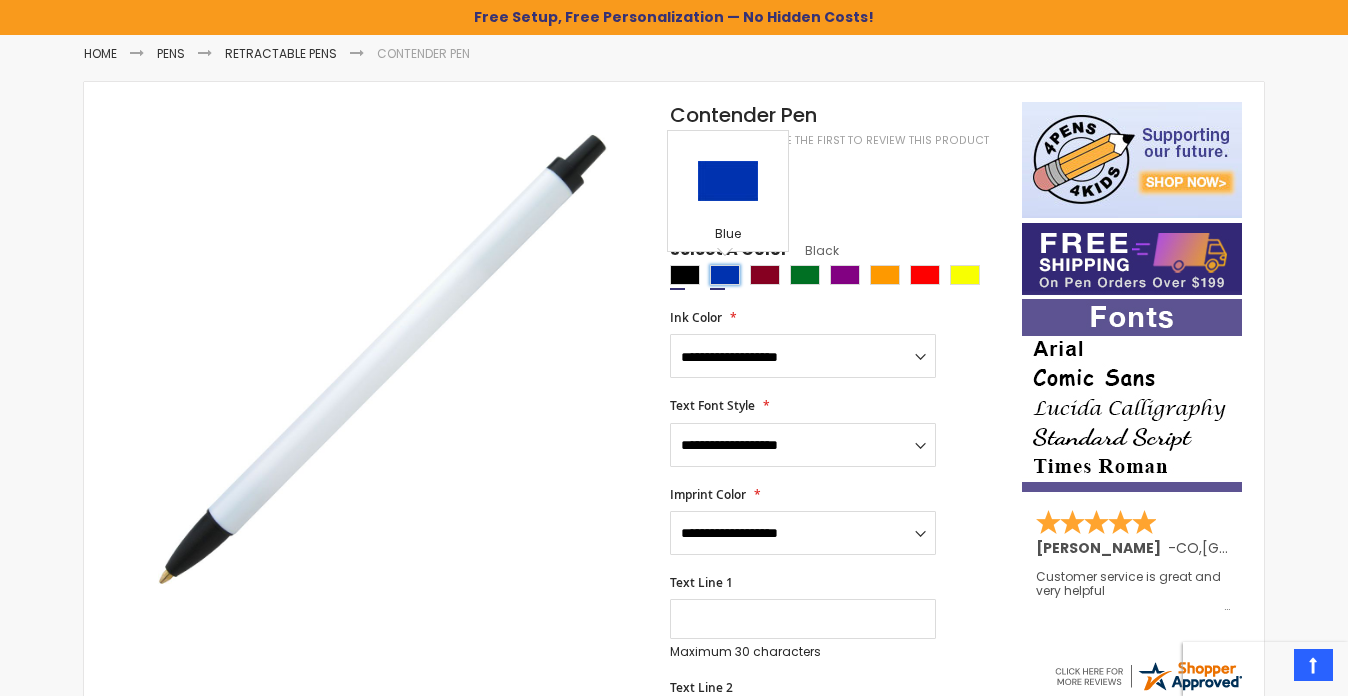 click at bounding box center [725, 275] 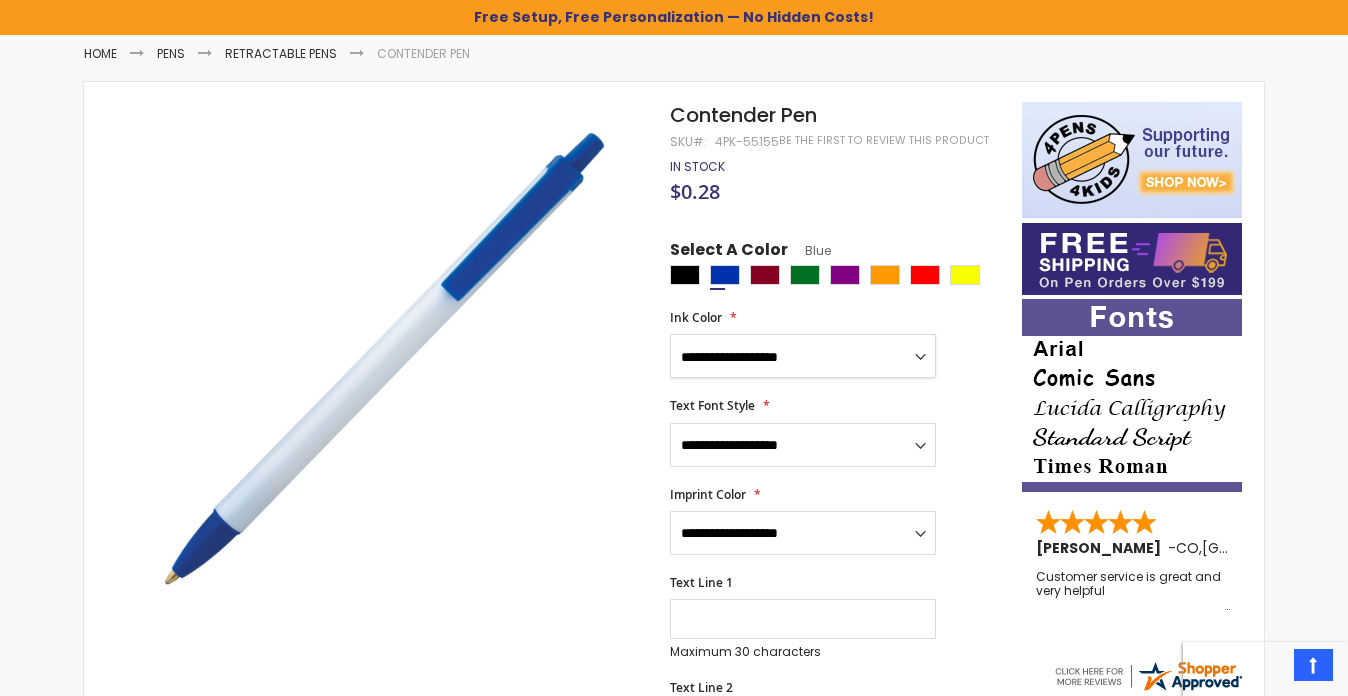 click on "**********" at bounding box center [803, 356] 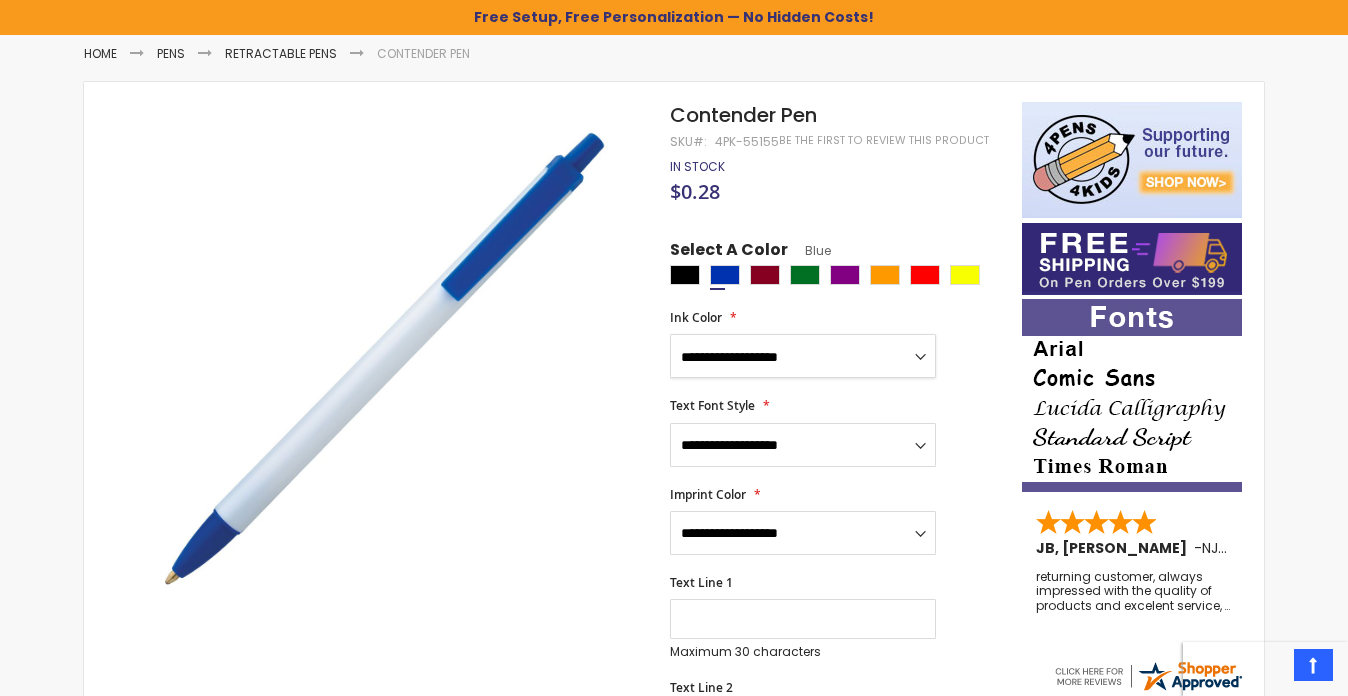 select on "*****" 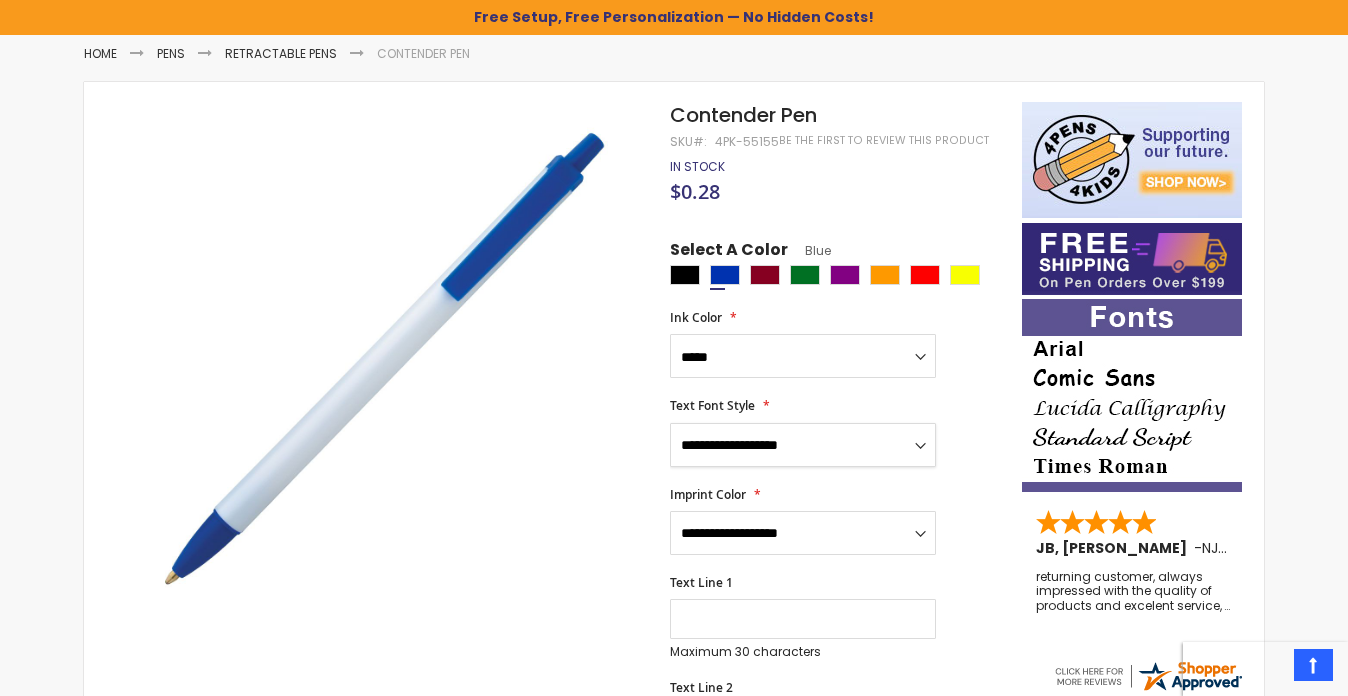 click on "**********" at bounding box center [803, 445] 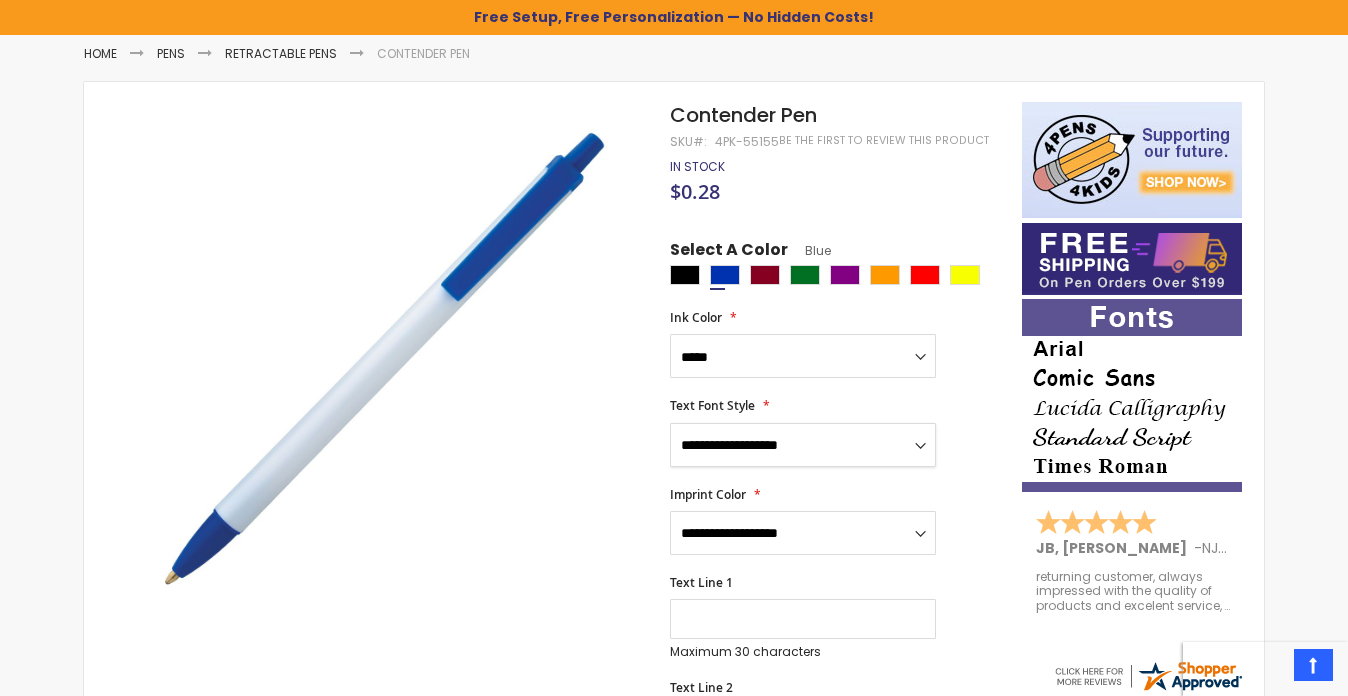 select on "*****" 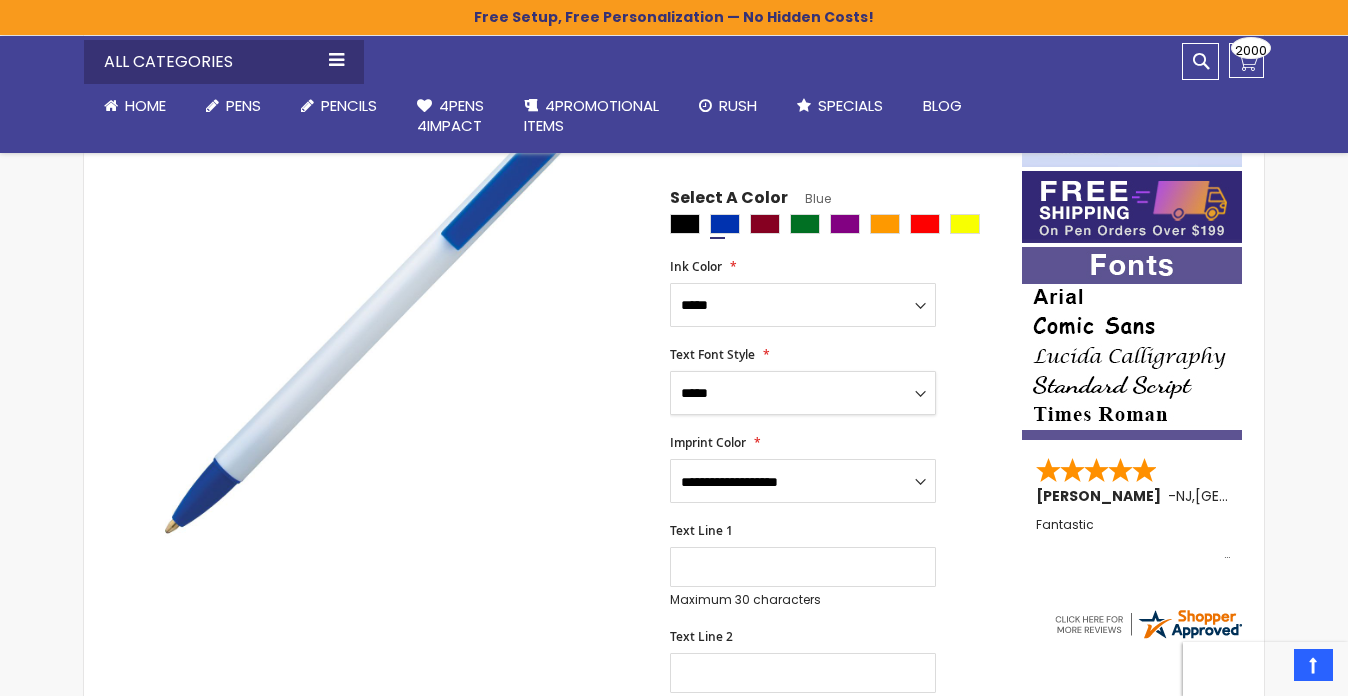 scroll, scrollTop: 314, scrollLeft: 0, axis: vertical 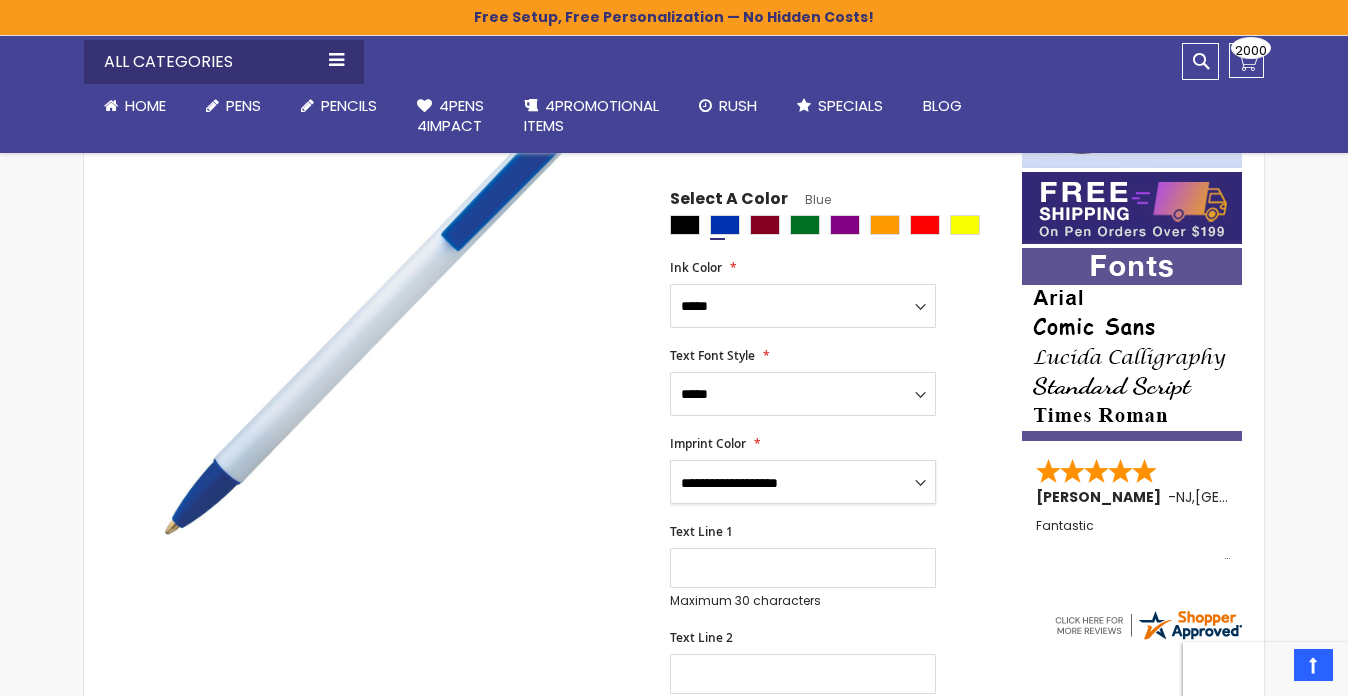 click on "**********" at bounding box center (803, 482) 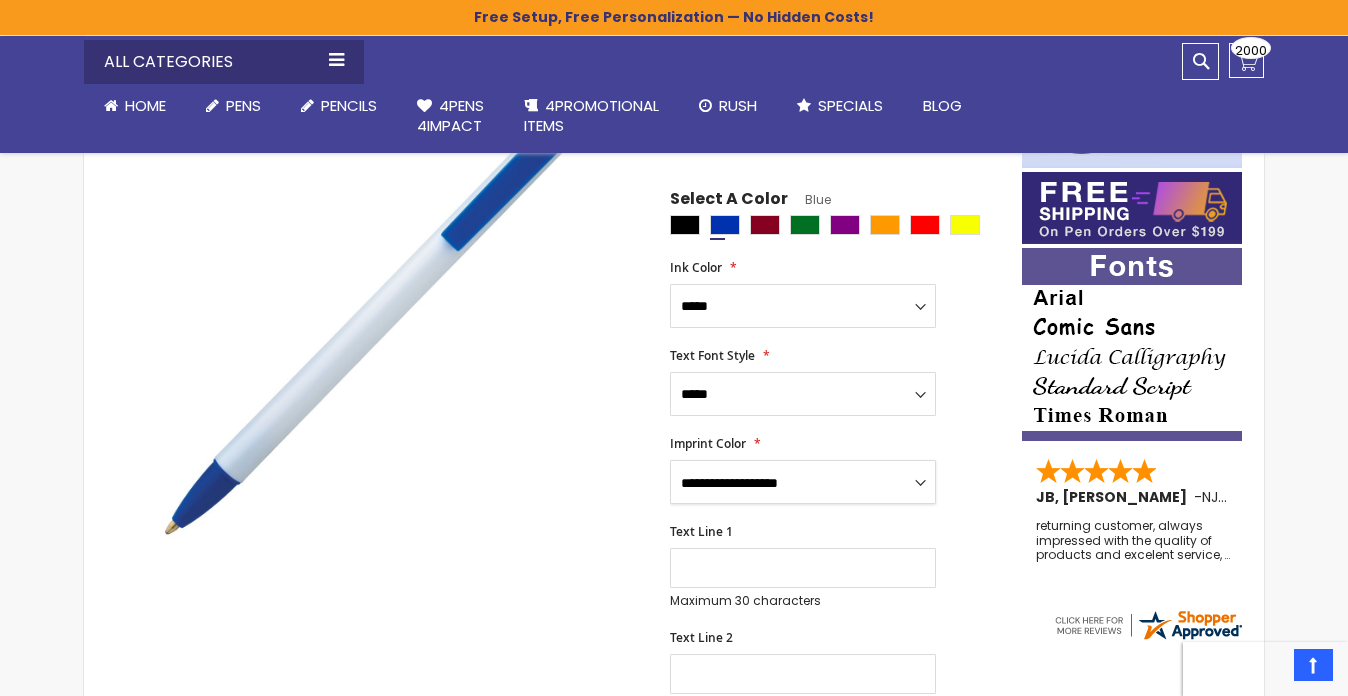 select on "*****" 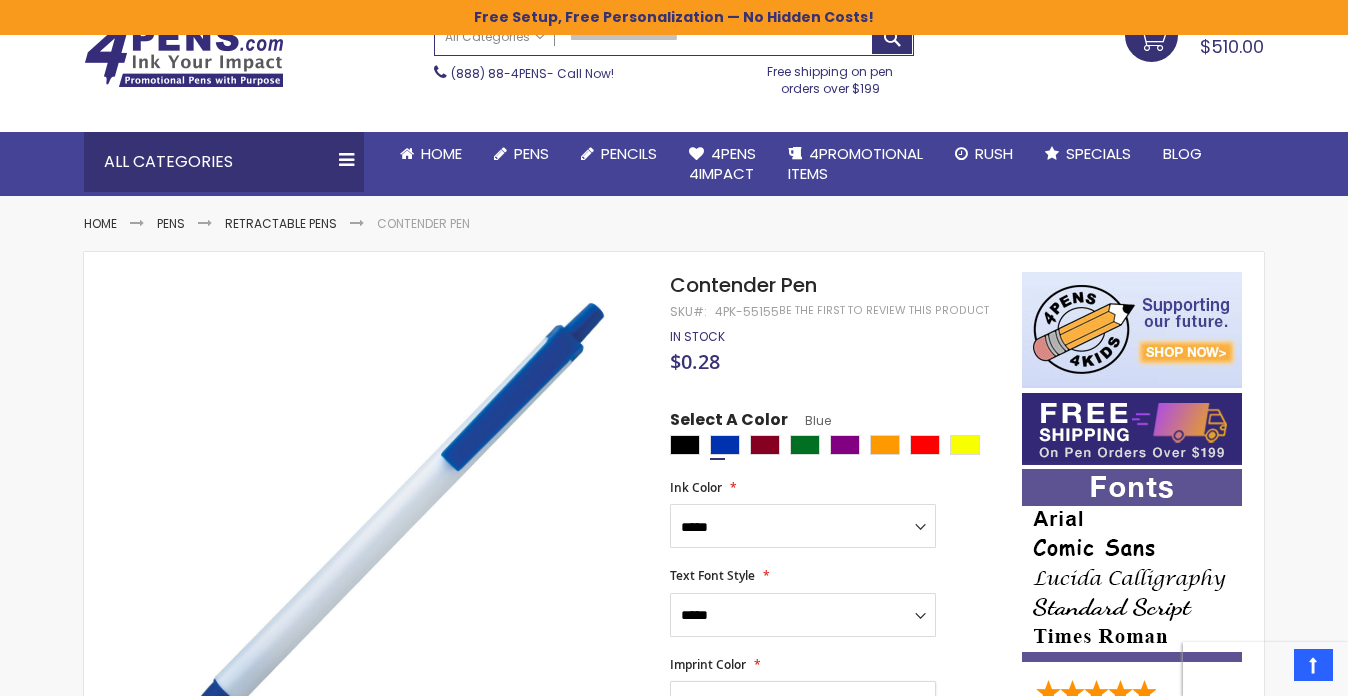 scroll, scrollTop: 0, scrollLeft: 0, axis: both 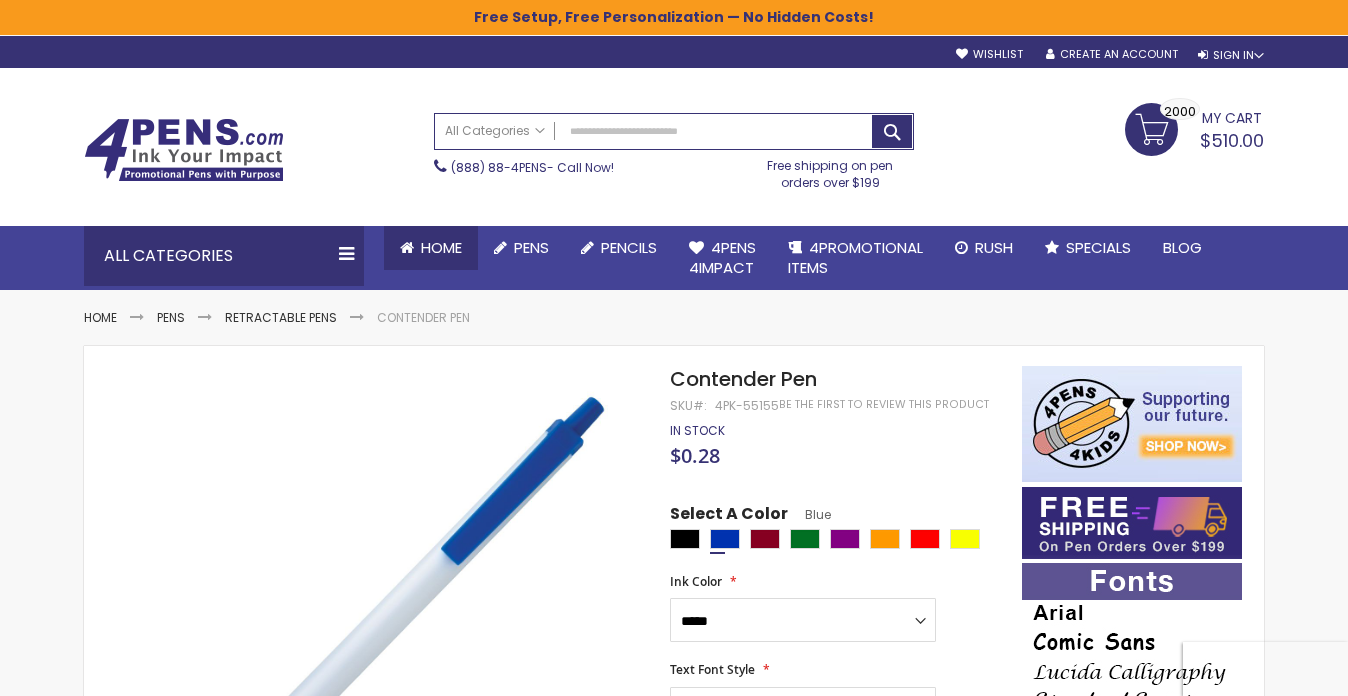 click on "Home" at bounding box center (441, 247) 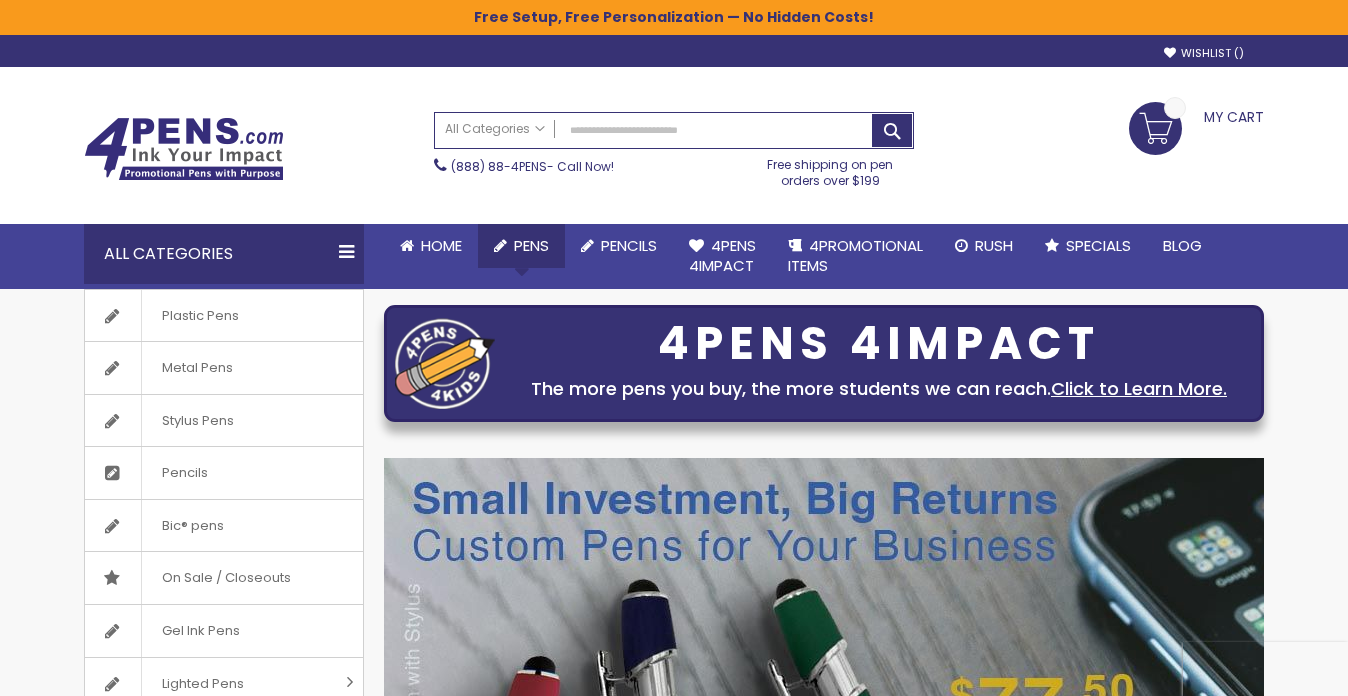 scroll, scrollTop: 0, scrollLeft: 0, axis: both 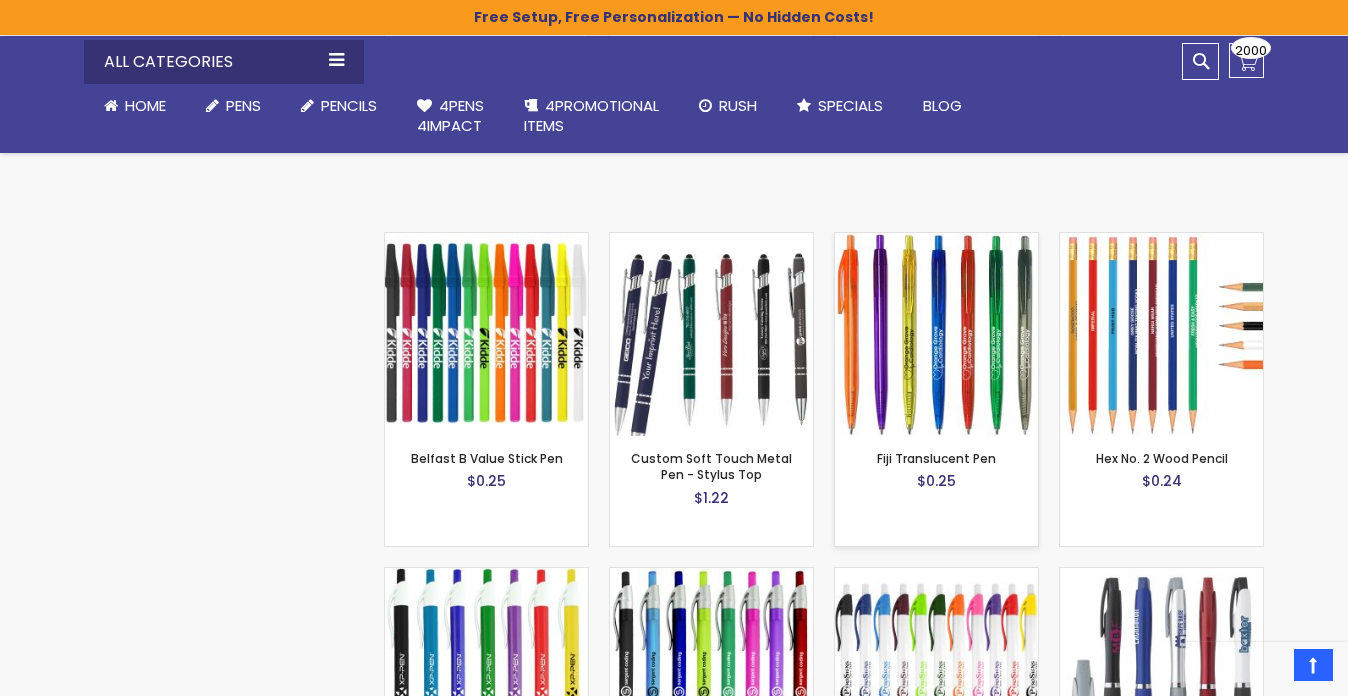 click at bounding box center (936, 334) 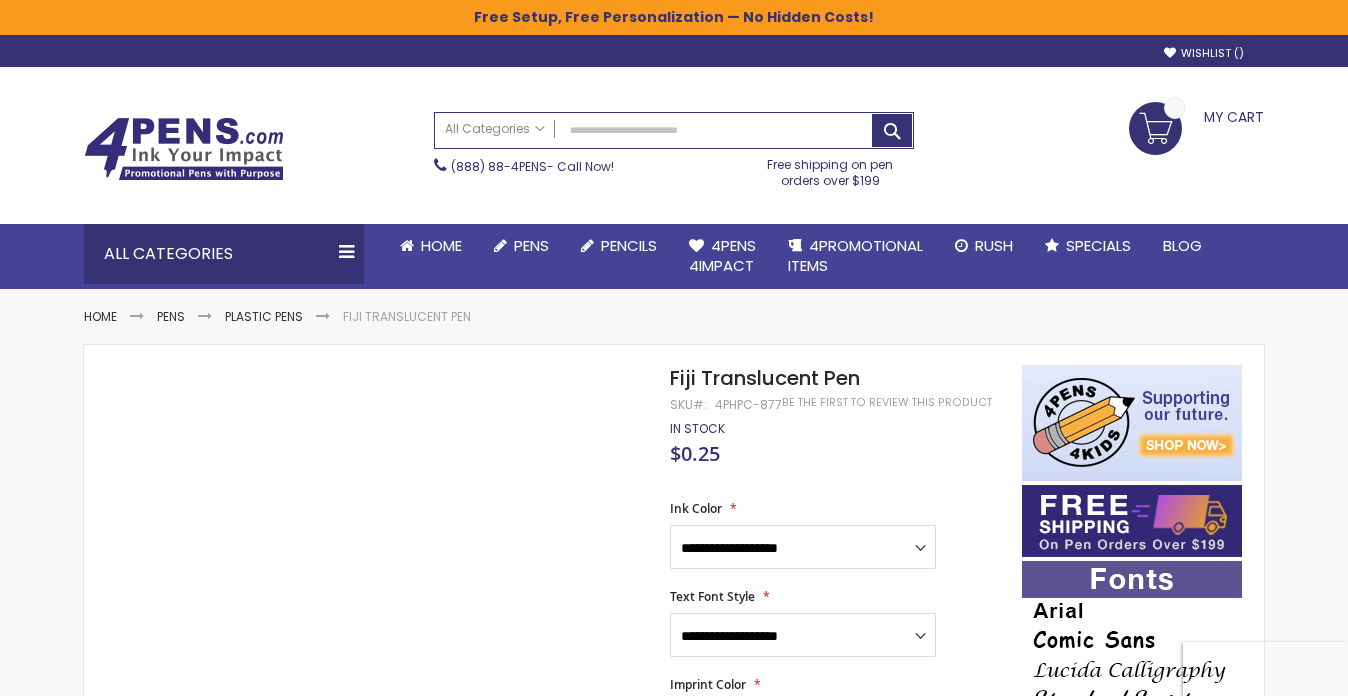 scroll, scrollTop: 0, scrollLeft: 0, axis: both 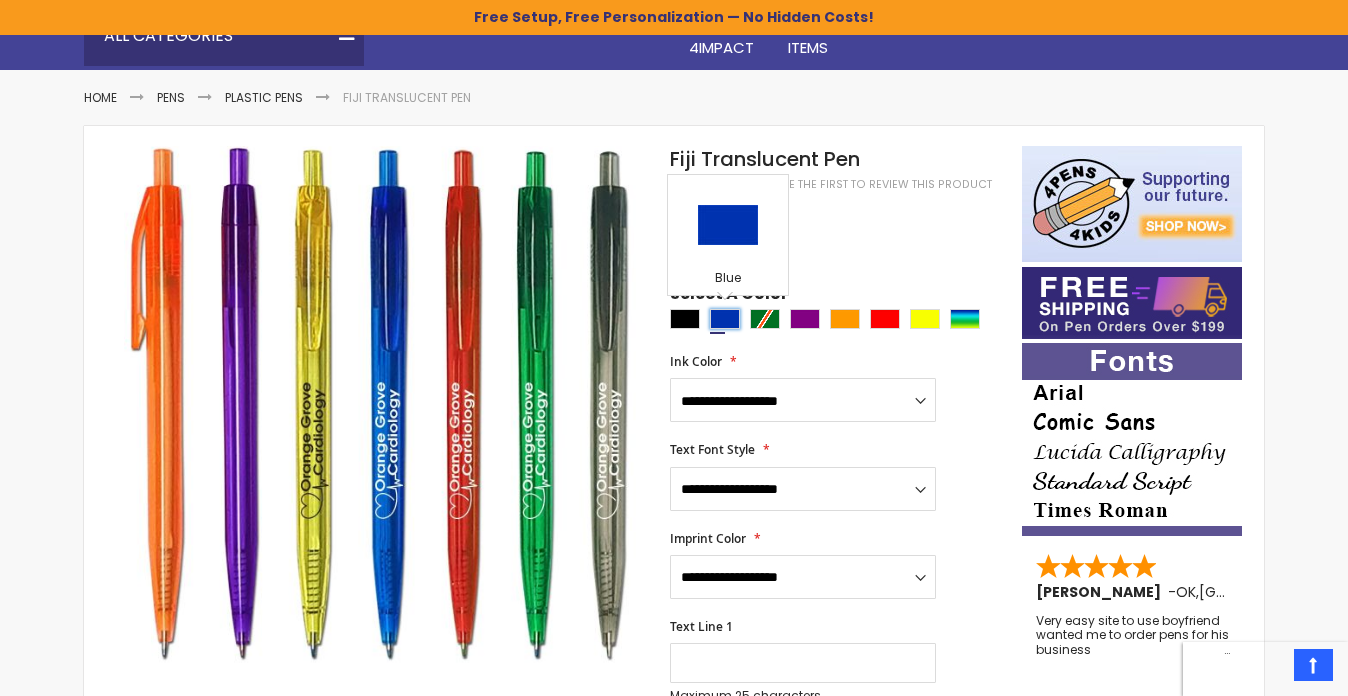 click at bounding box center (725, 319) 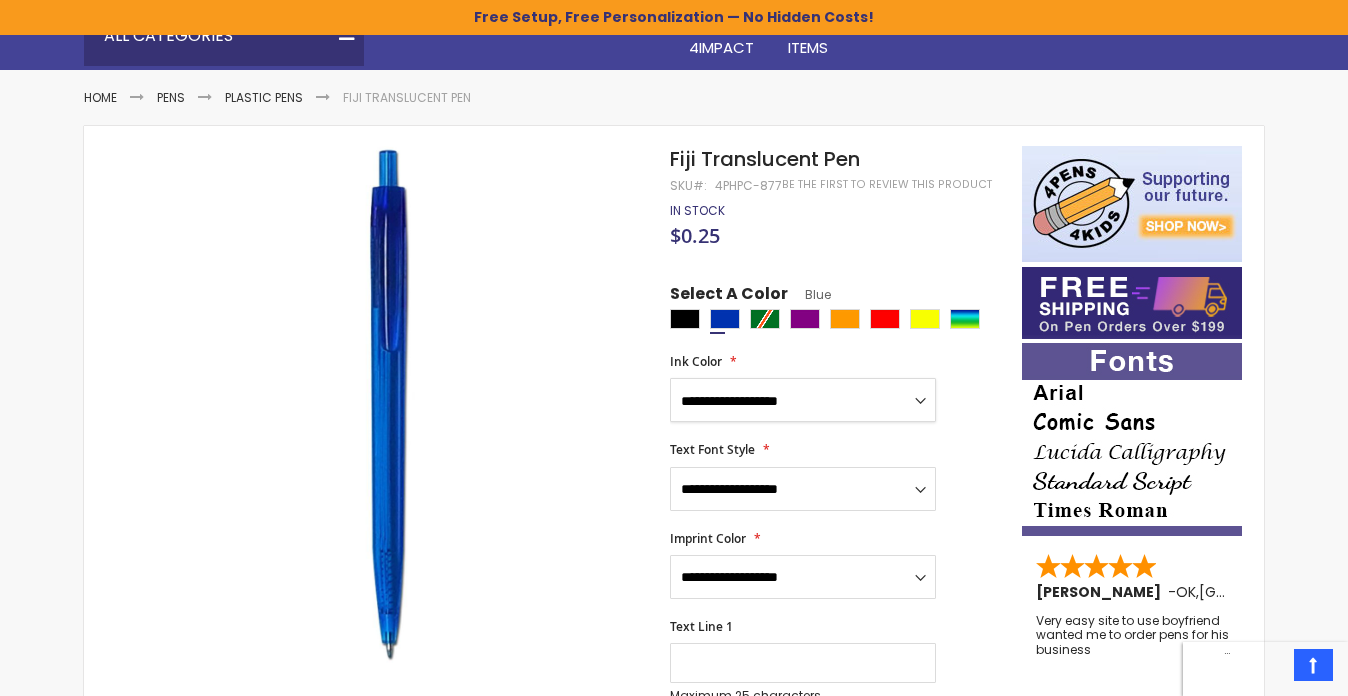 click on "**********" at bounding box center [803, 400] 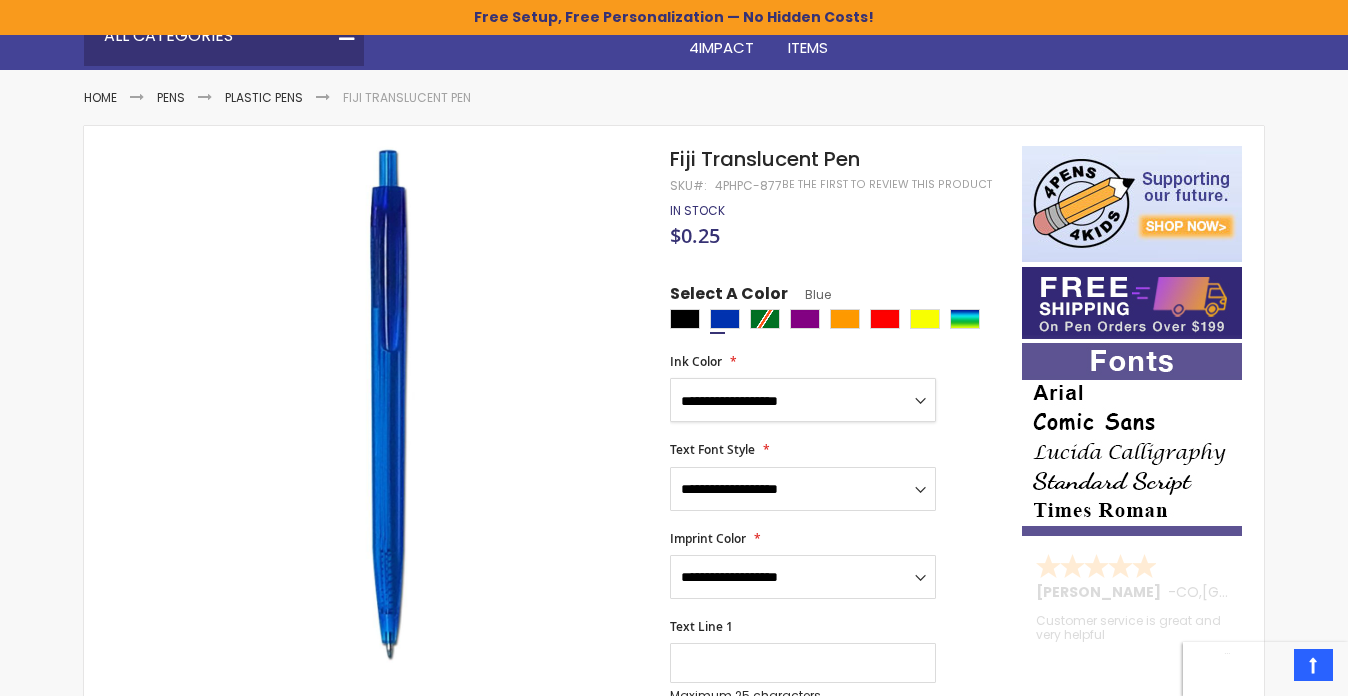 select on "*****" 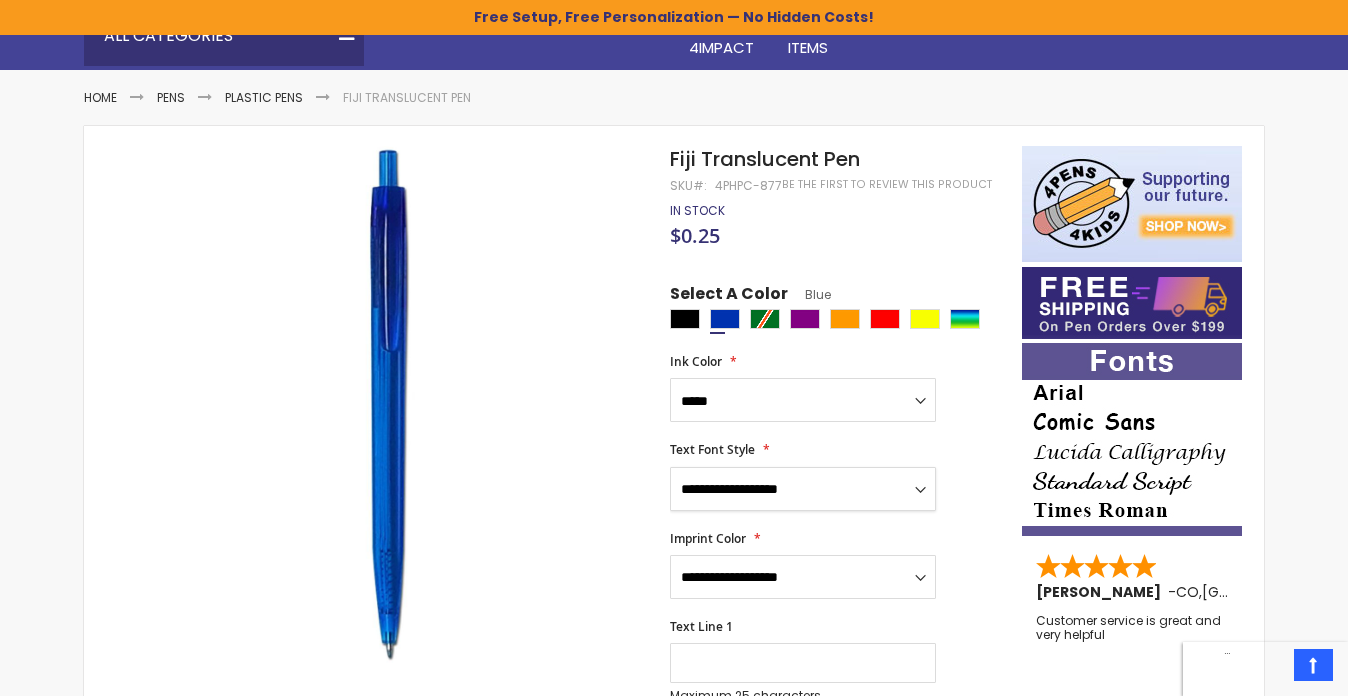 click on "**********" at bounding box center [803, 489] 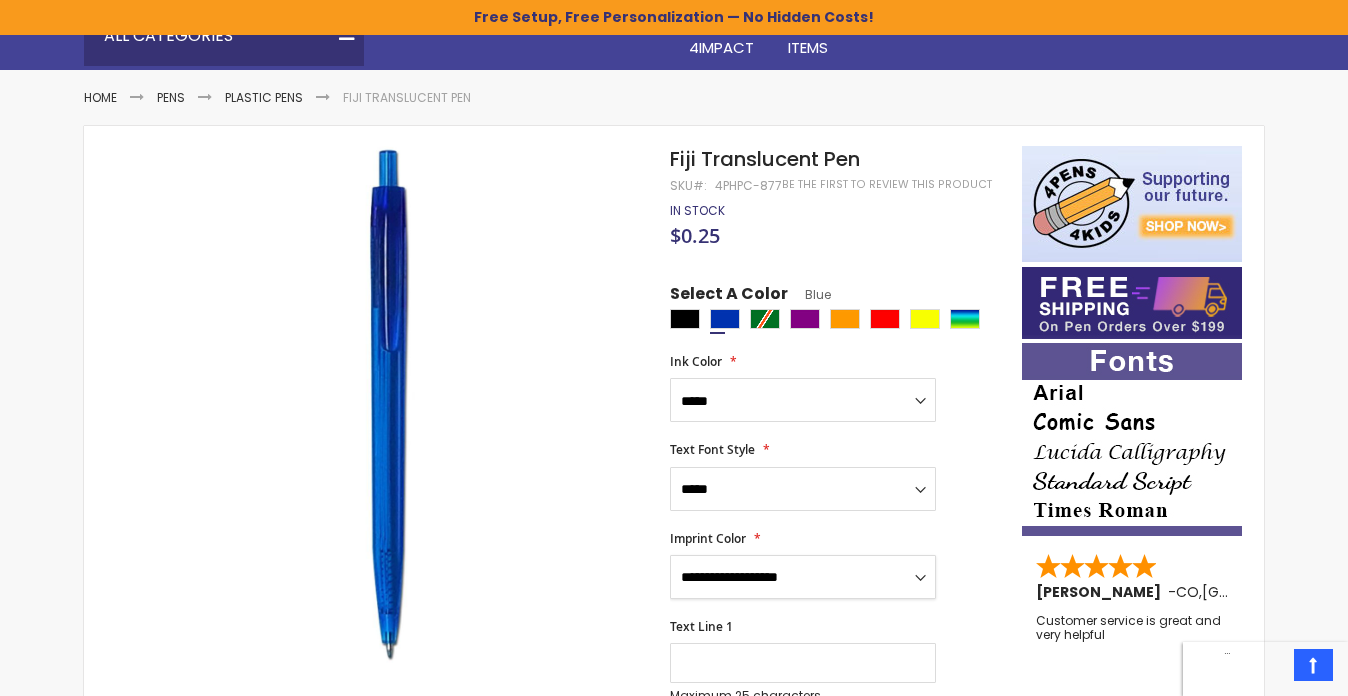 click on "**********" at bounding box center (803, 577) 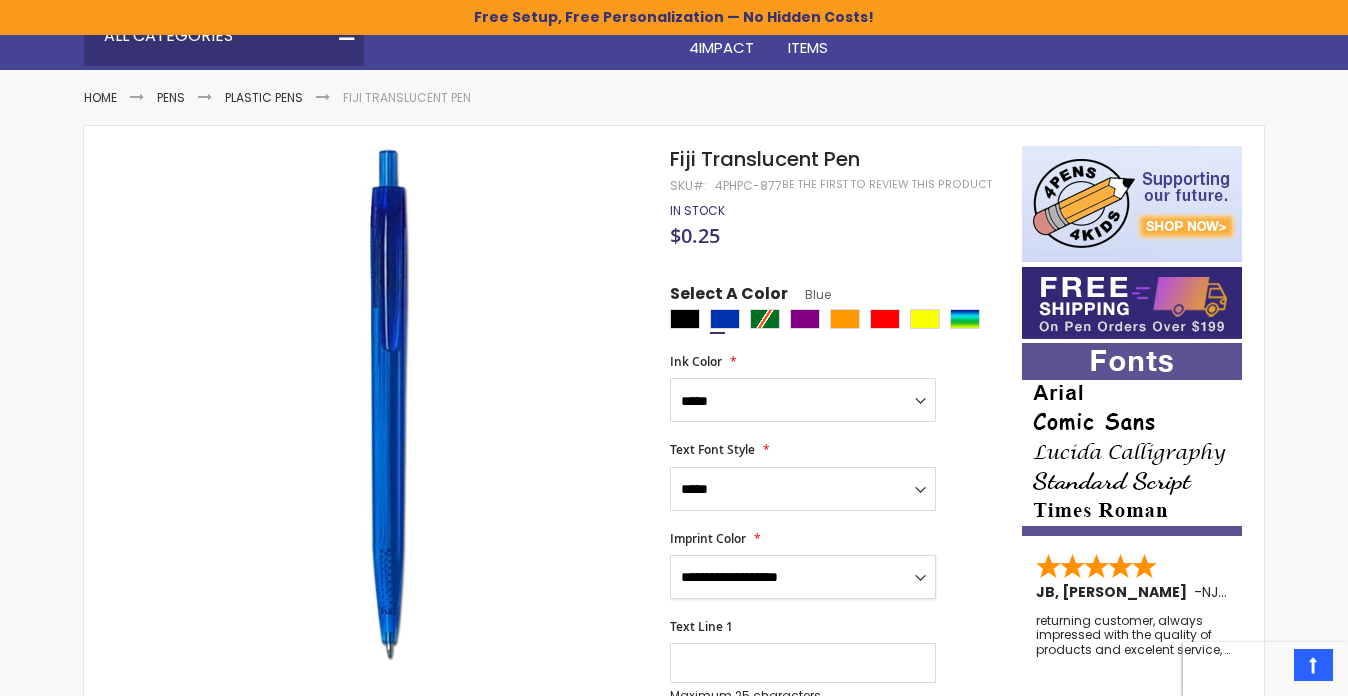 select on "*****" 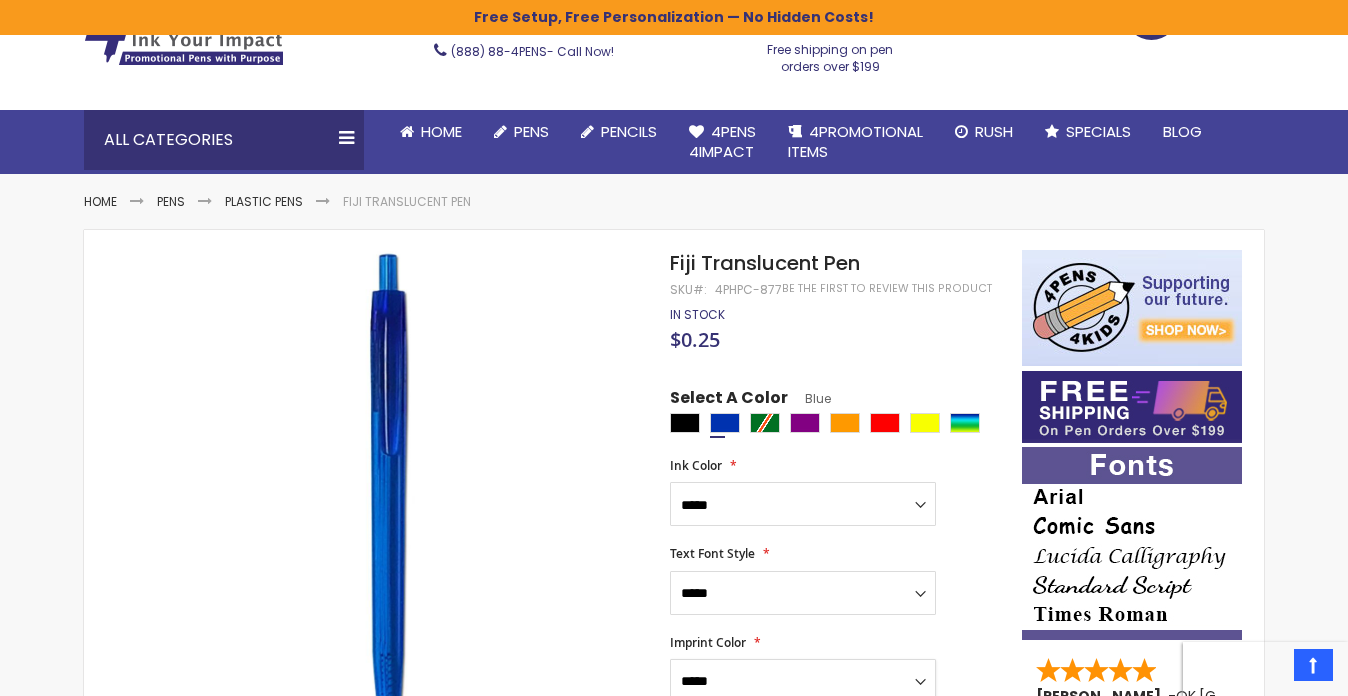 scroll, scrollTop: 0, scrollLeft: 0, axis: both 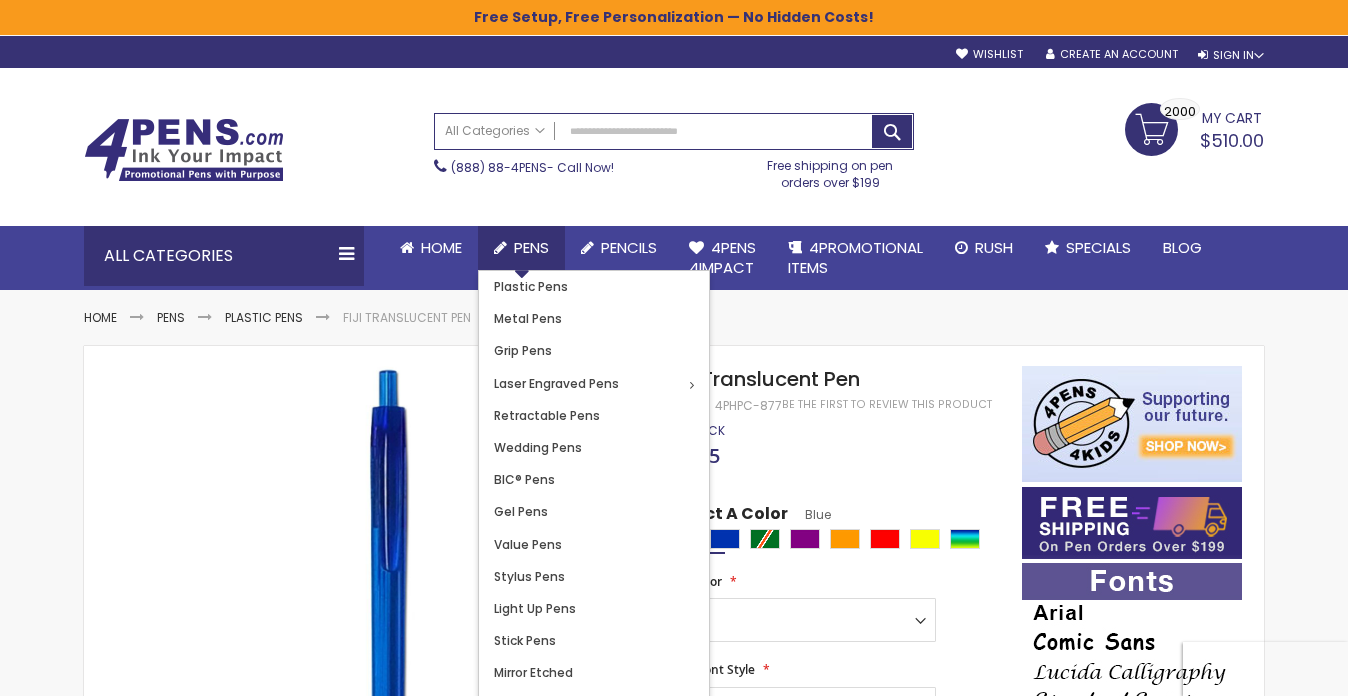 click on "Pens" at bounding box center [531, 247] 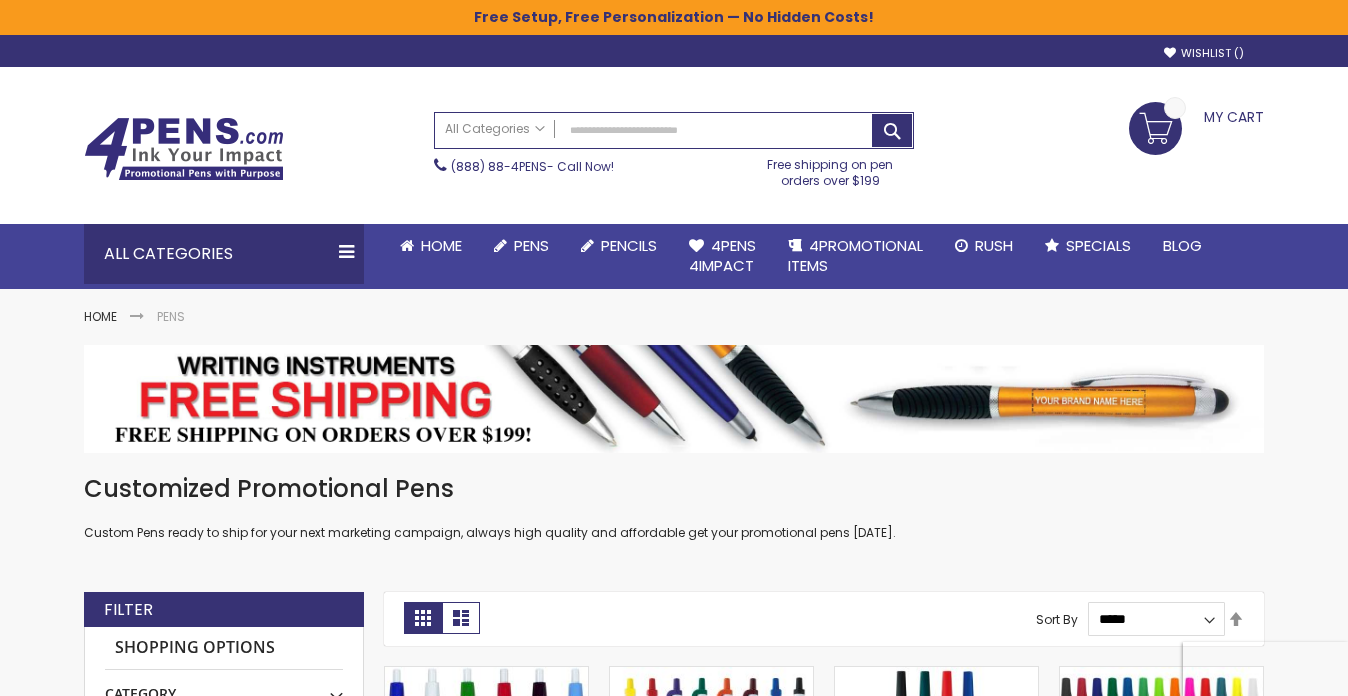 scroll, scrollTop: 0, scrollLeft: 0, axis: both 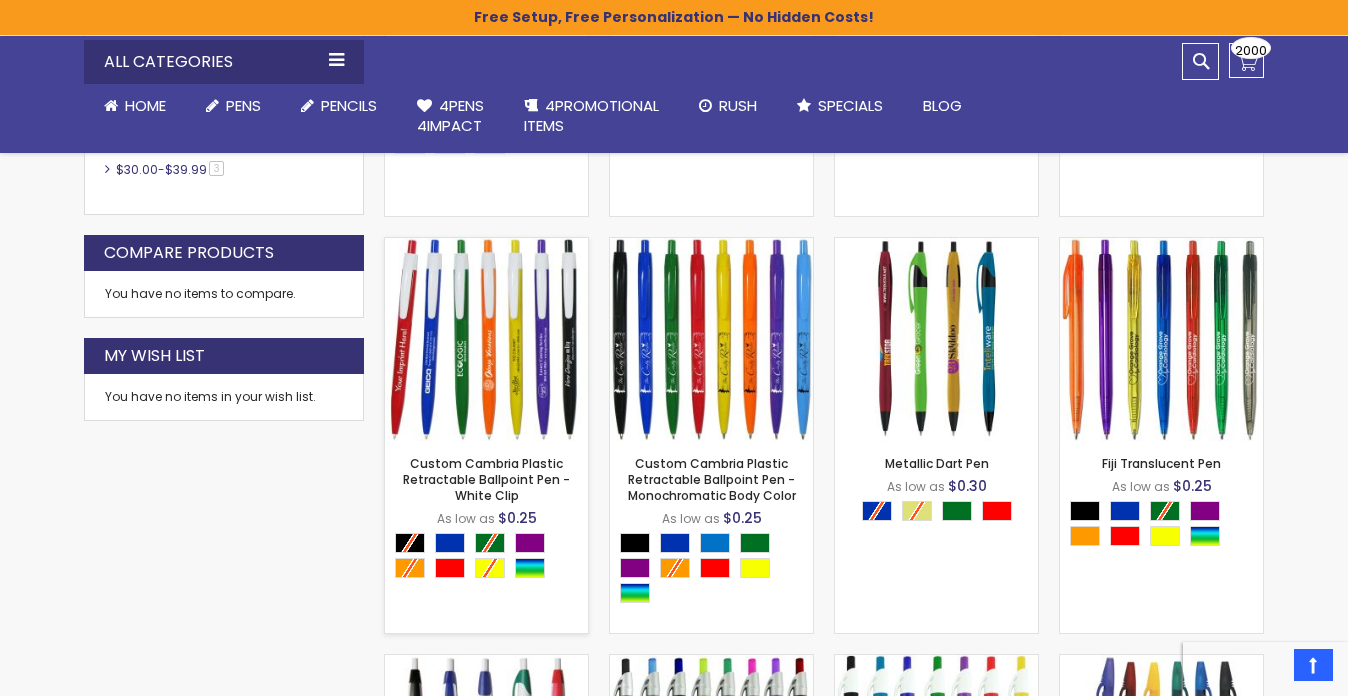 click at bounding box center [486, 339] 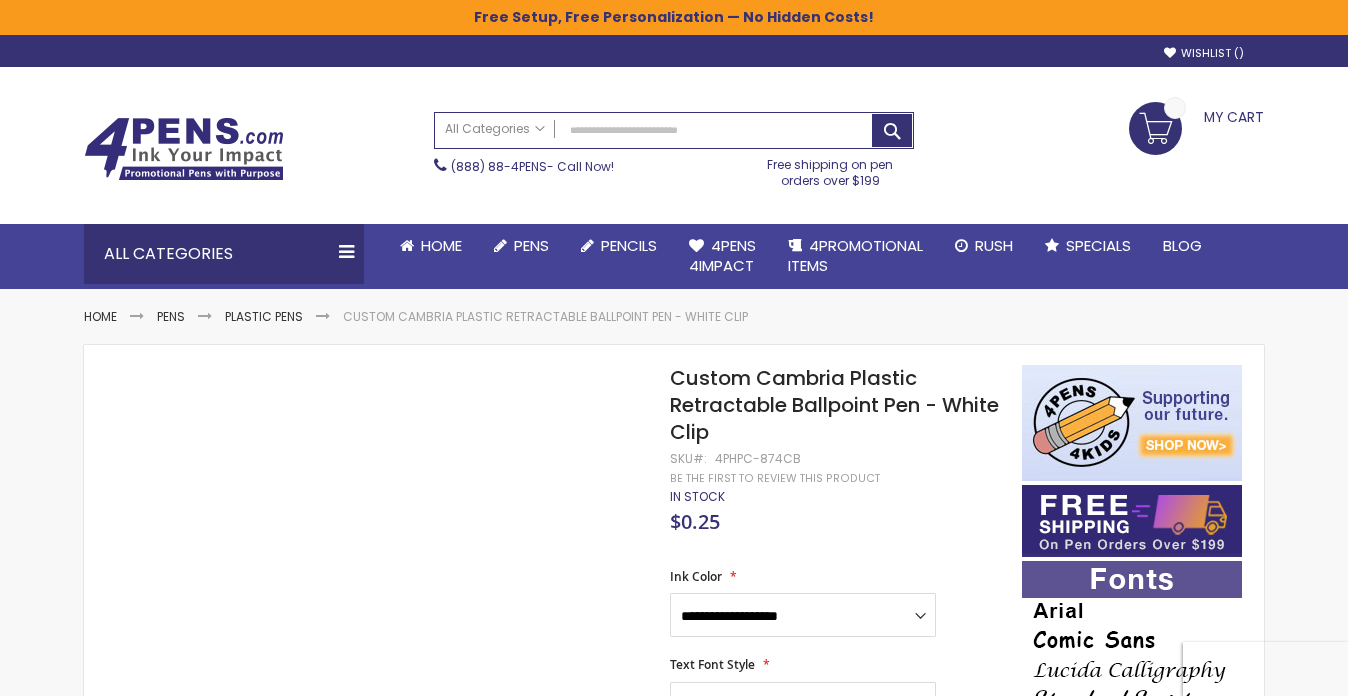 scroll, scrollTop: 0, scrollLeft: 0, axis: both 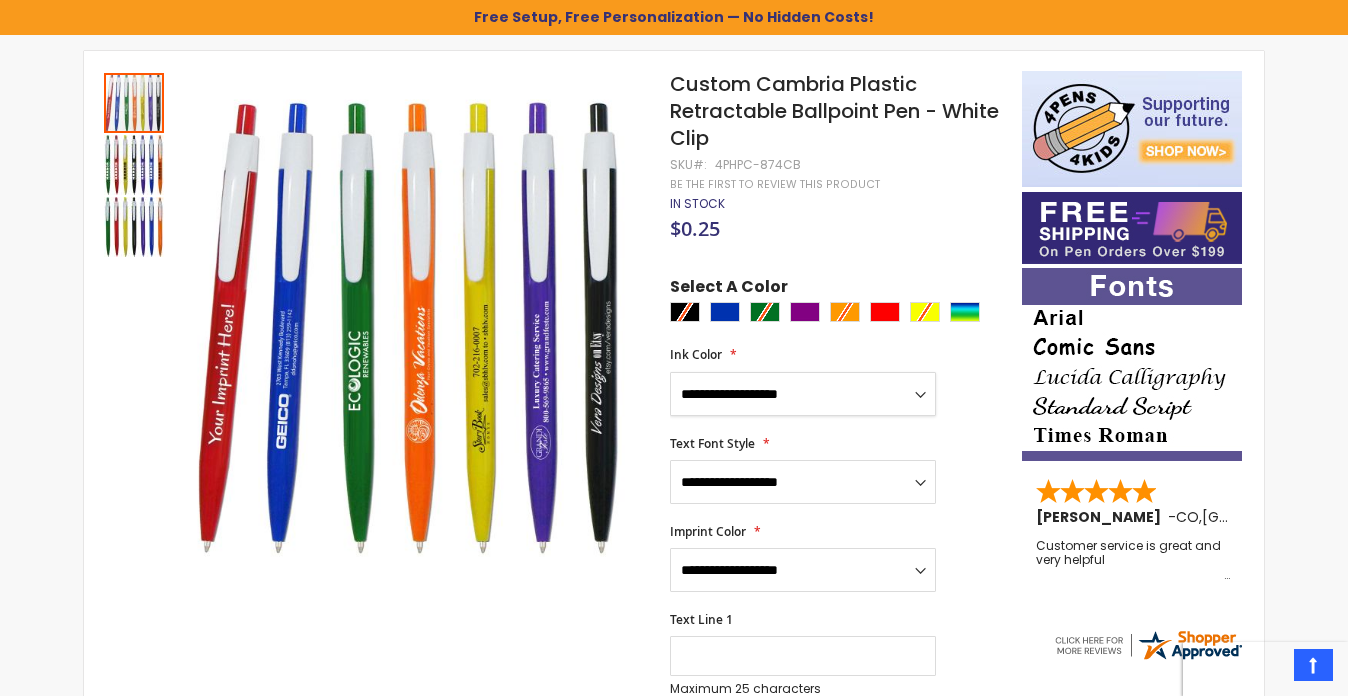 click on "**********" at bounding box center [803, 394] 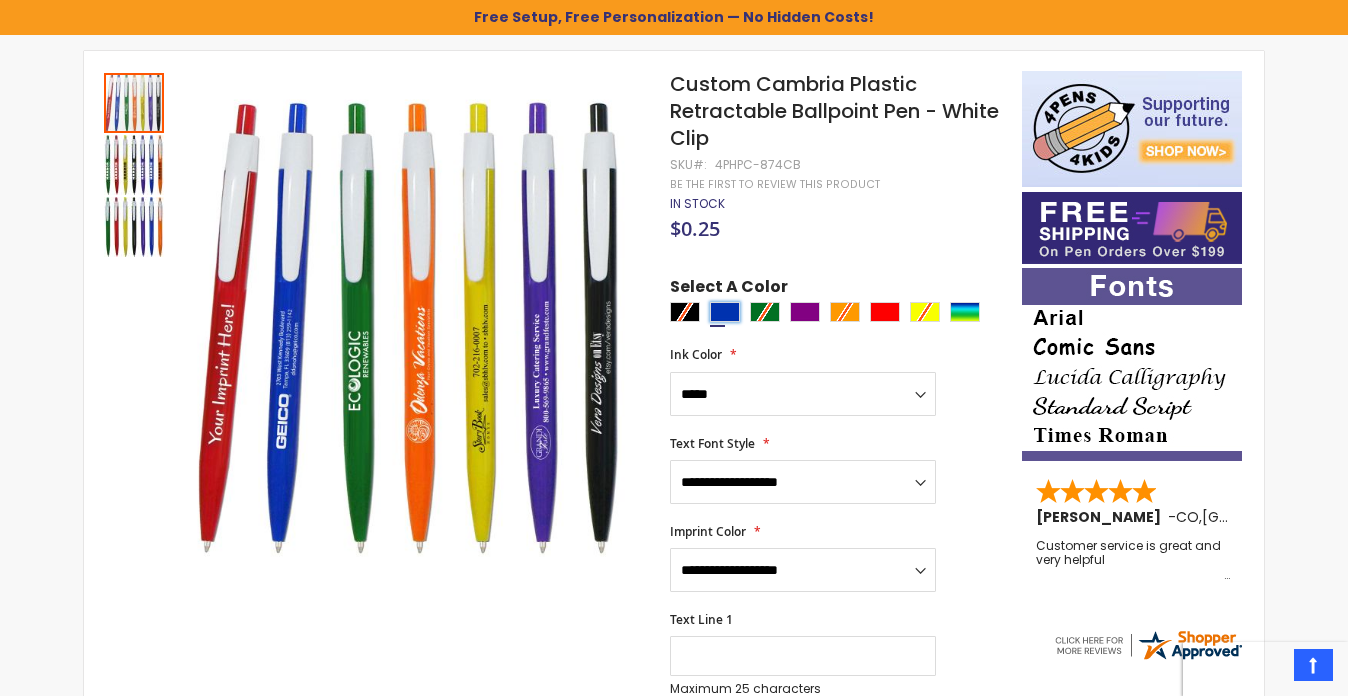 click at bounding box center [725, 312] 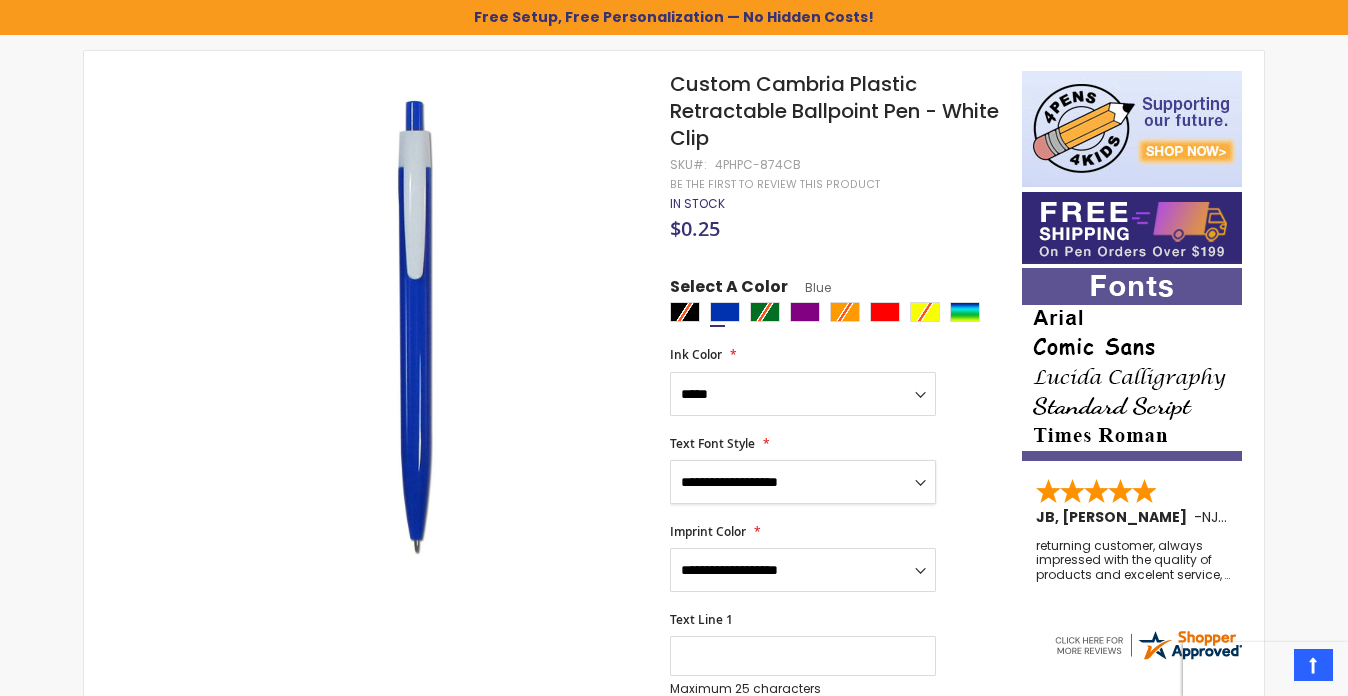 click on "**********" at bounding box center [803, 482] 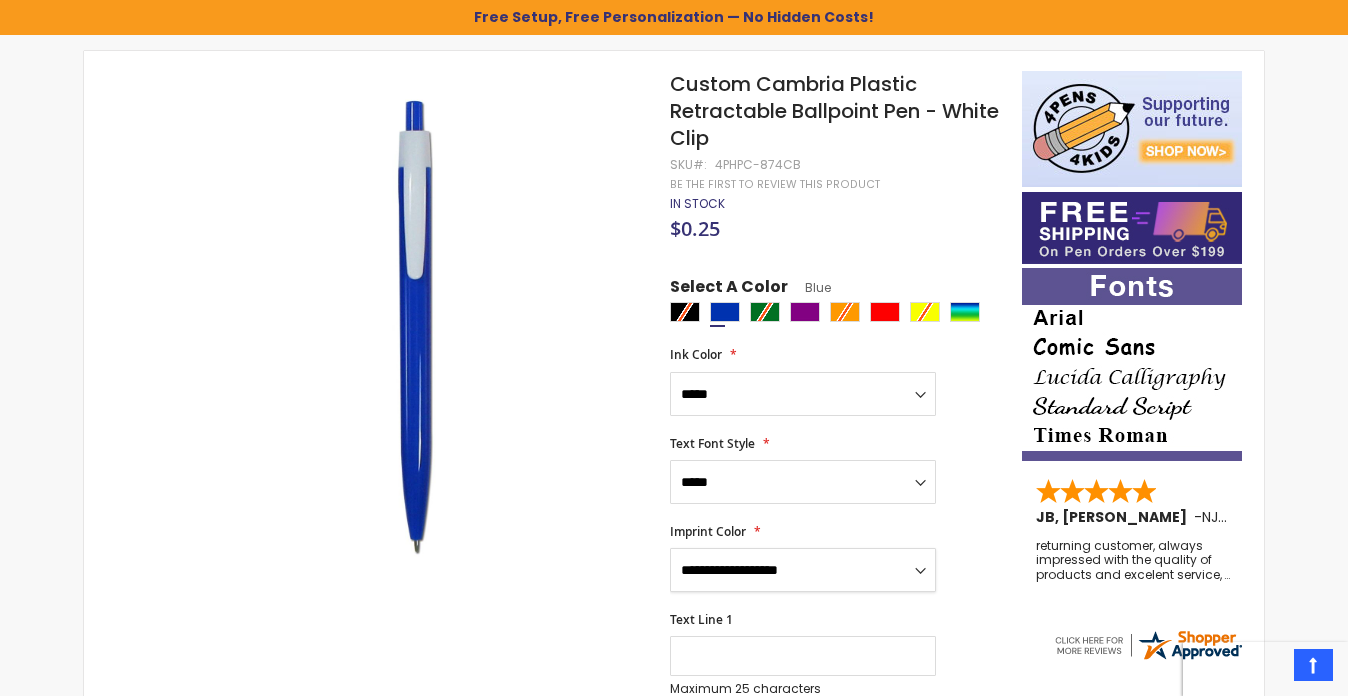 click on "**********" at bounding box center (803, 570) 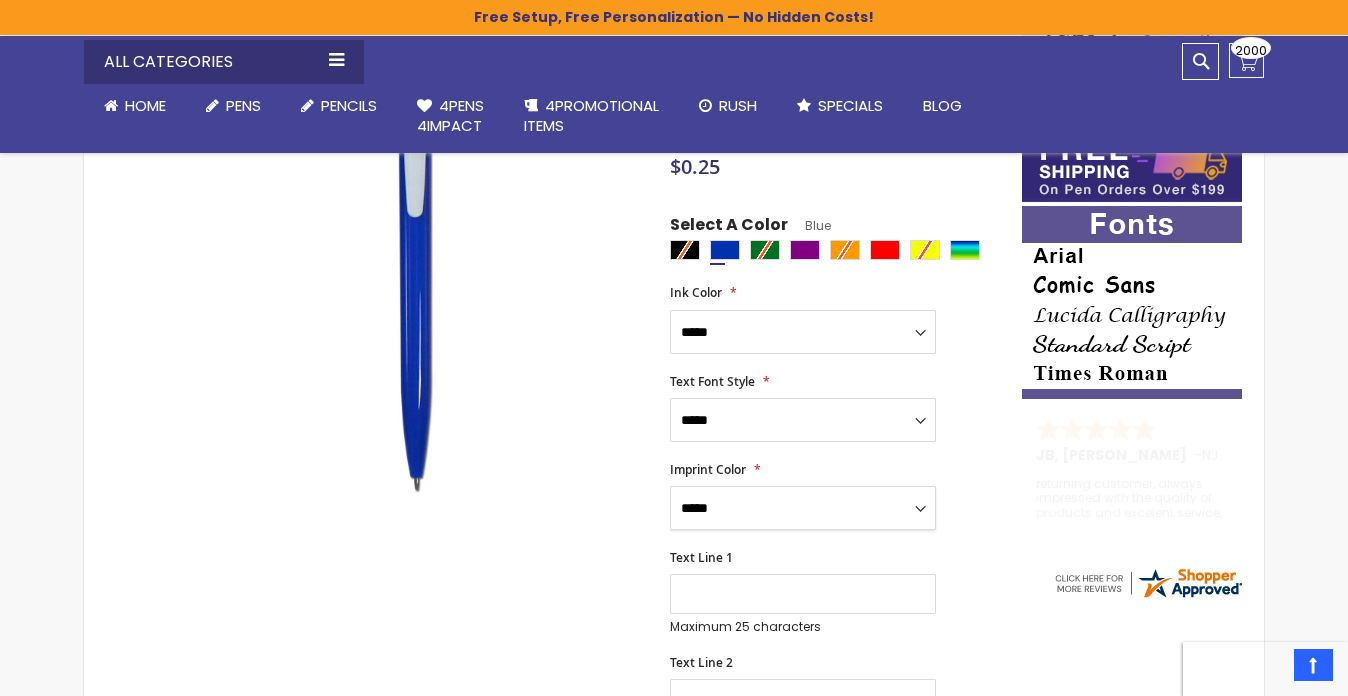 scroll, scrollTop: 359, scrollLeft: 0, axis: vertical 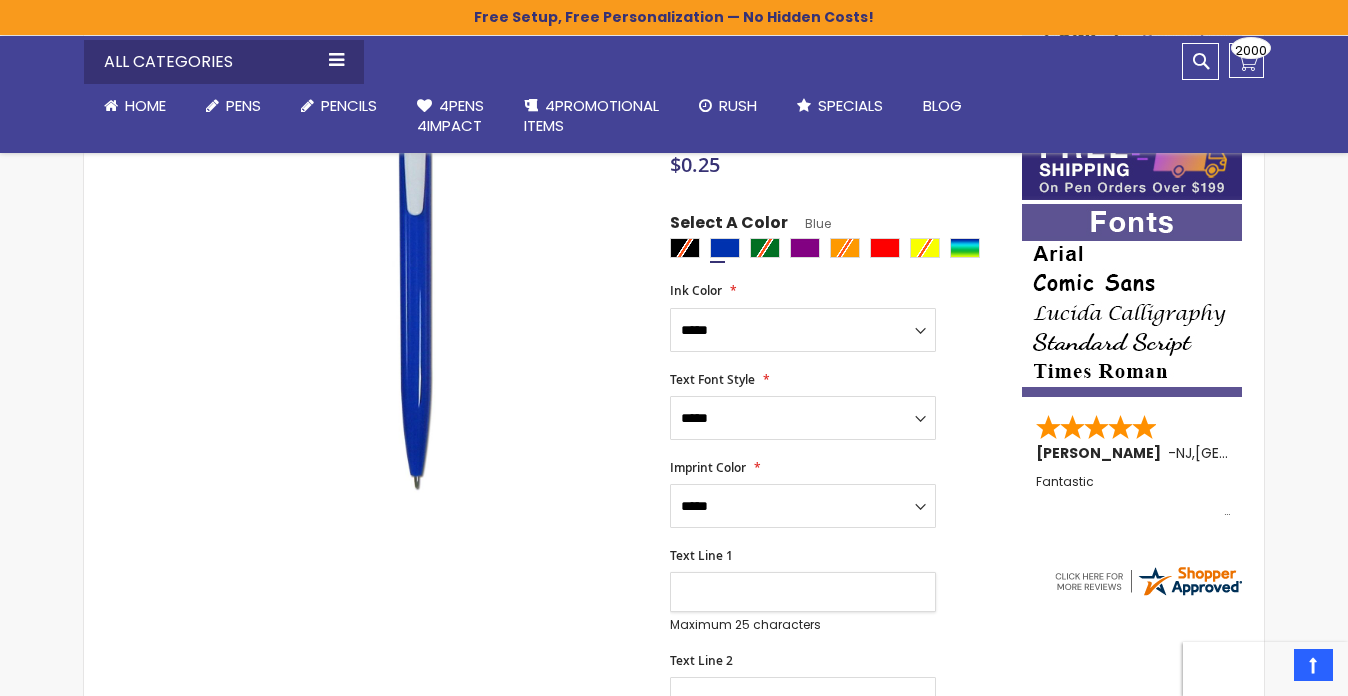 click on "Text Line 1" at bounding box center (803, 592) 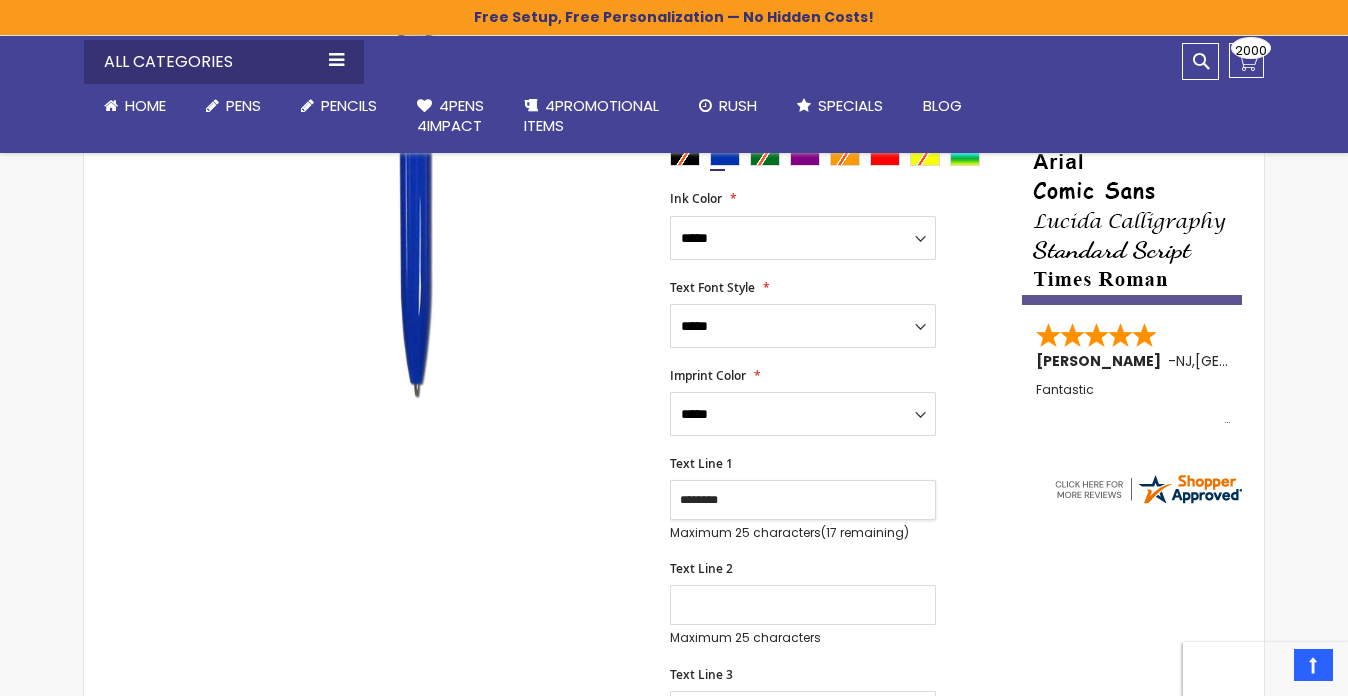 scroll, scrollTop: 459, scrollLeft: 0, axis: vertical 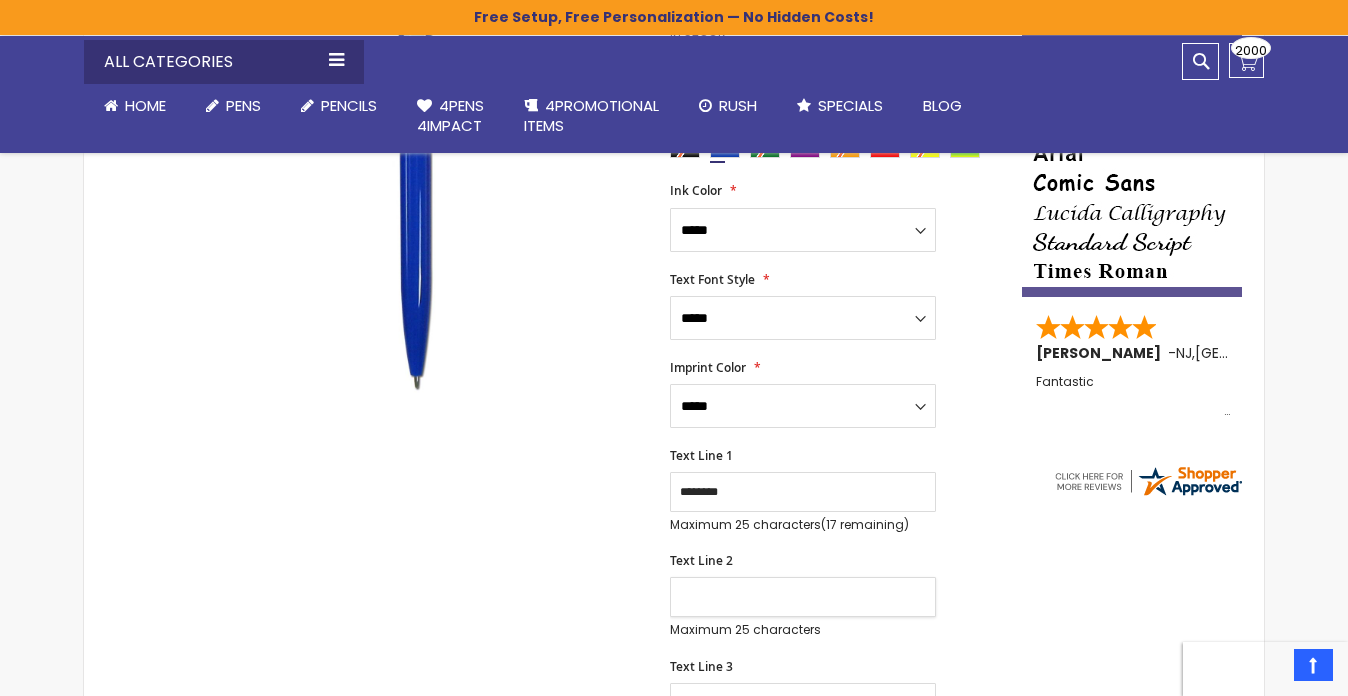 click on "Text Line 2" at bounding box center [803, 597] 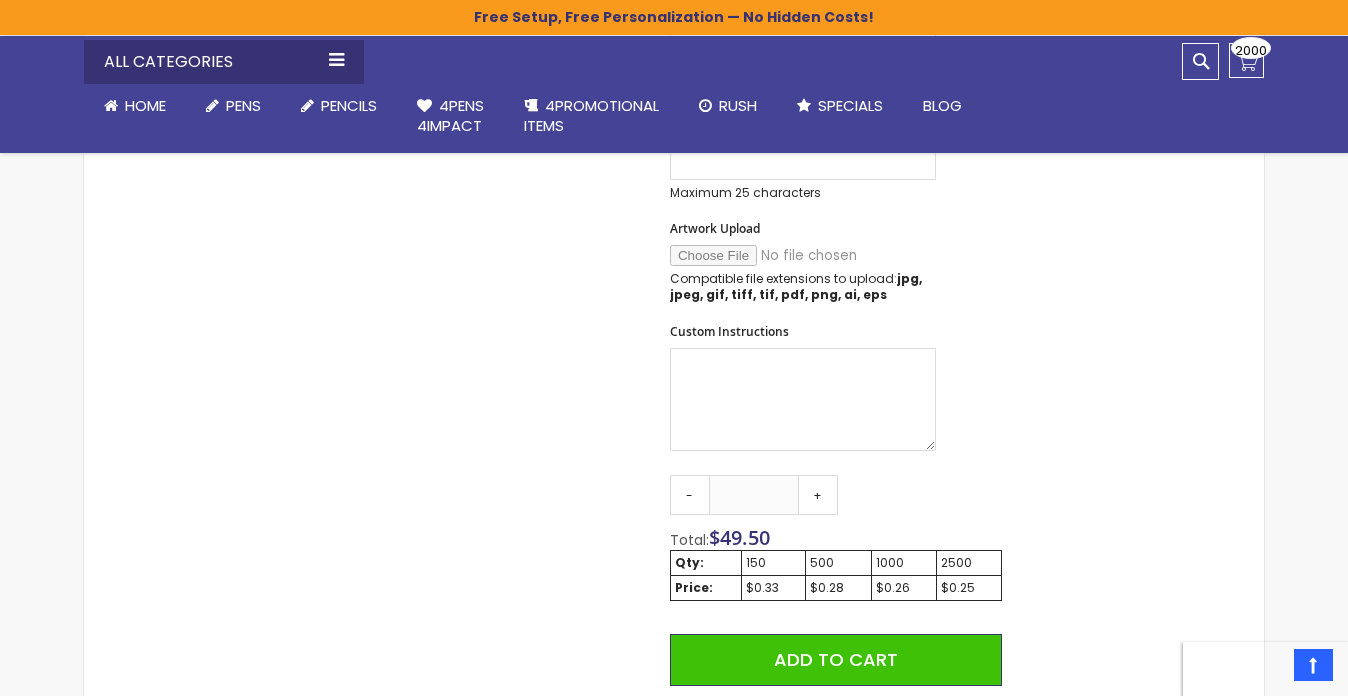 scroll, scrollTop: 1003, scrollLeft: 0, axis: vertical 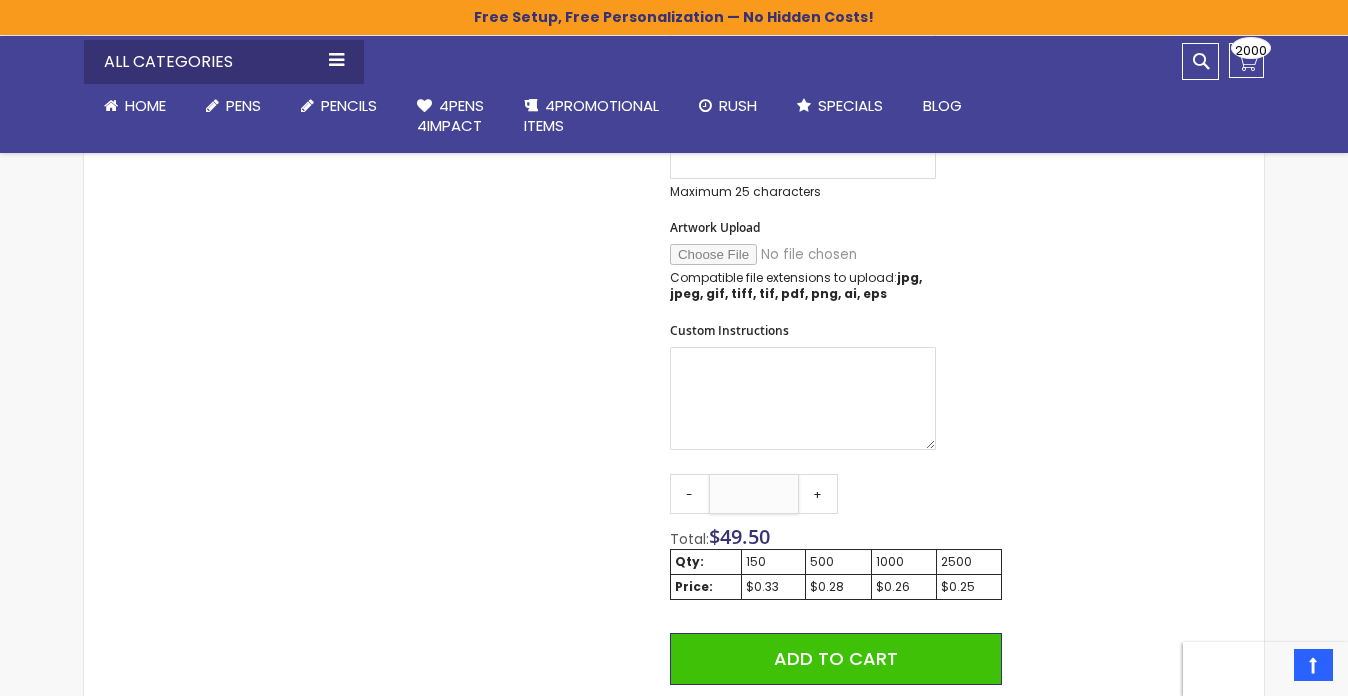 click on "***" at bounding box center (754, 494) 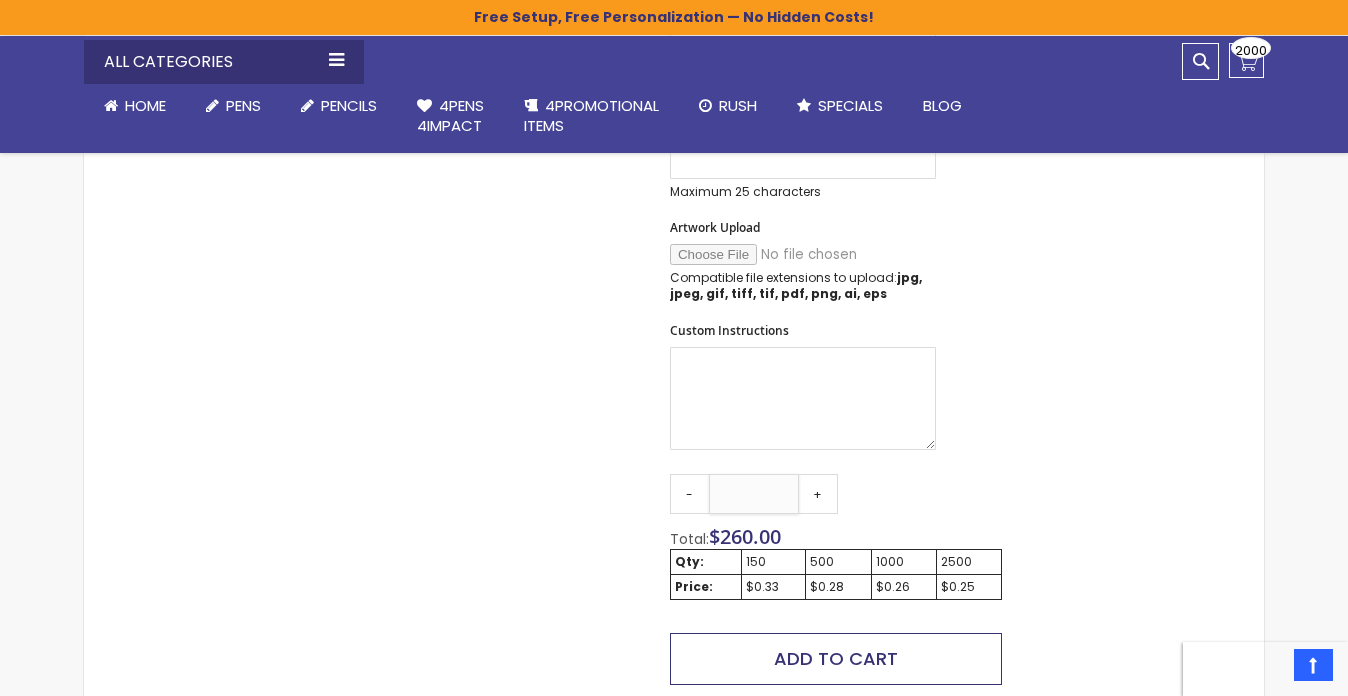 type on "****" 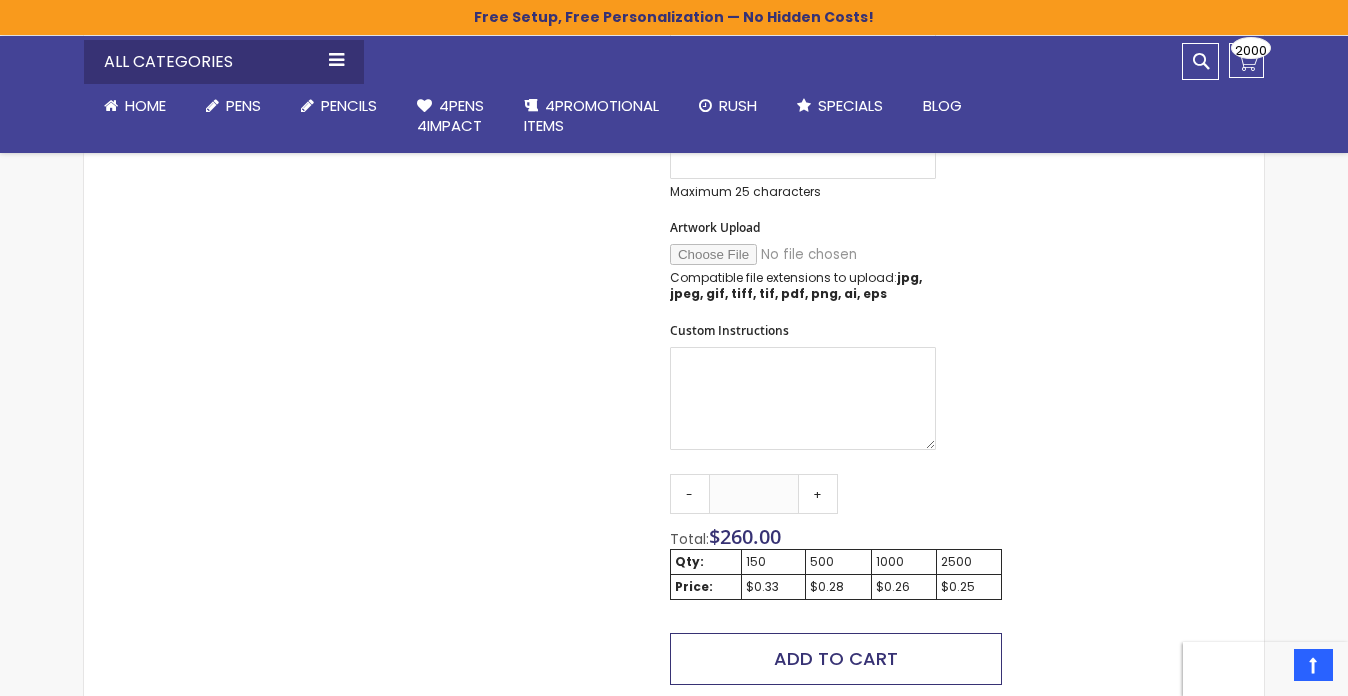 click on "Add to Cart" at bounding box center (836, 658) 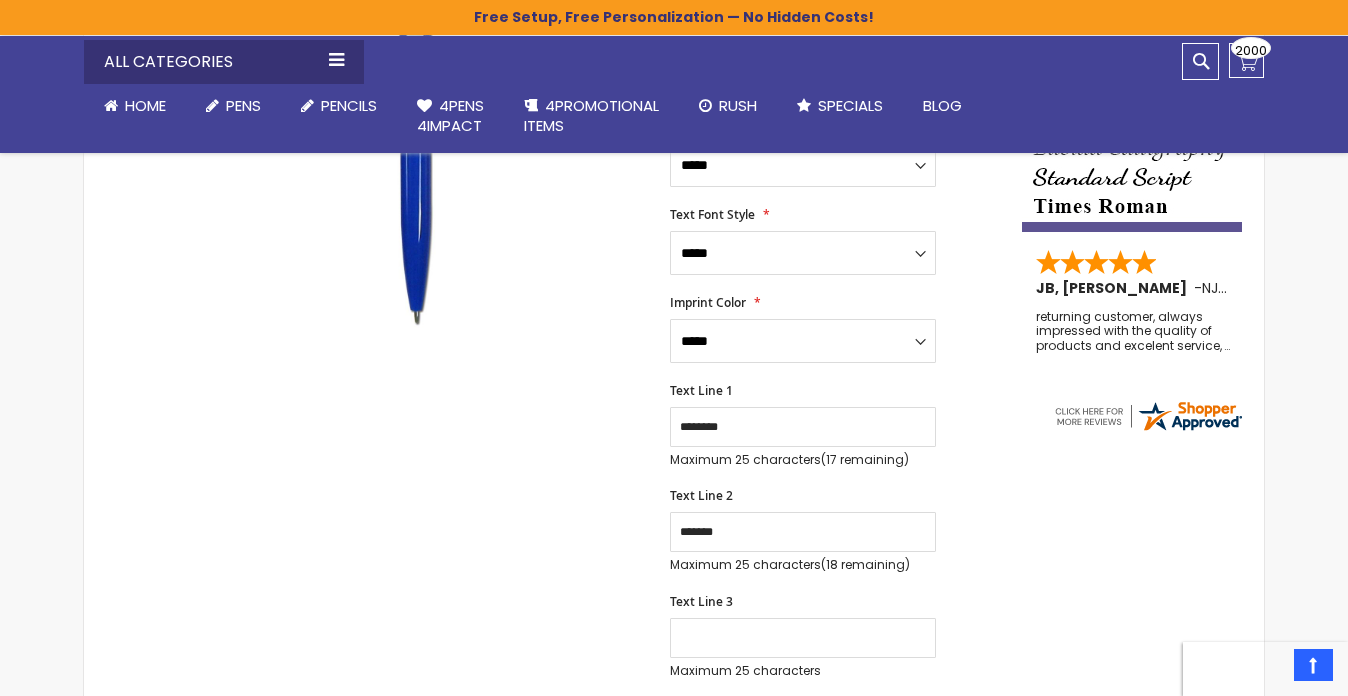 scroll, scrollTop: 516, scrollLeft: 0, axis: vertical 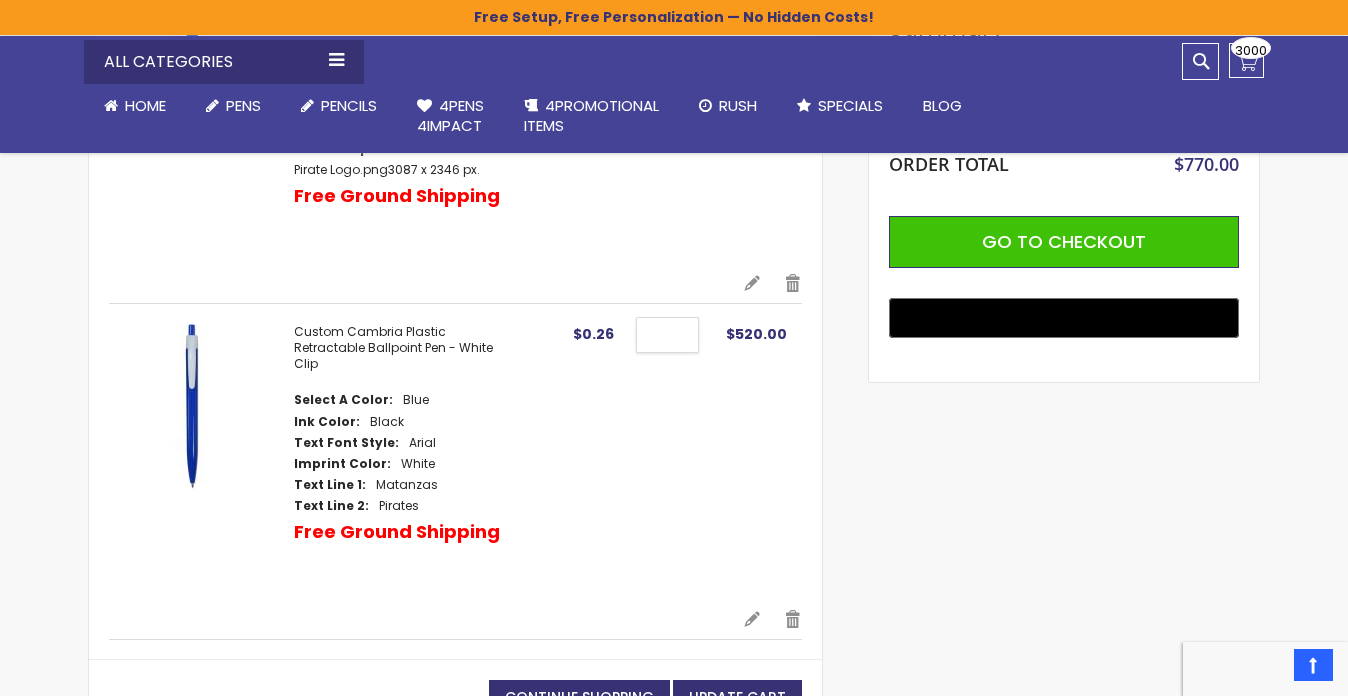 drag, startPoint x: 698, startPoint y: 332, endPoint x: 618, endPoint y: 339, distance: 80.305664 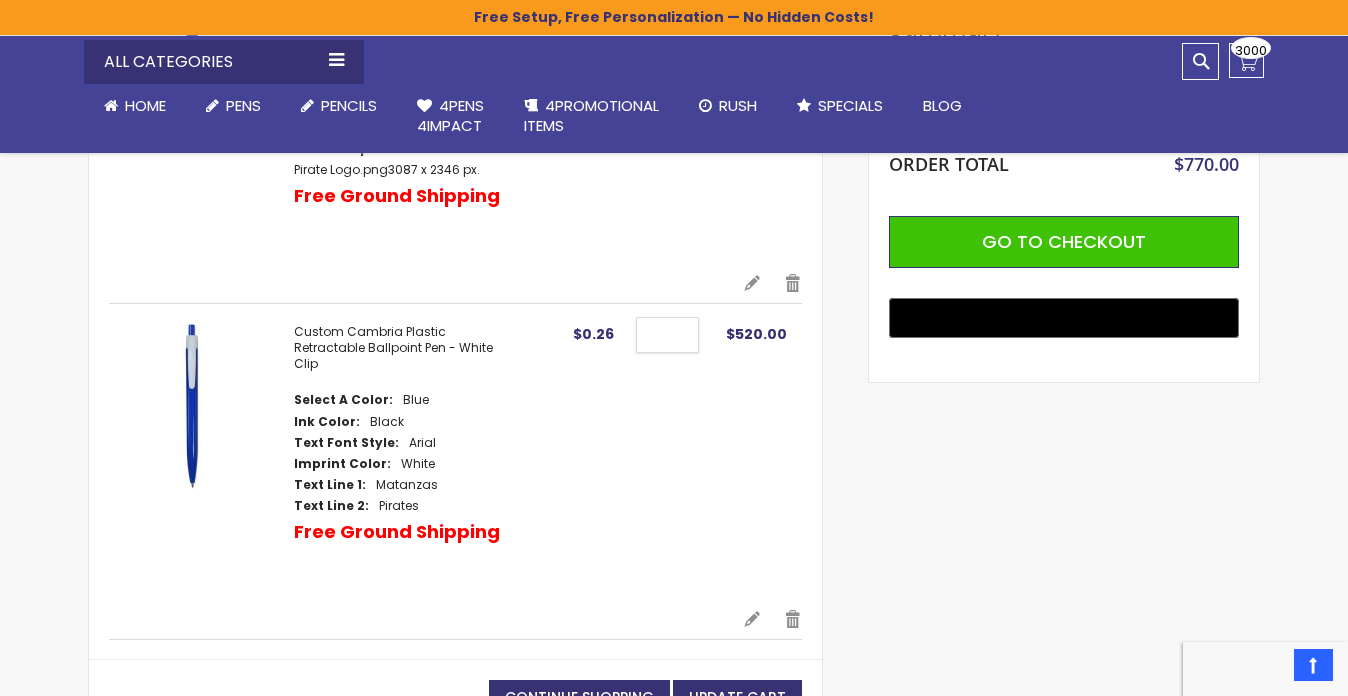 type on "****" 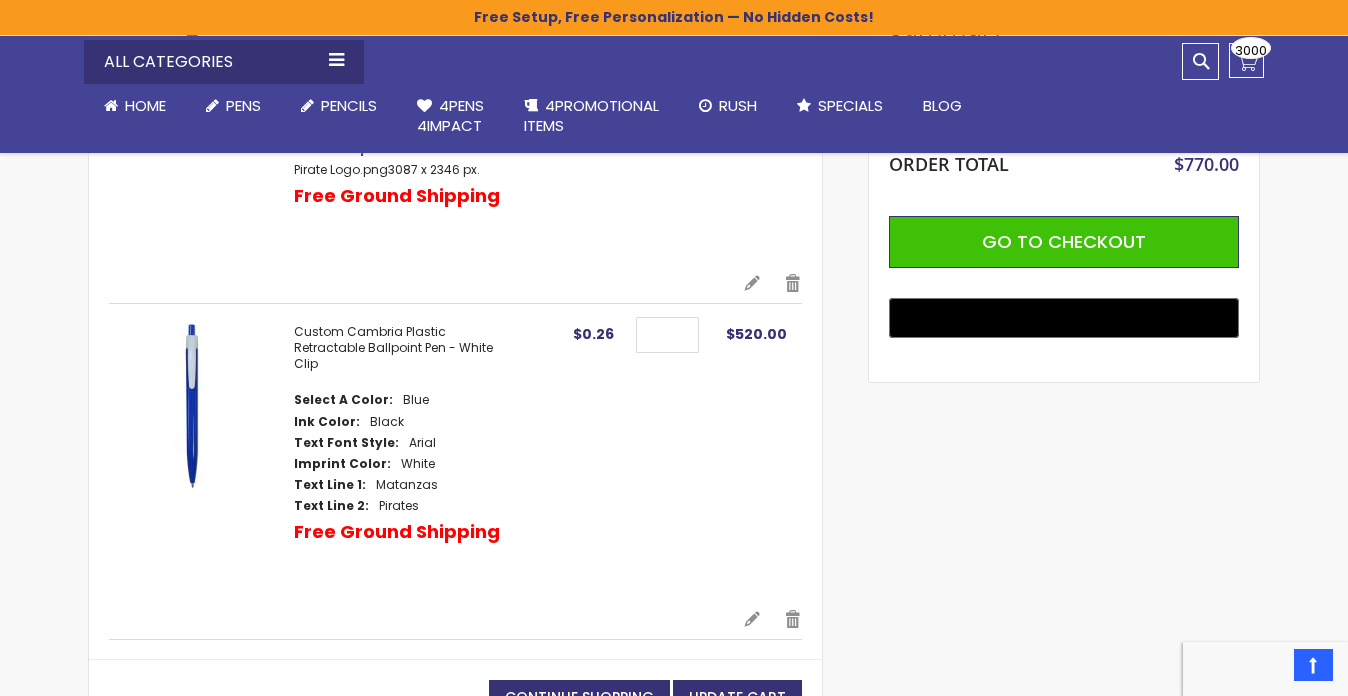 click on "Qty
****" at bounding box center (667, 455) 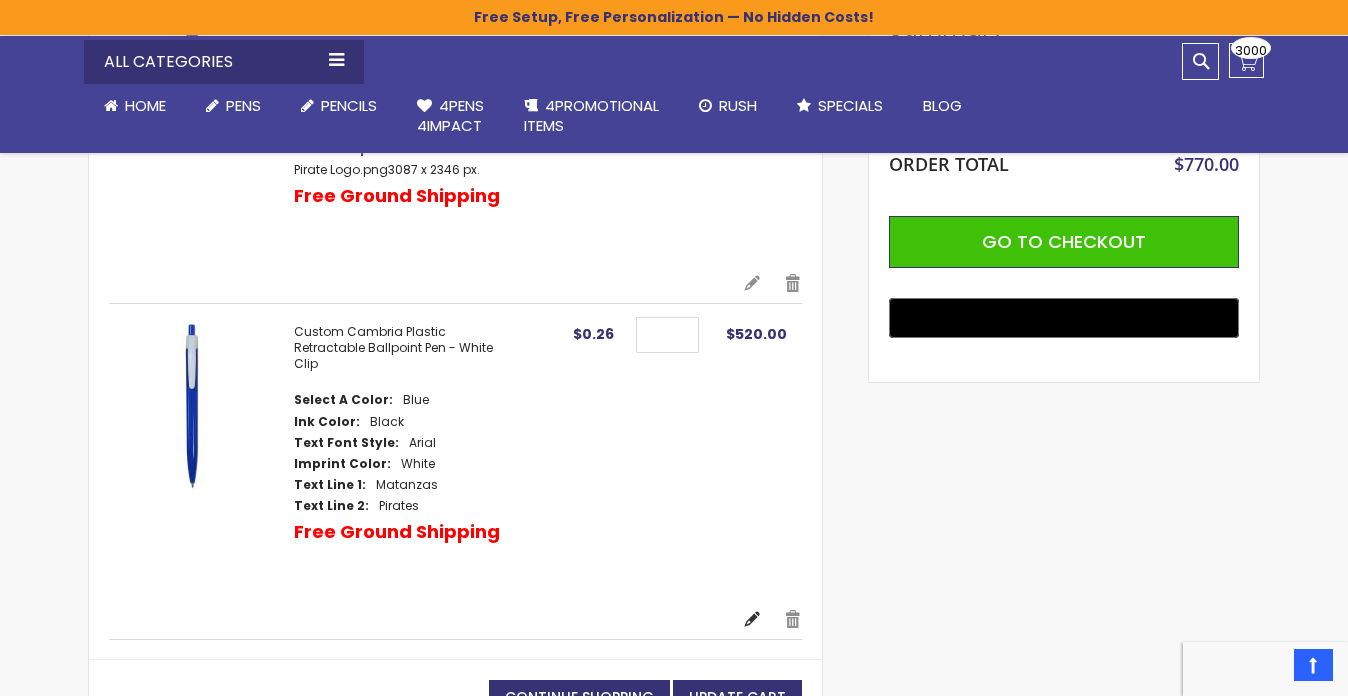 click on "Edit" at bounding box center (752, 619) 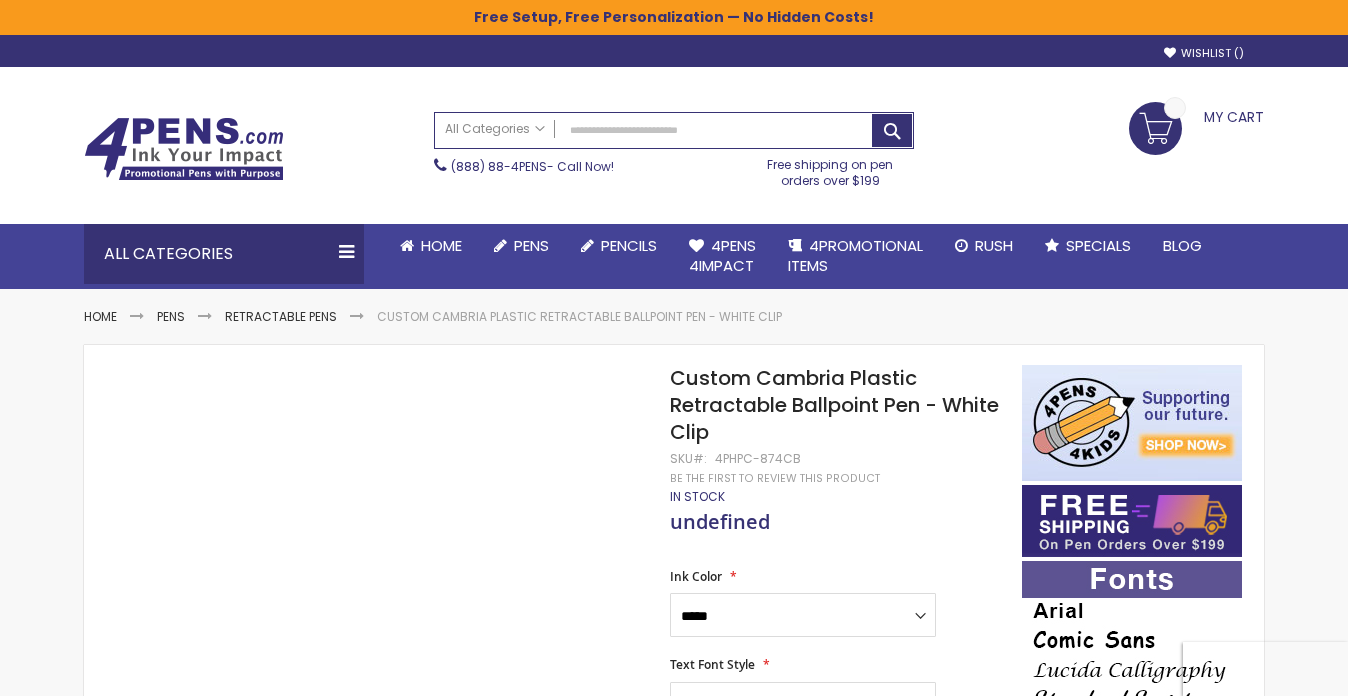scroll, scrollTop: 0, scrollLeft: 0, axis: both 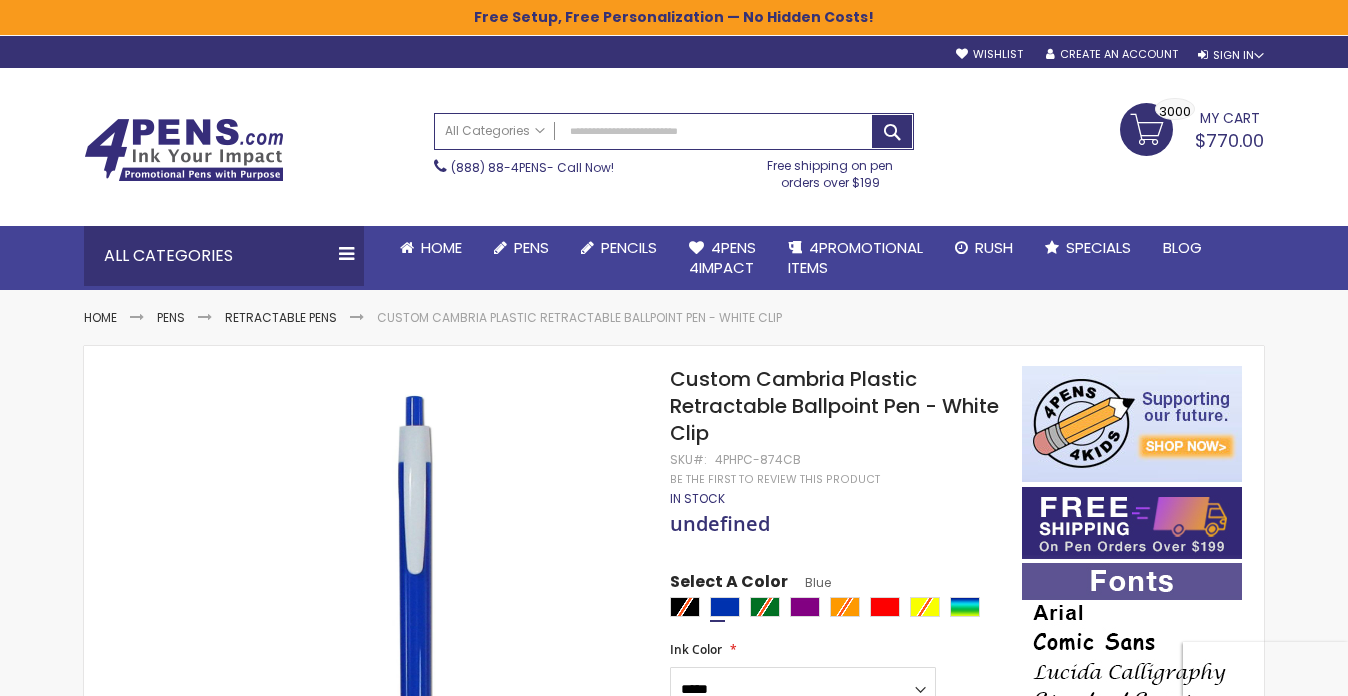 click on "My Cart
$770.00
3000
3000
items" at bounding box center [1192, 128] 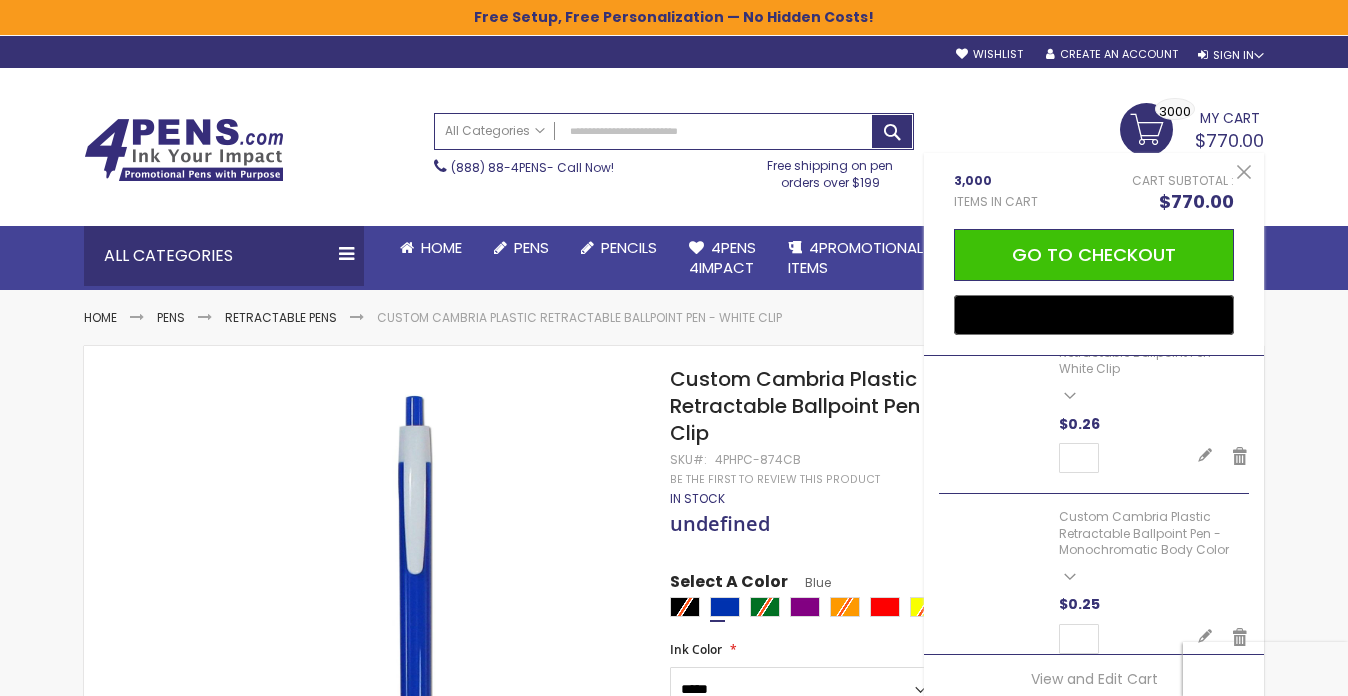 scroll, scrollTop: 41, scrollLeft: 0, axis: vertical 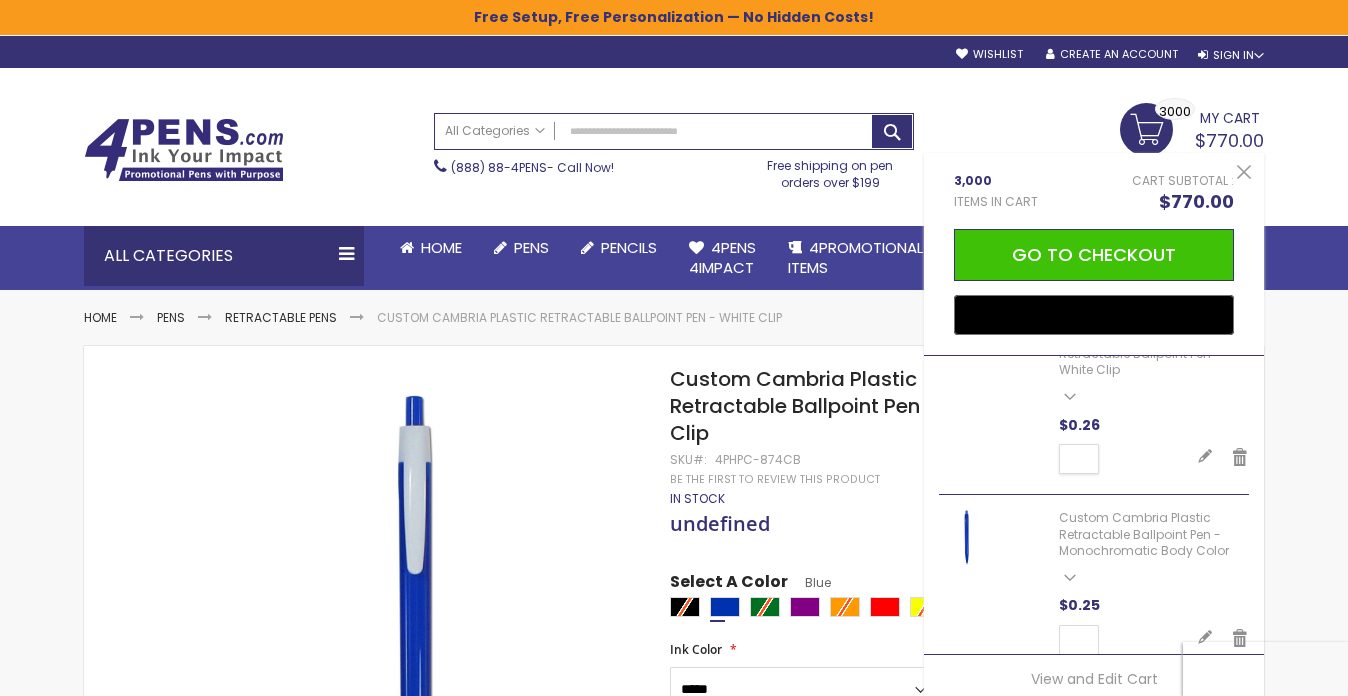 click on "****" at bounding box center (1079, 459) 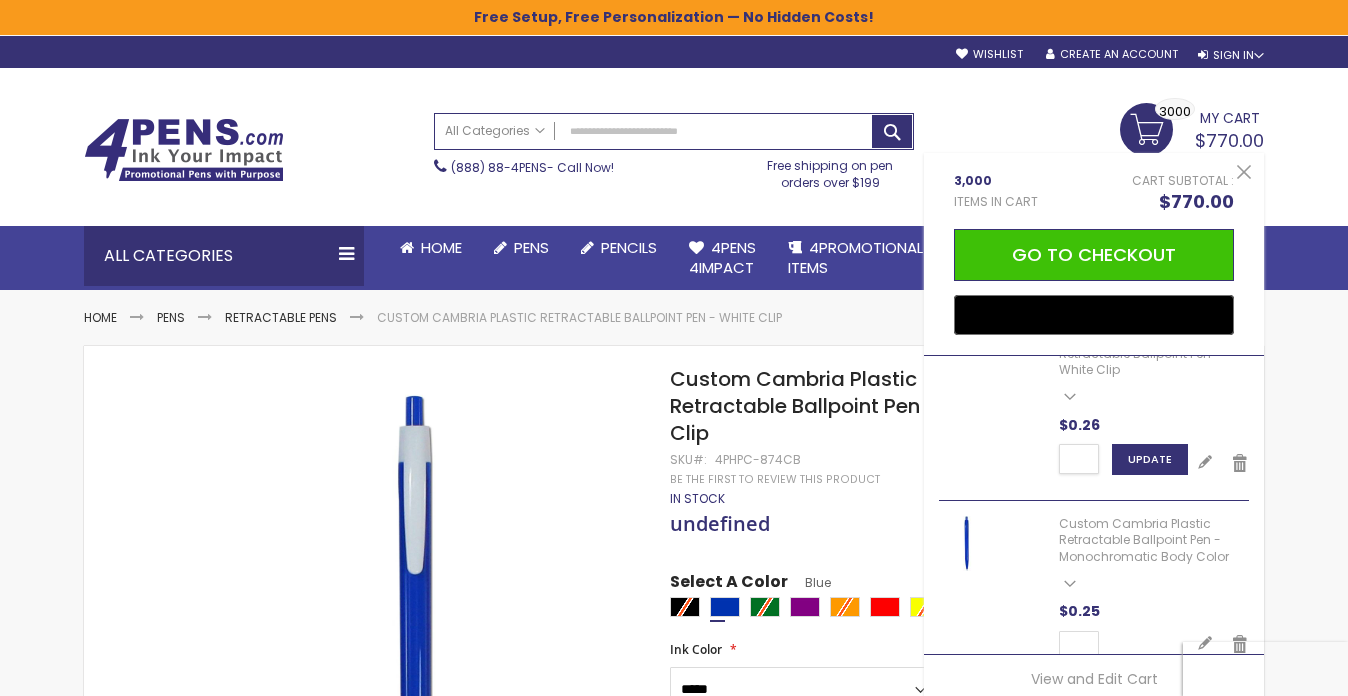 scroll, scrollTop: 0, scrollLeft: 6, axis: horizontal 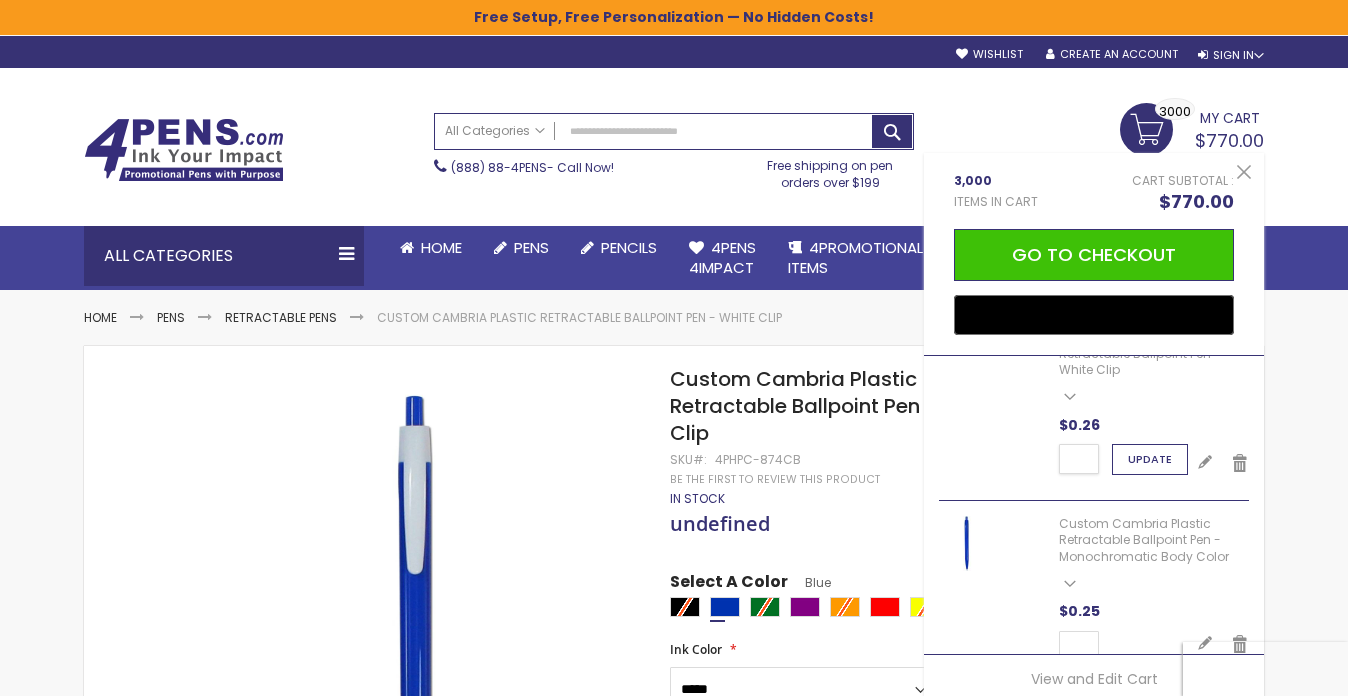 type on "****" 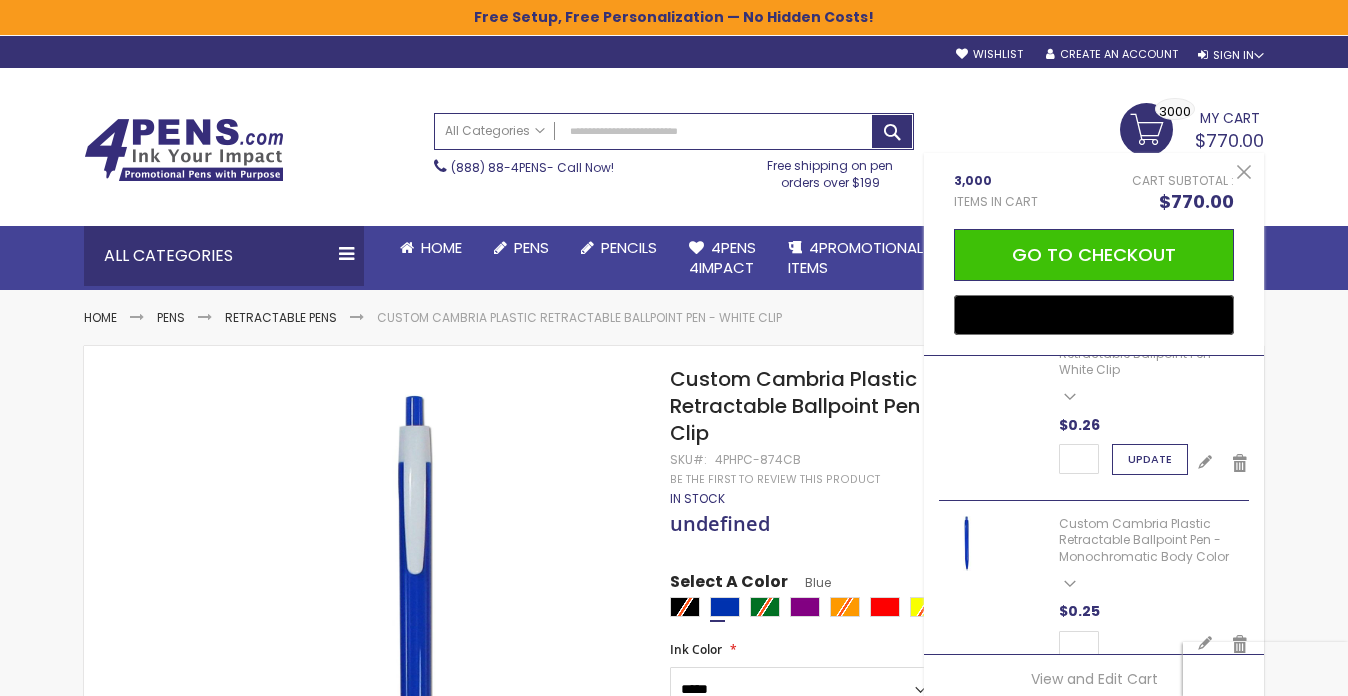click on "Update" at bounding box center [1150, 459] 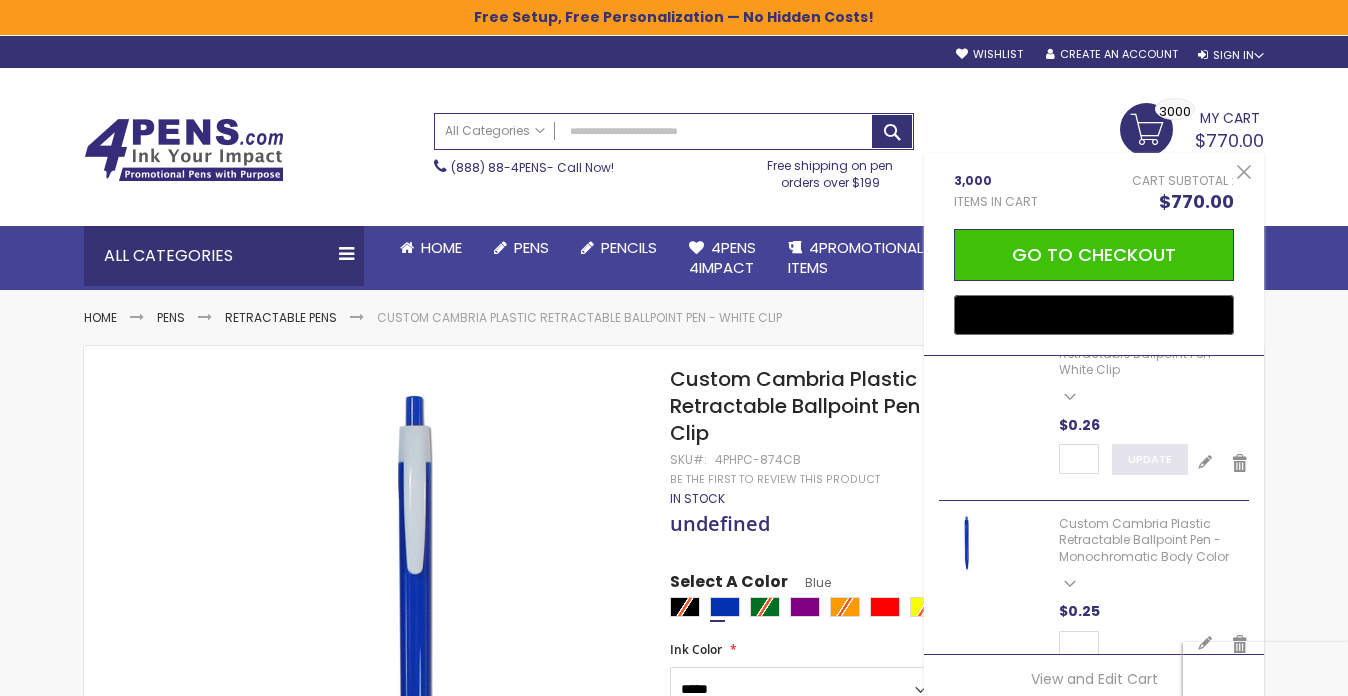 type on "****" 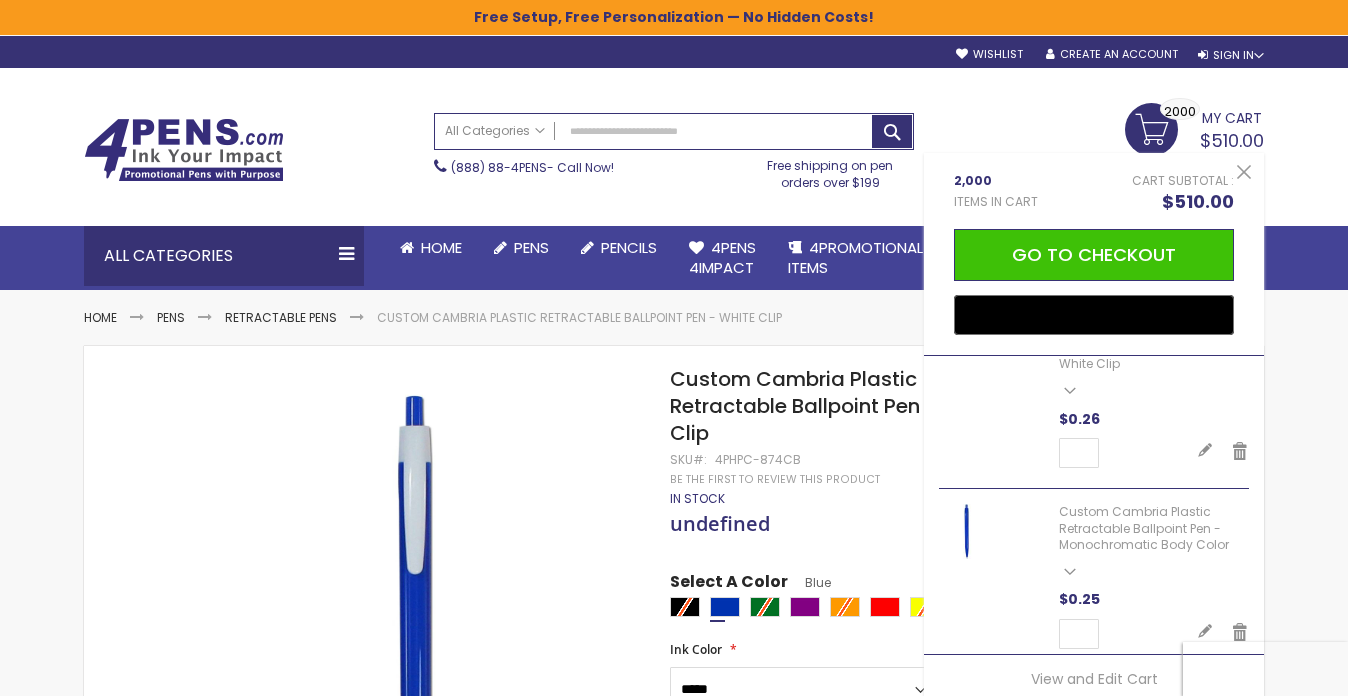 scroll, scrollTop: 77, scrollLeft: 0, axis: vertical 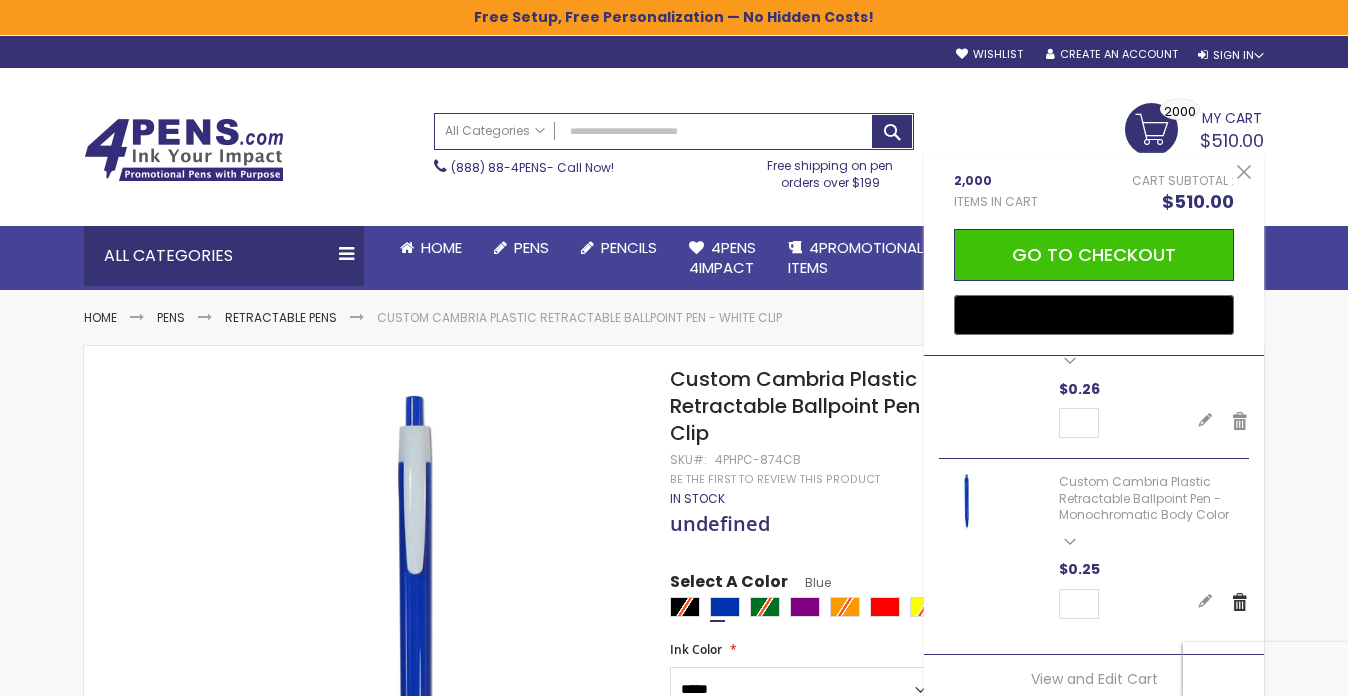click on "Remove" at bounding box center [1240, 602] 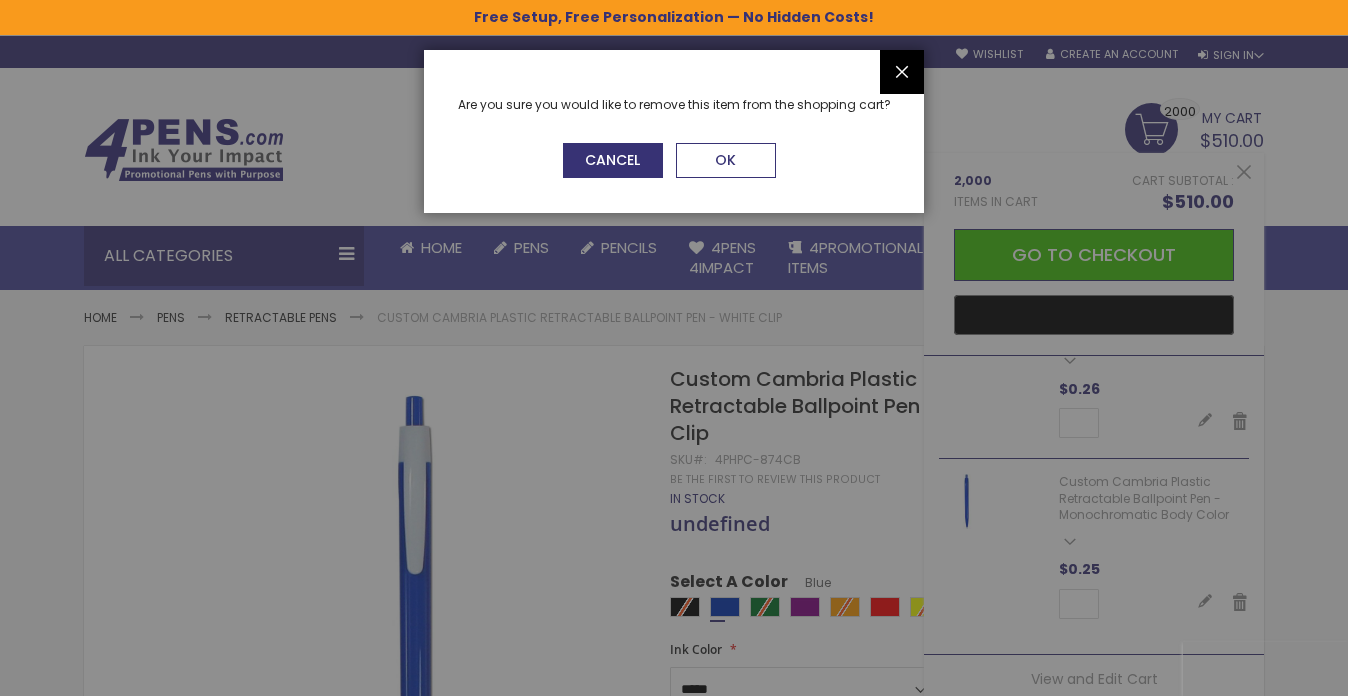click on "OK" at bounding box center (726, 160) 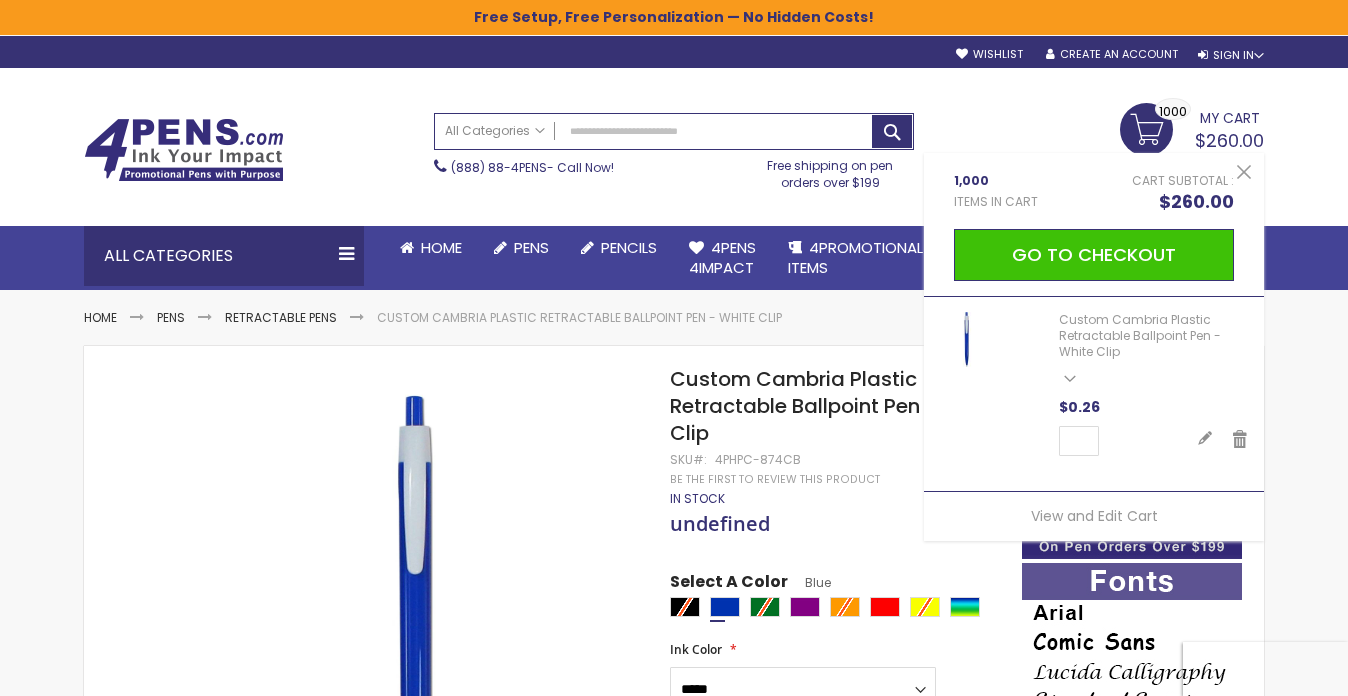 scroll, scrollTop: 0, scrollLeft: 0, axis: both 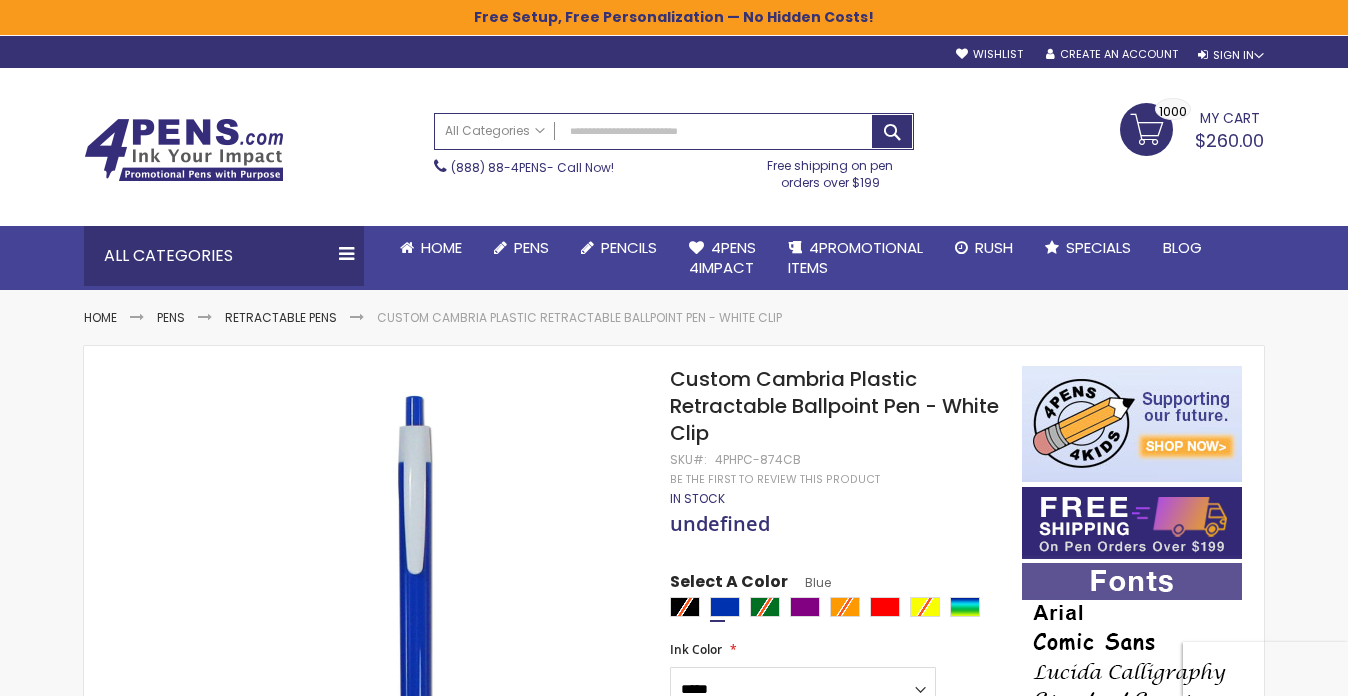 click on "My Cart
$260.00
1000
1000
items" at bounding box center [1192, 128] 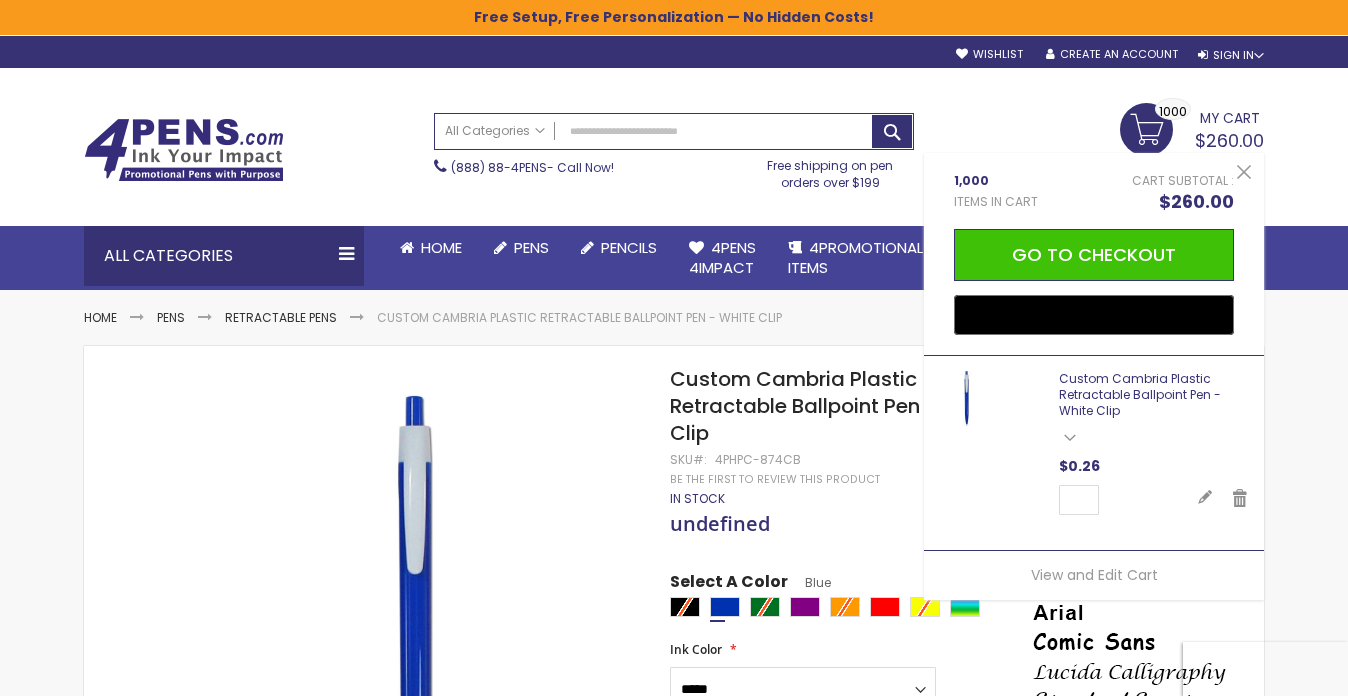 click on "Custom Cambria Plastic Retractable Ballpoint Pen - White Clip" at bounding box center [1140, 394] 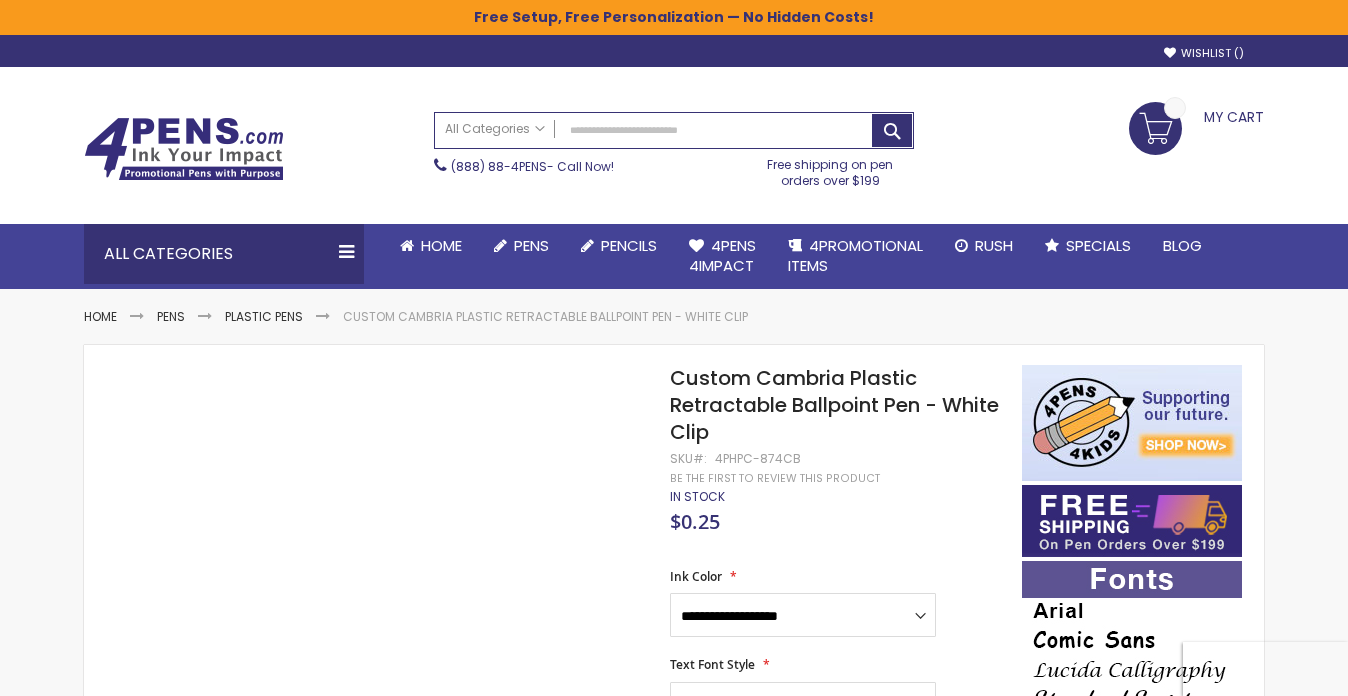 scroll, scrollTop: 0, scrollLeft: 0, axis: both 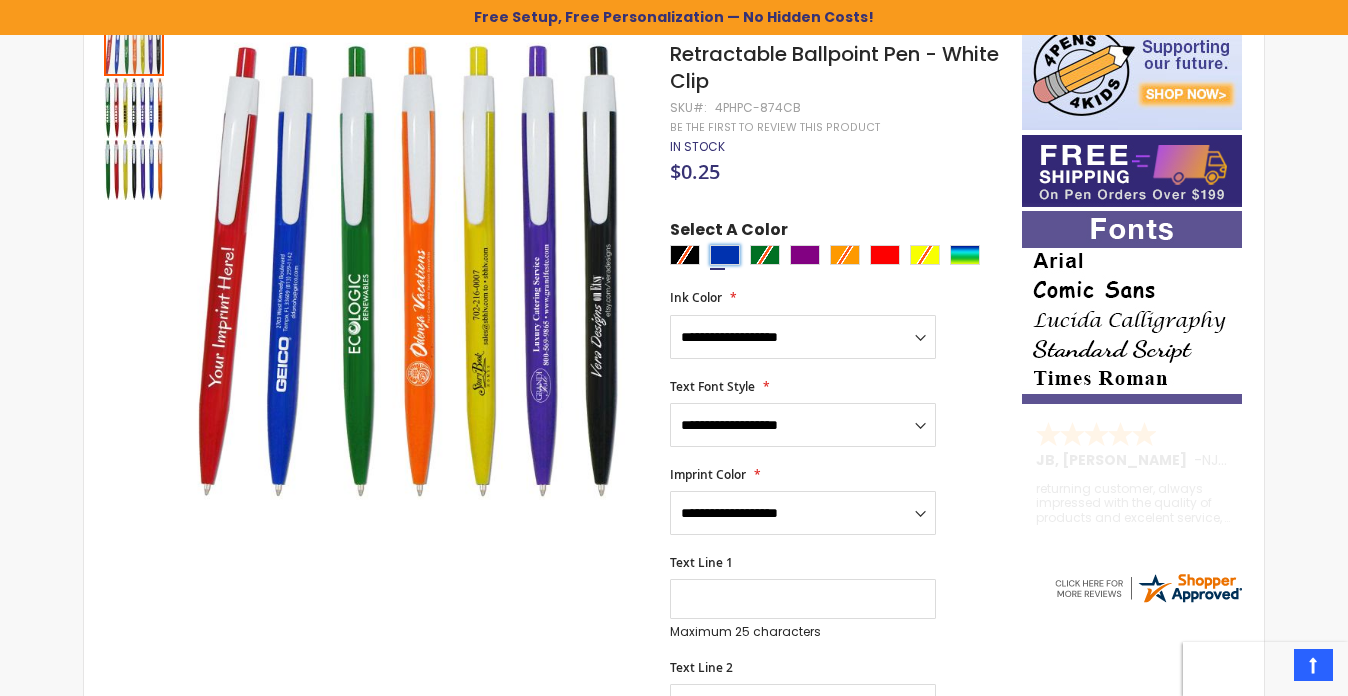 click at bounding box center [725, 255] 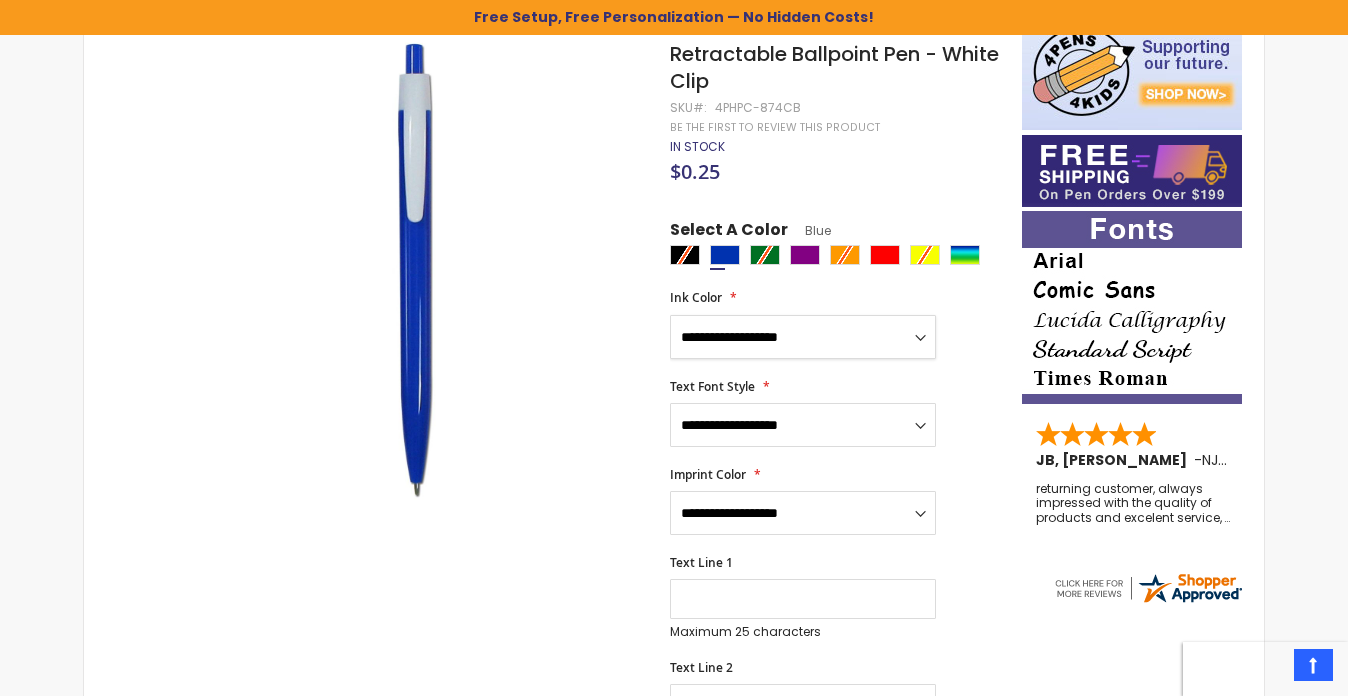 click on "**********" at bounding box center (803, 337) 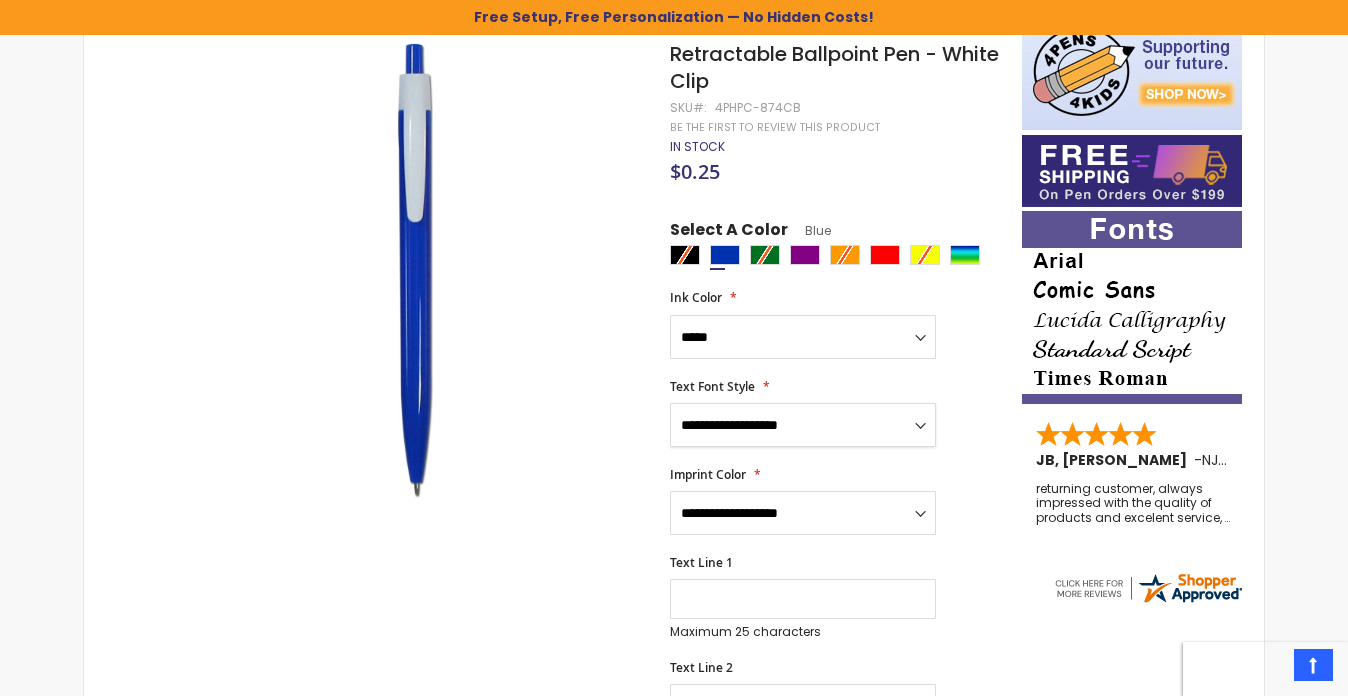 click on "**********" at bounding box center (803, 425) 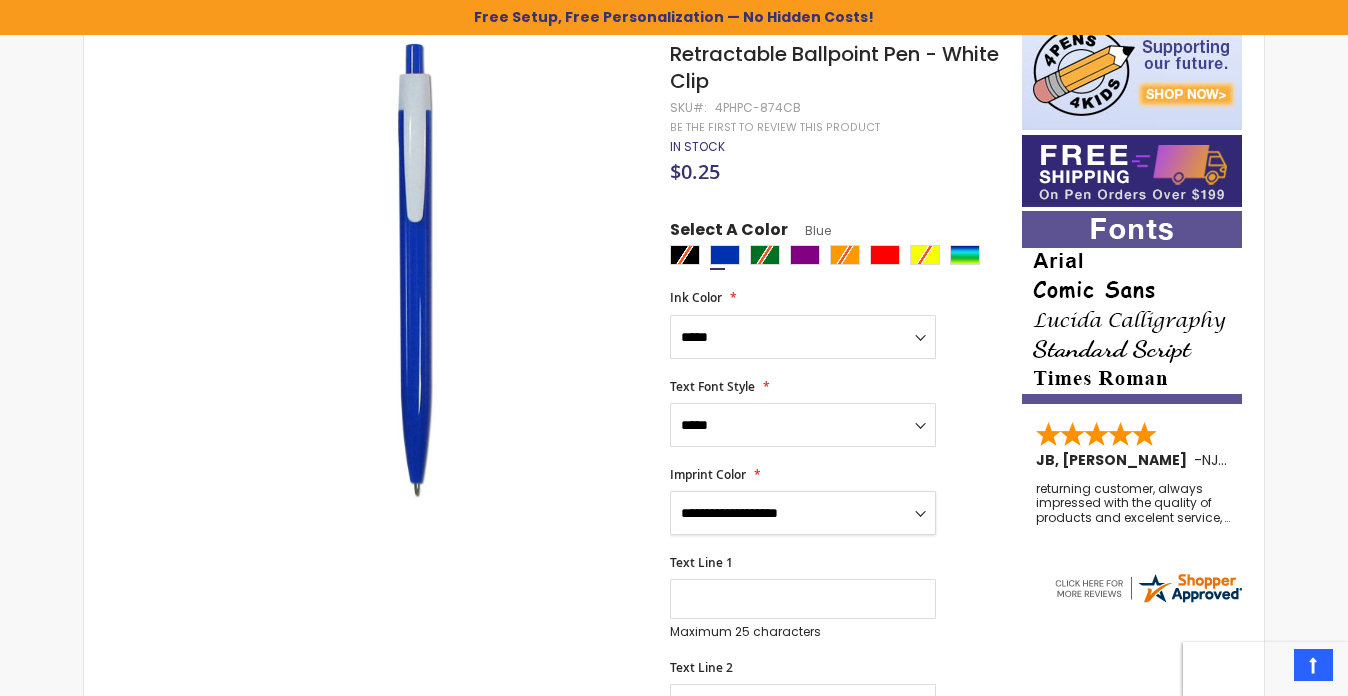 click on "**********" at bounding box center (803, 513) 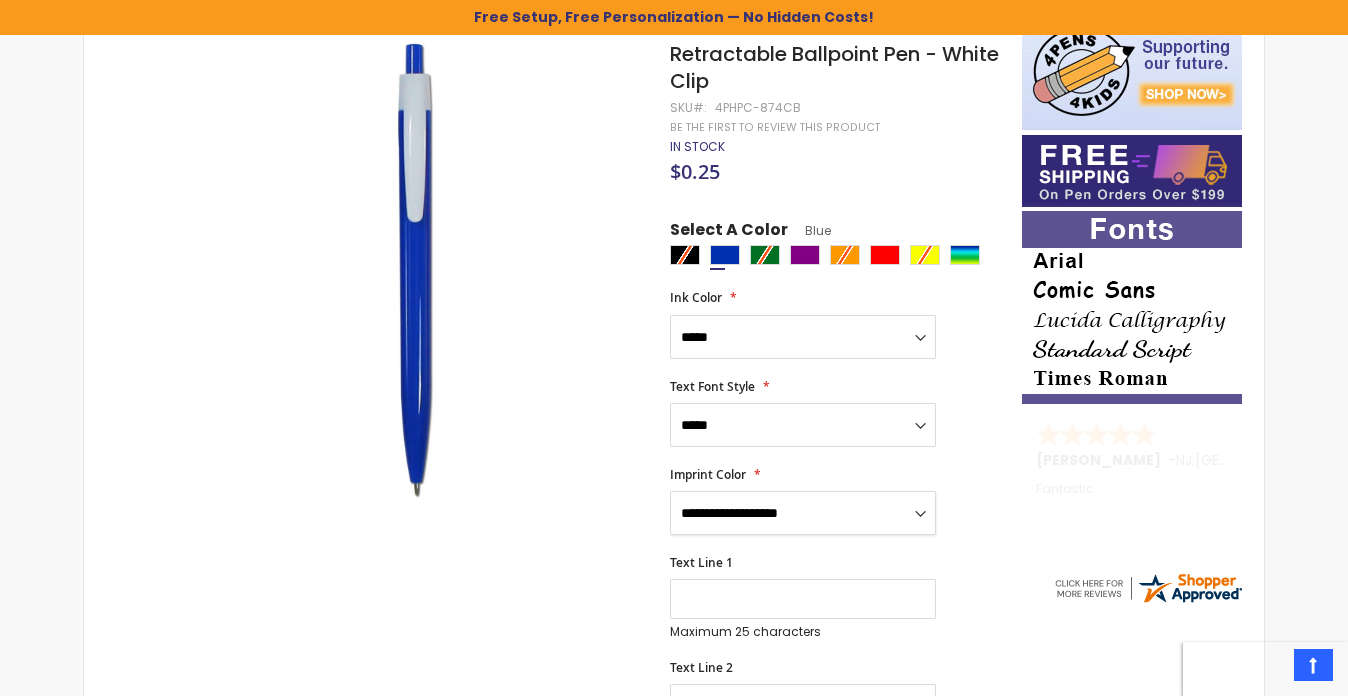 select on "*****" 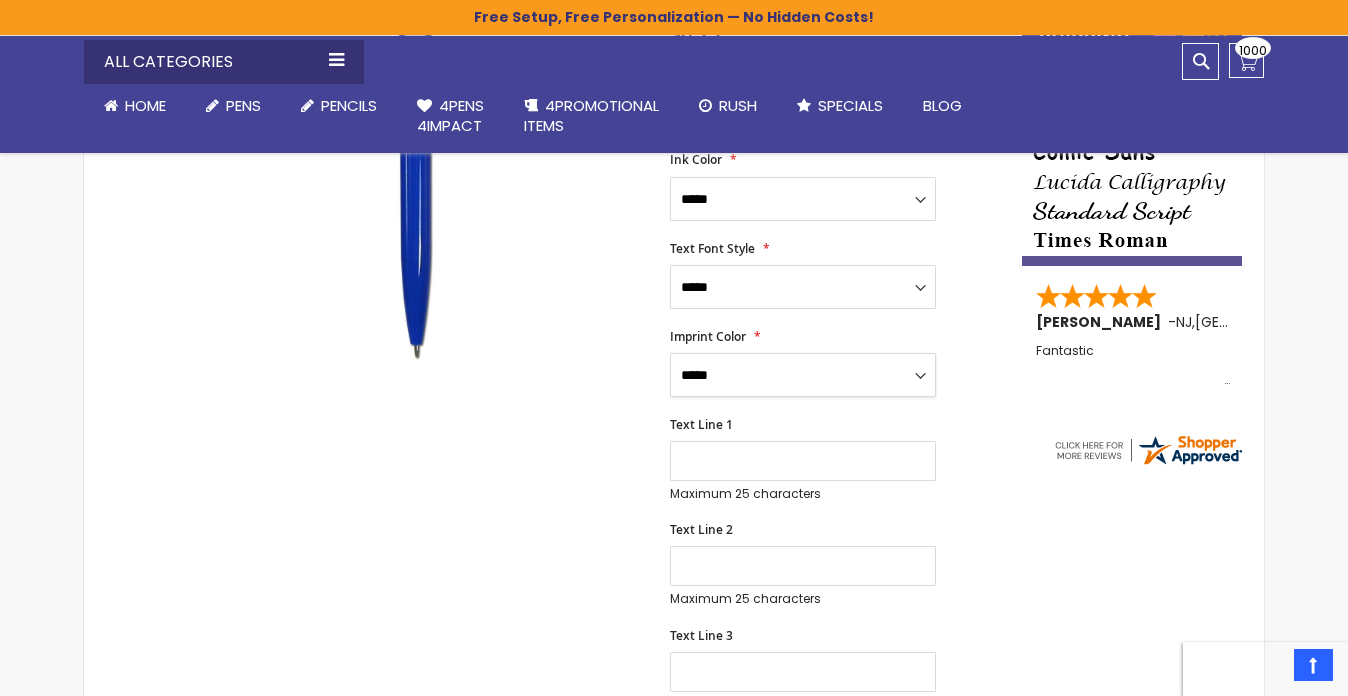 scroll, scrollTop: 498, scrollLeft: 0, axis: vertical 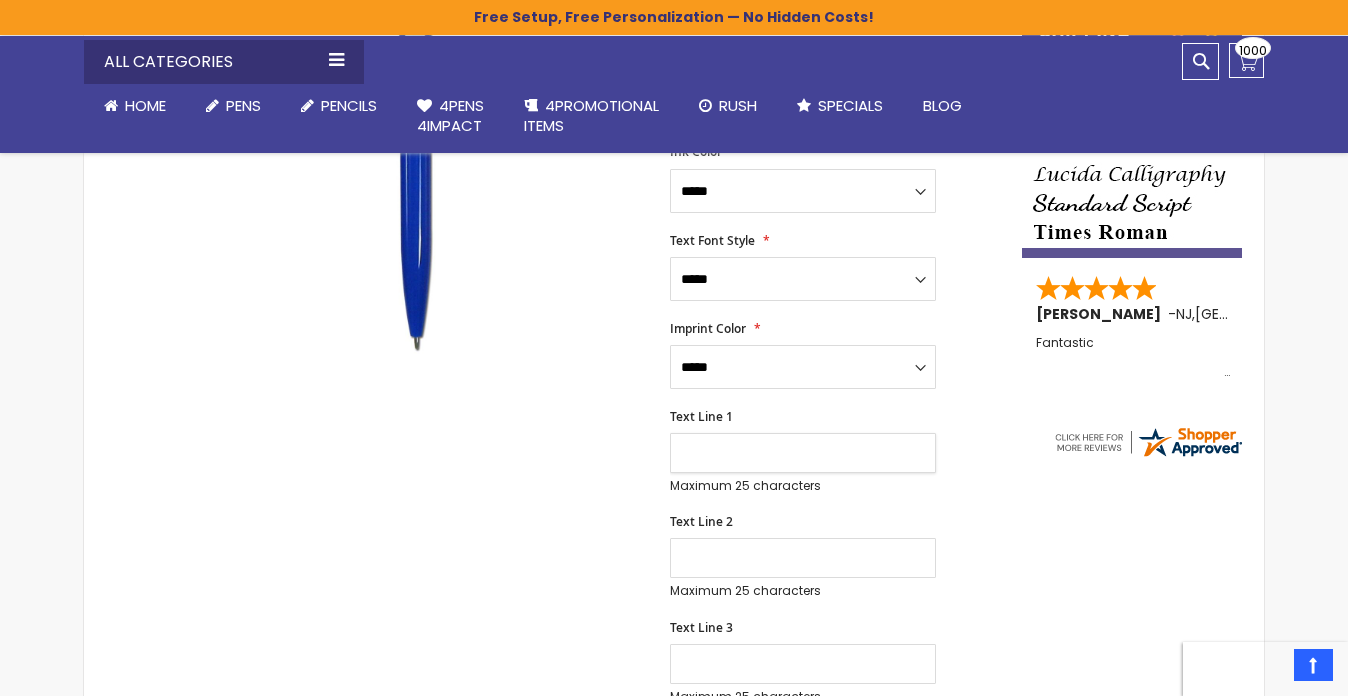 click on "Text Line 1" at bounding box center [803, 453] 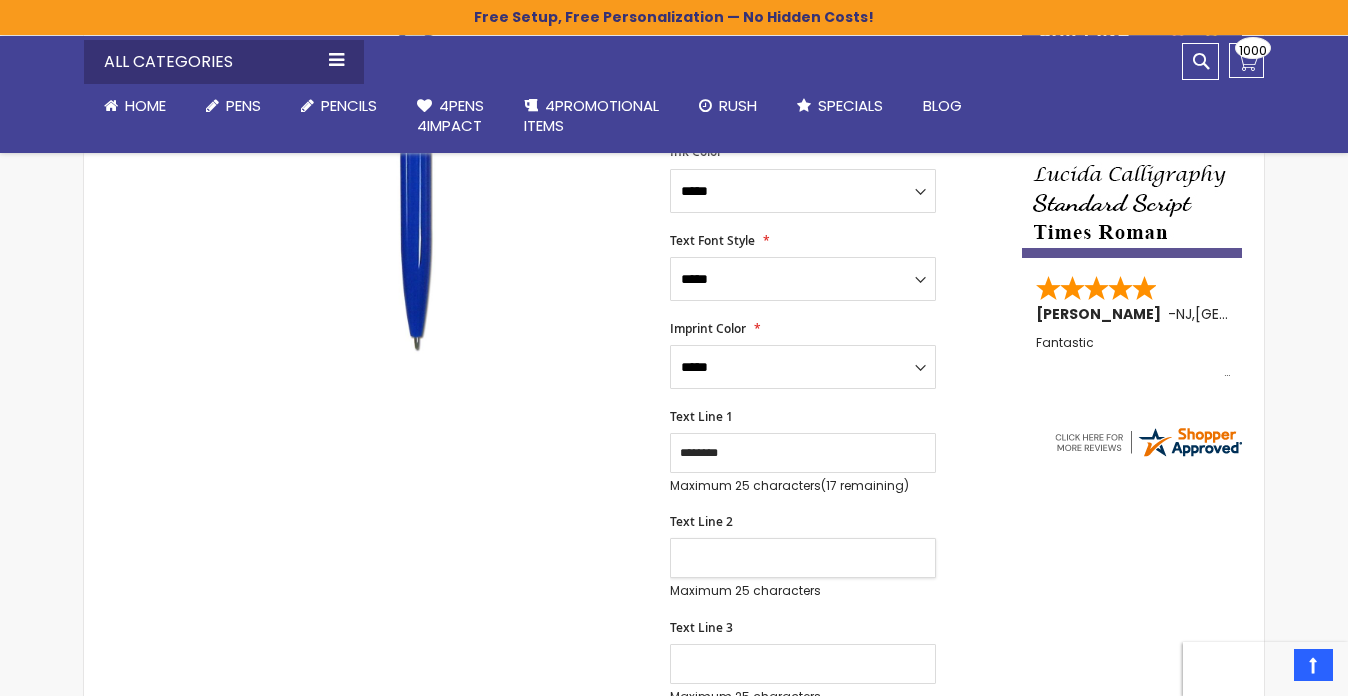 click on "Text Line 2" at bounding box center (803, 558) 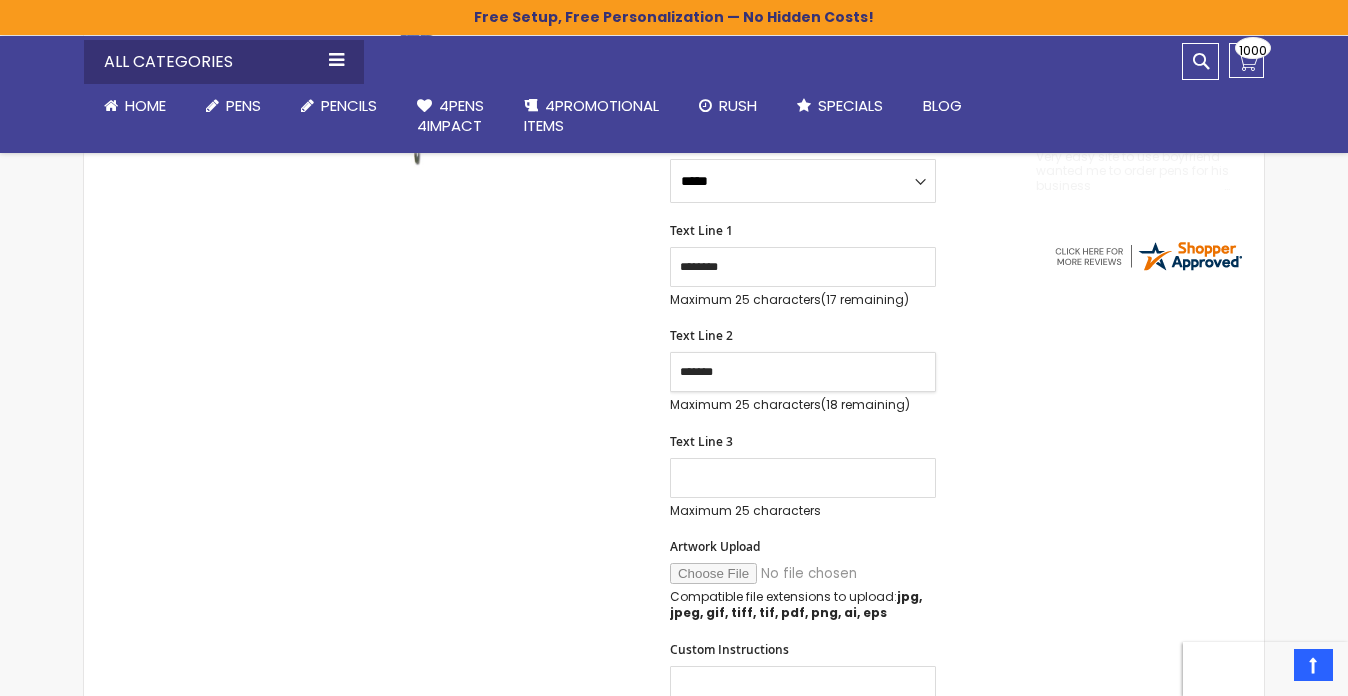 scroll, scrollTop: 690, scrollLeft: 0, axis: vertical 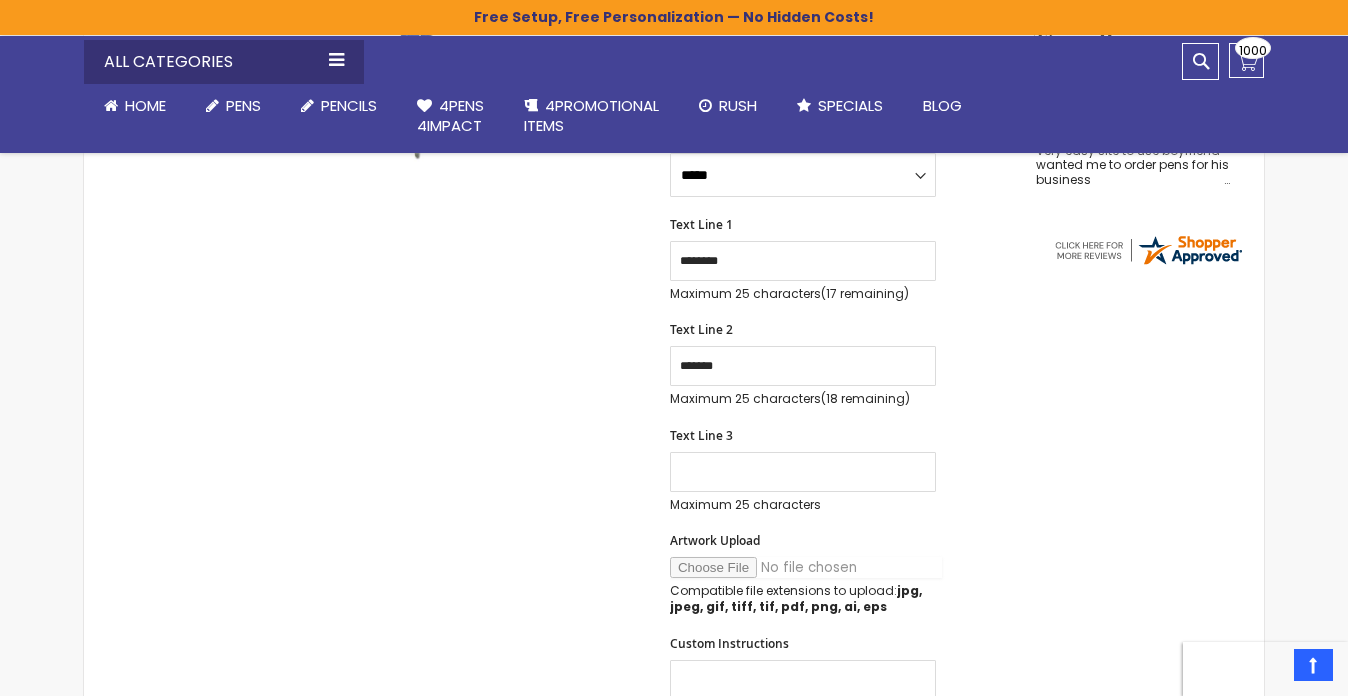 click on "Artwork Upload" at bounding box center (806, 567) 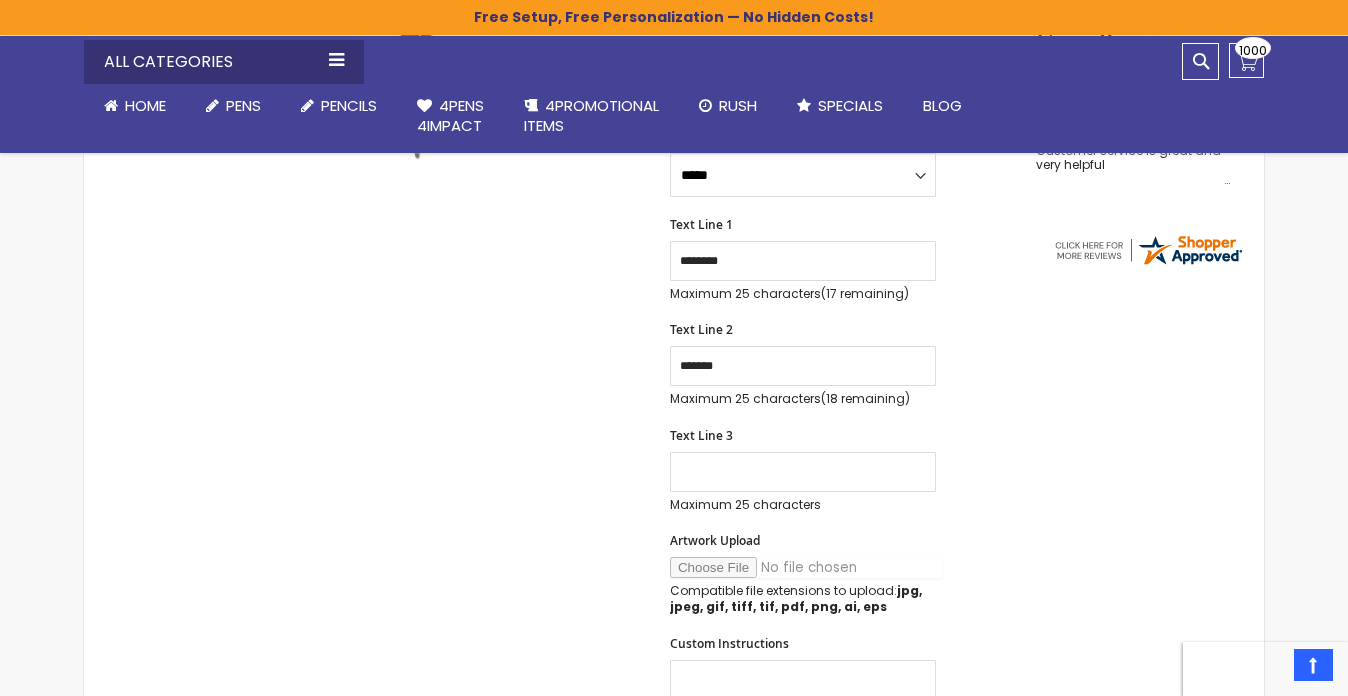 type on "**********" 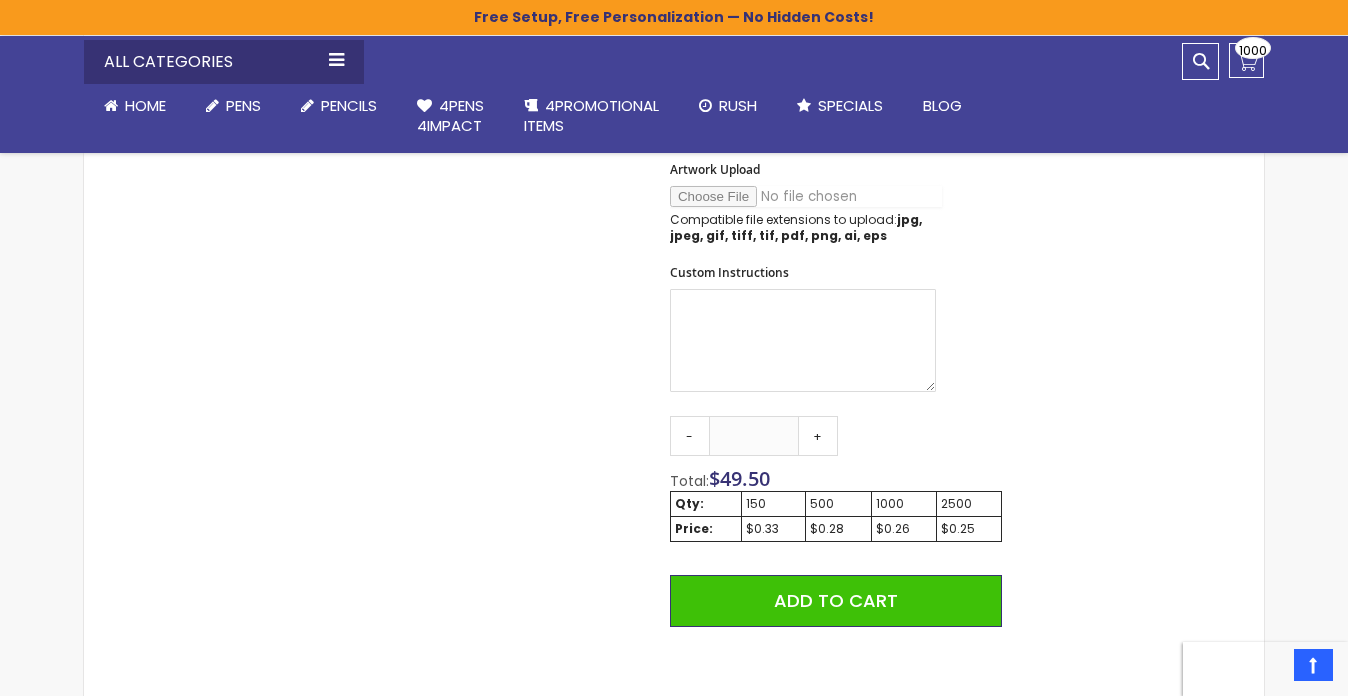 scroll, scrollTop: 1062, scrollLeft: 0, axis: vertical 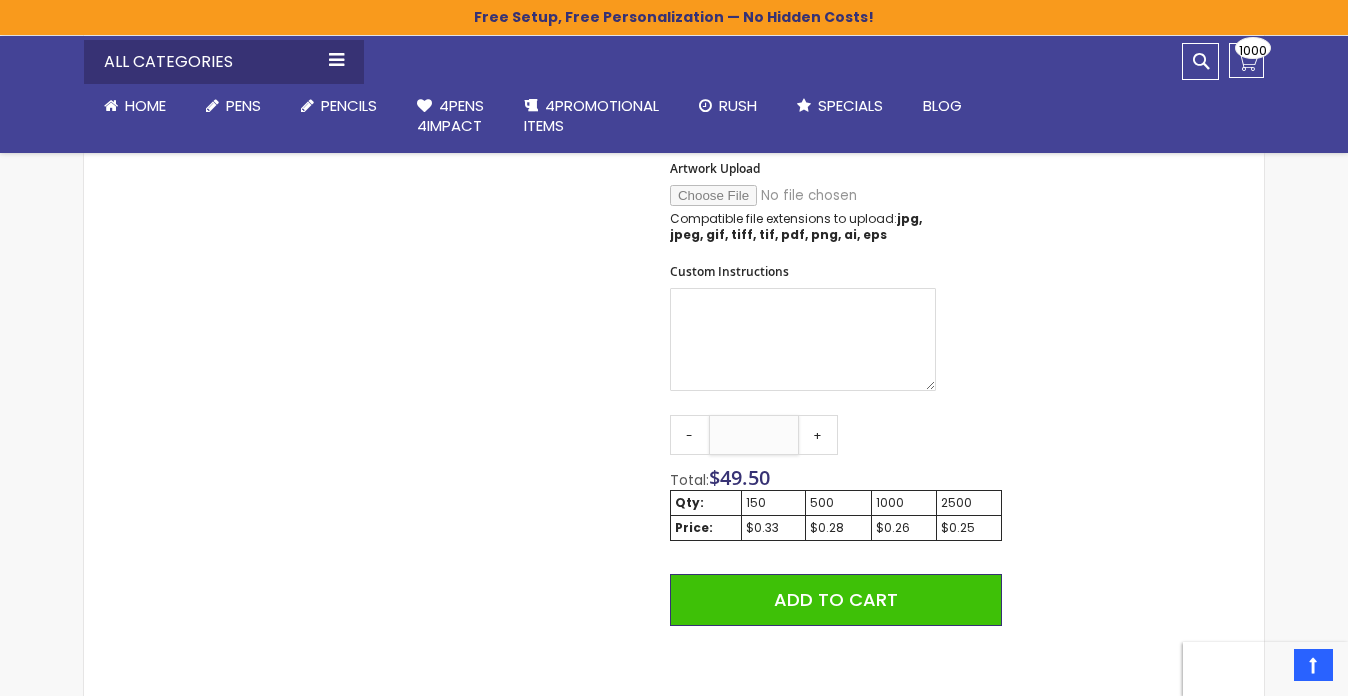 click on "***" at bounding box center [754, 435] 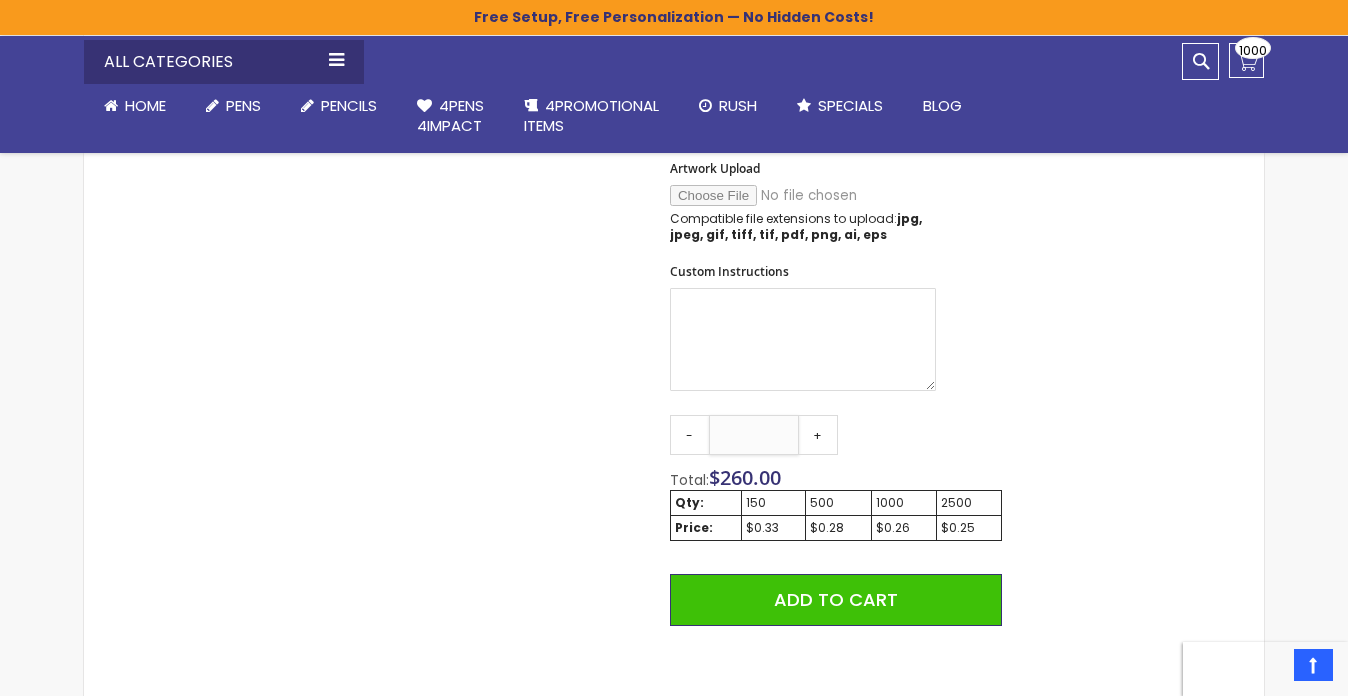 type on "****" 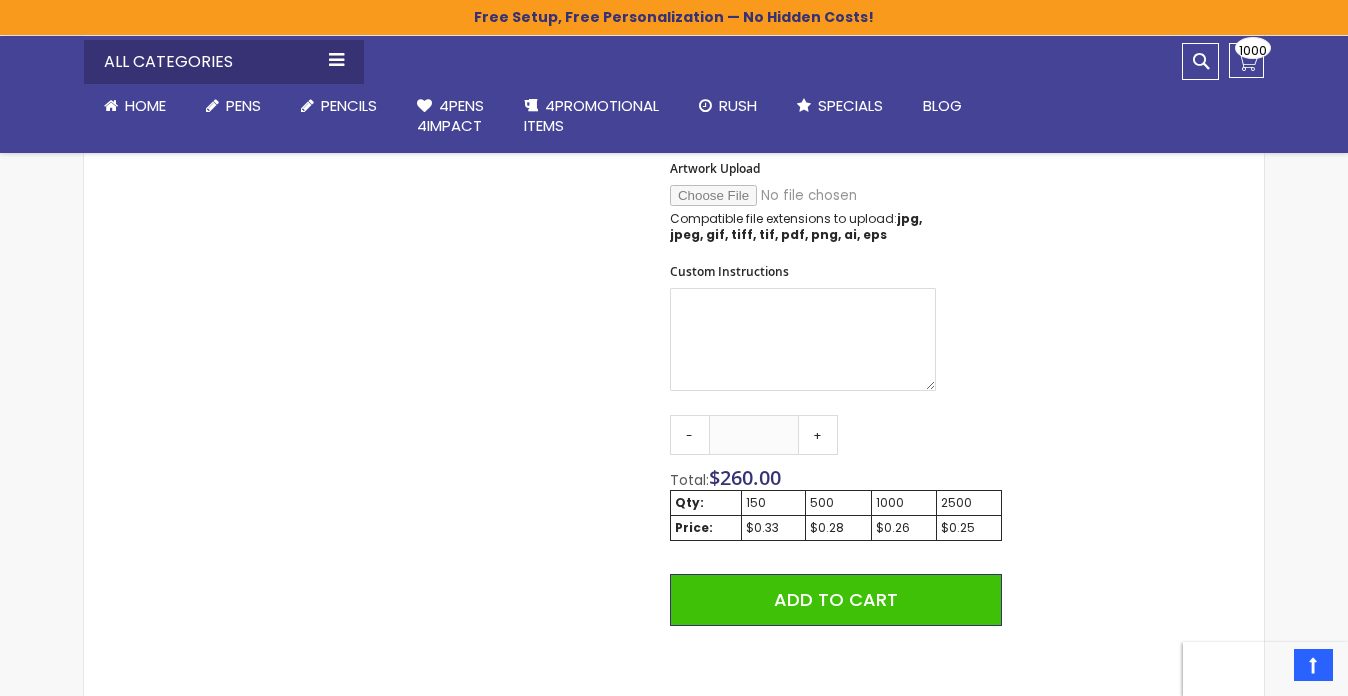 click on "Skip to the end of the images gallery
Skip to the beginning of the images gallery
Custom Cambria Plastic Retractable Ballpoint Pen - White Clip
SKU
4PHPC-874CB
Be the first to review this product
In stock
Only  %1  left
$0.25
Blue" at bounding box center (674, 207) 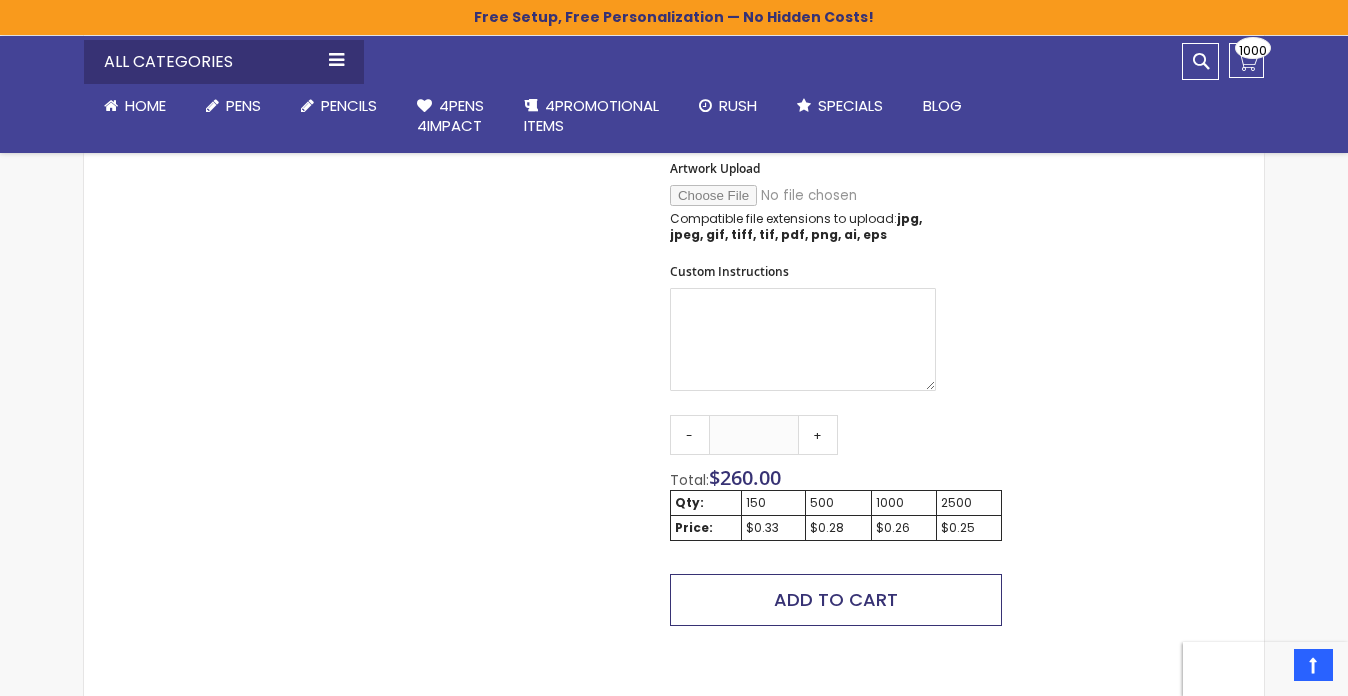 click on "Add to Cart" at bounding box center (836, 599) 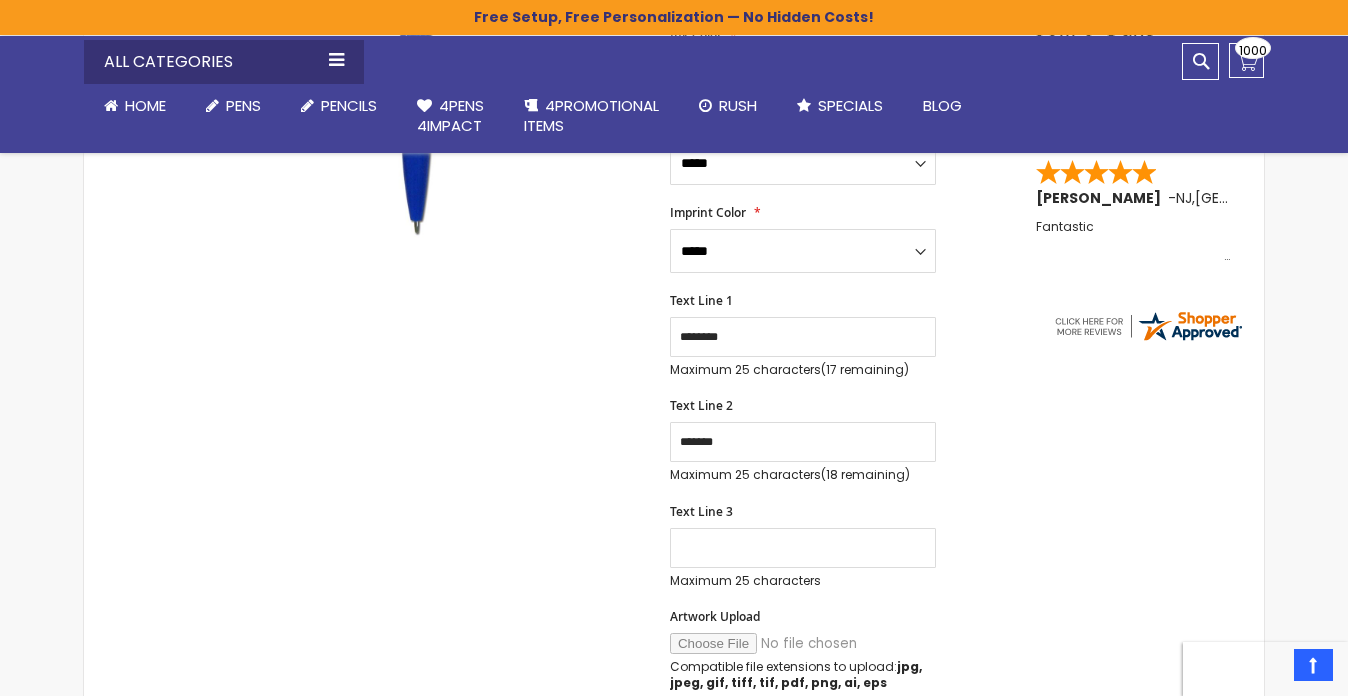 scroll, scrollTop: 537, scrollLeft: 0, axis: vertical 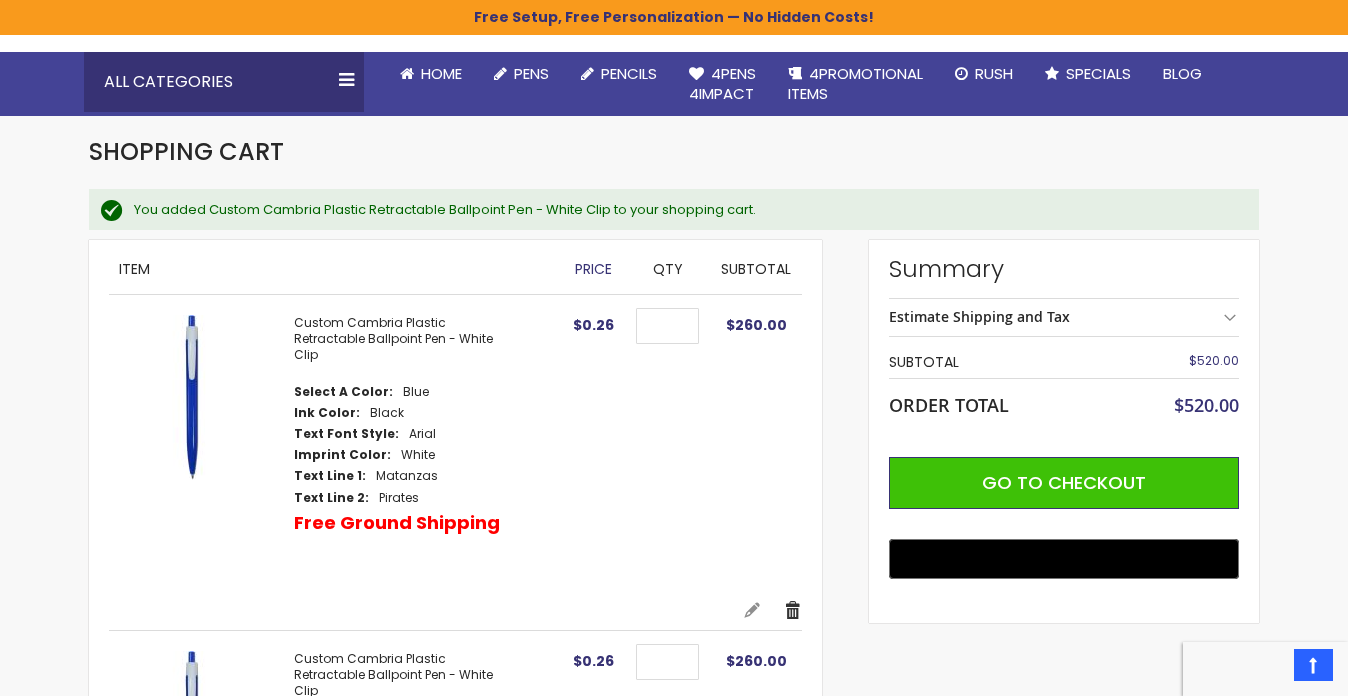 click on "Remove" at bounding box center (793, 610) 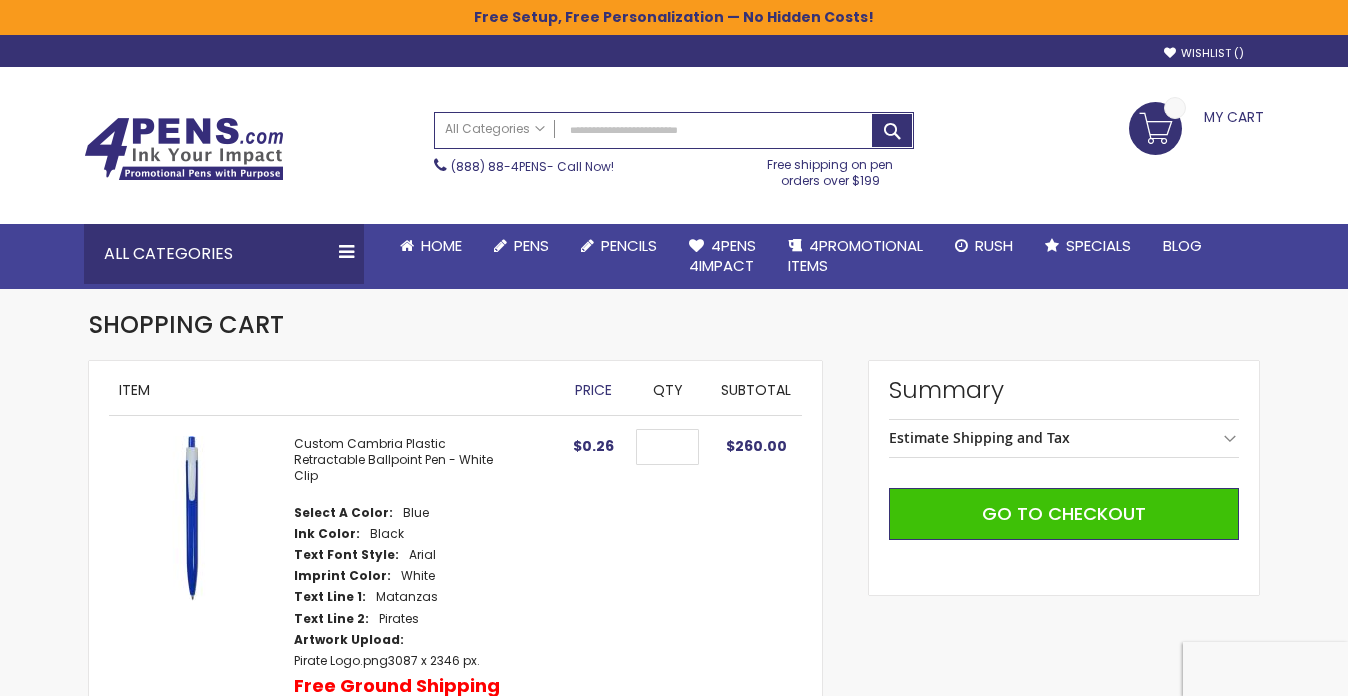 scroll, scrollTop: 0, scrollLeft: 0, axis: both 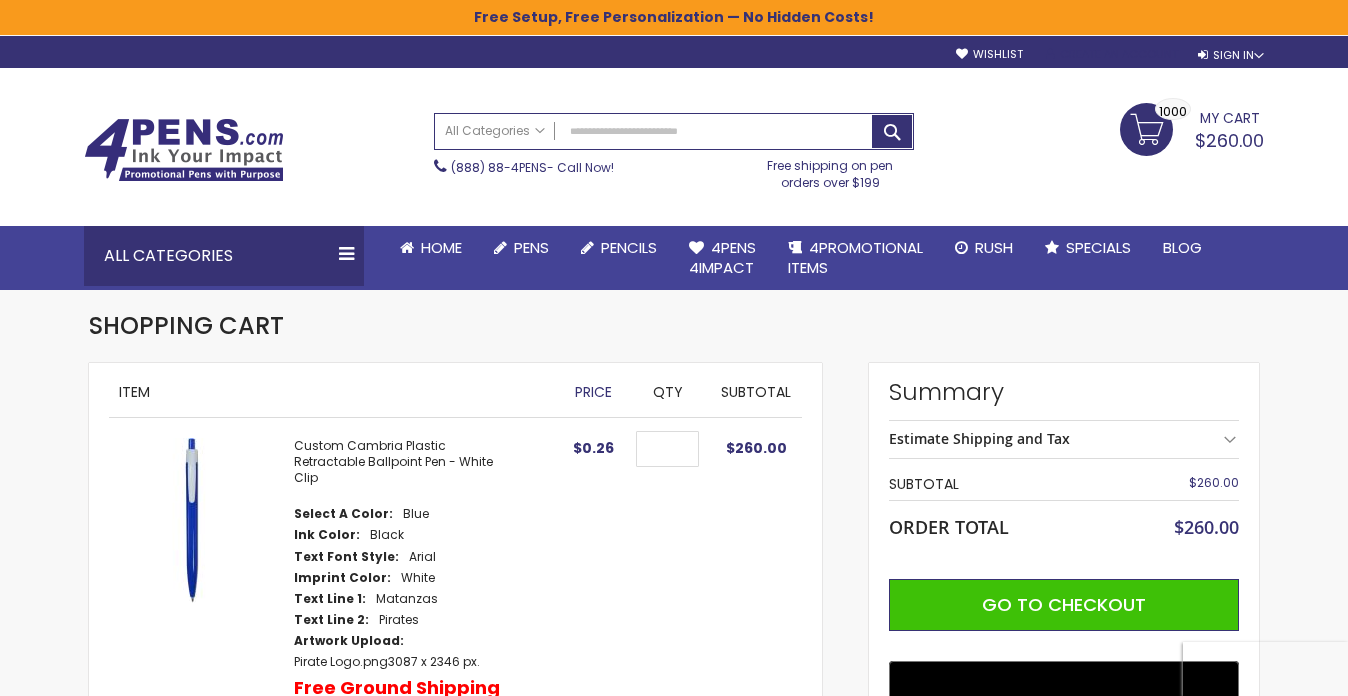 click on "Create an Account" at bounding box center [1112, 54] 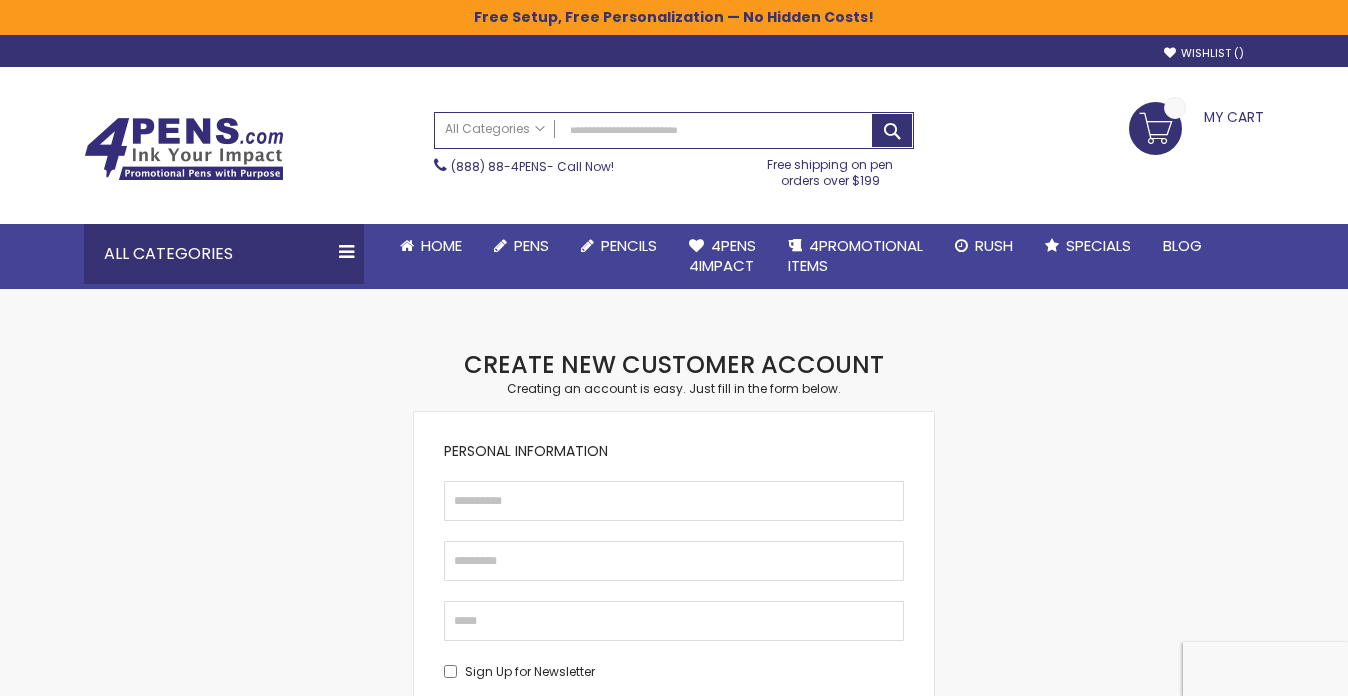 scroll, scrollTop: 0, scrollLeft: 0, axis: both 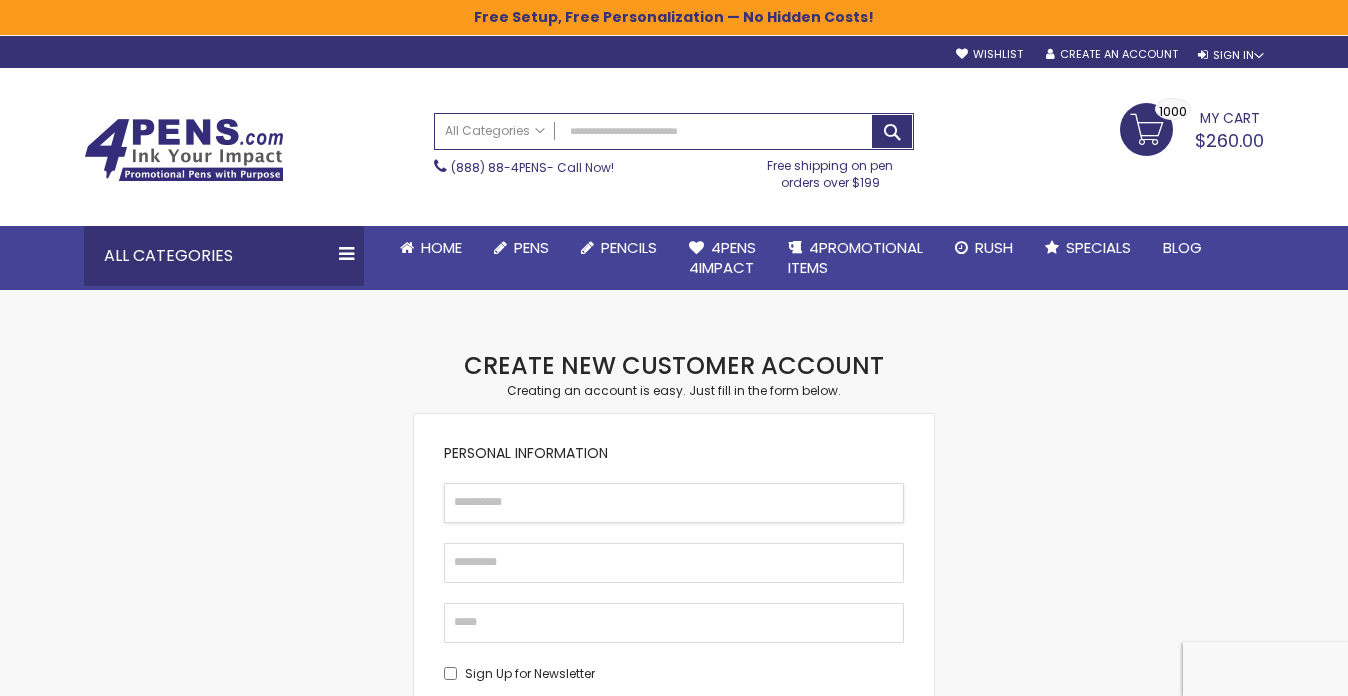 click on "First Name" at bounding box center [674, 503] 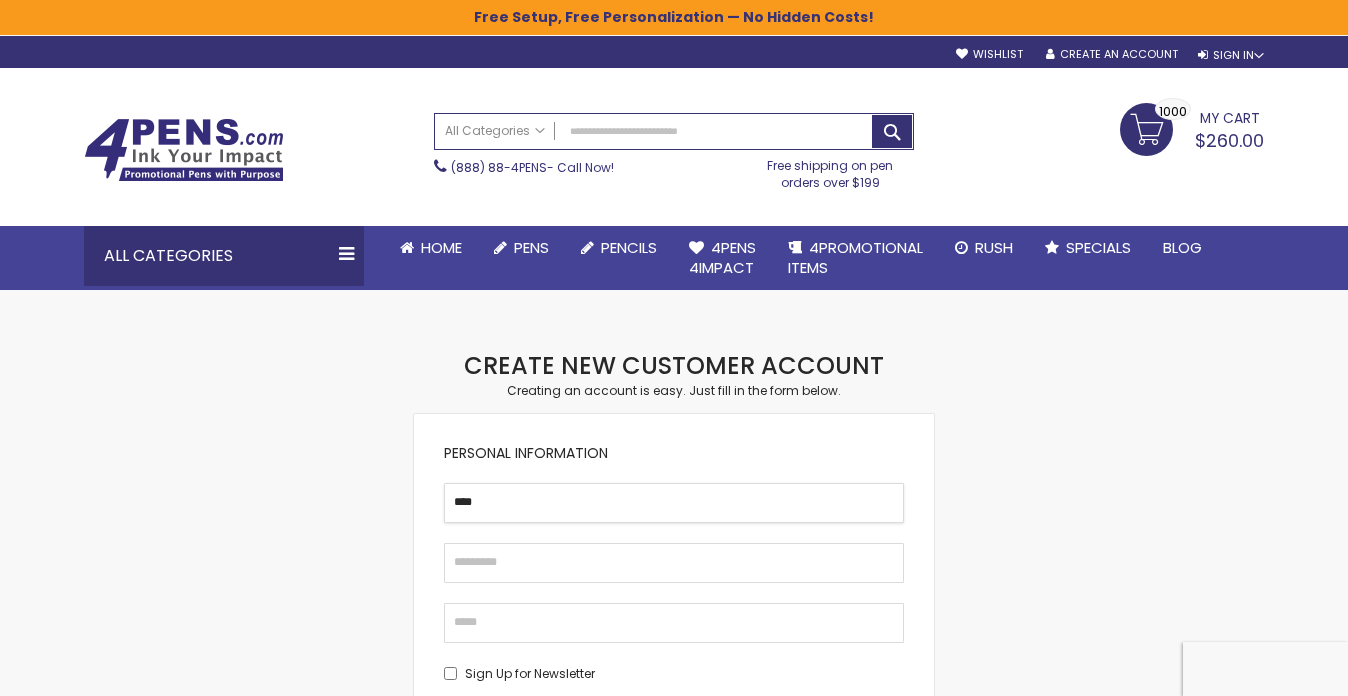 type on "****" 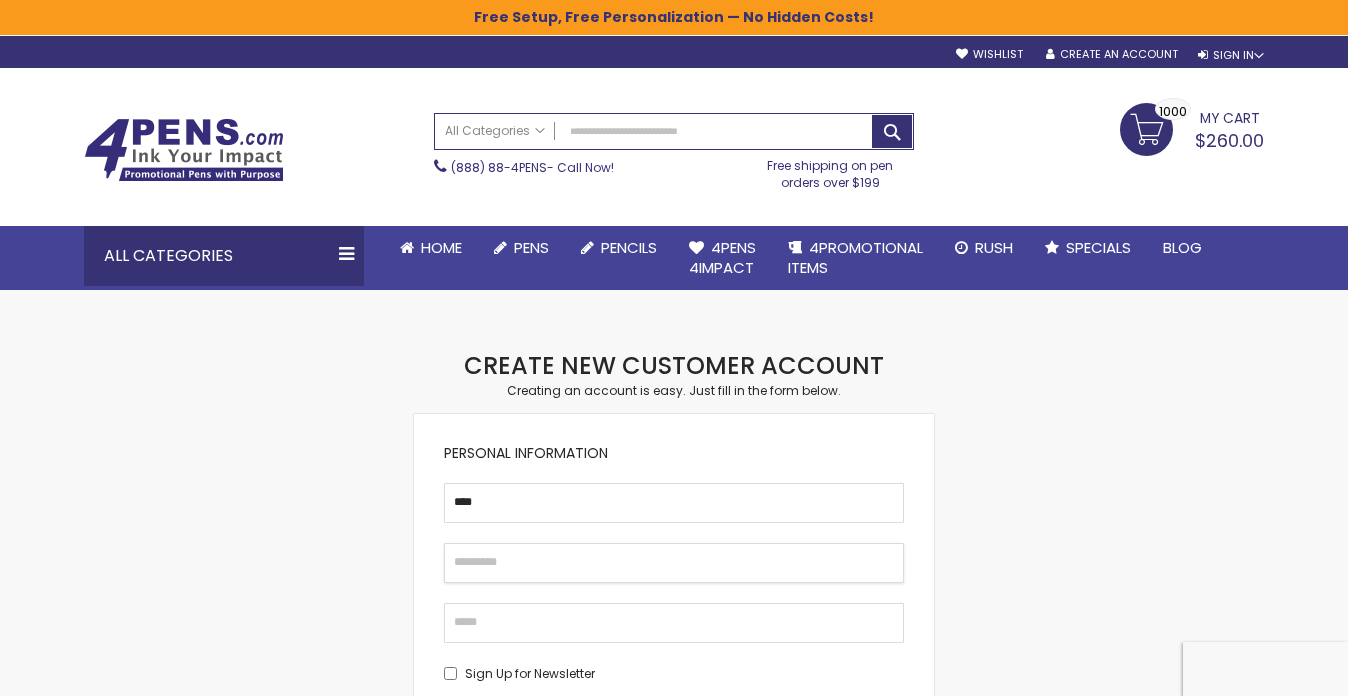 click on "Last Name" at bounding box center (674, 563) 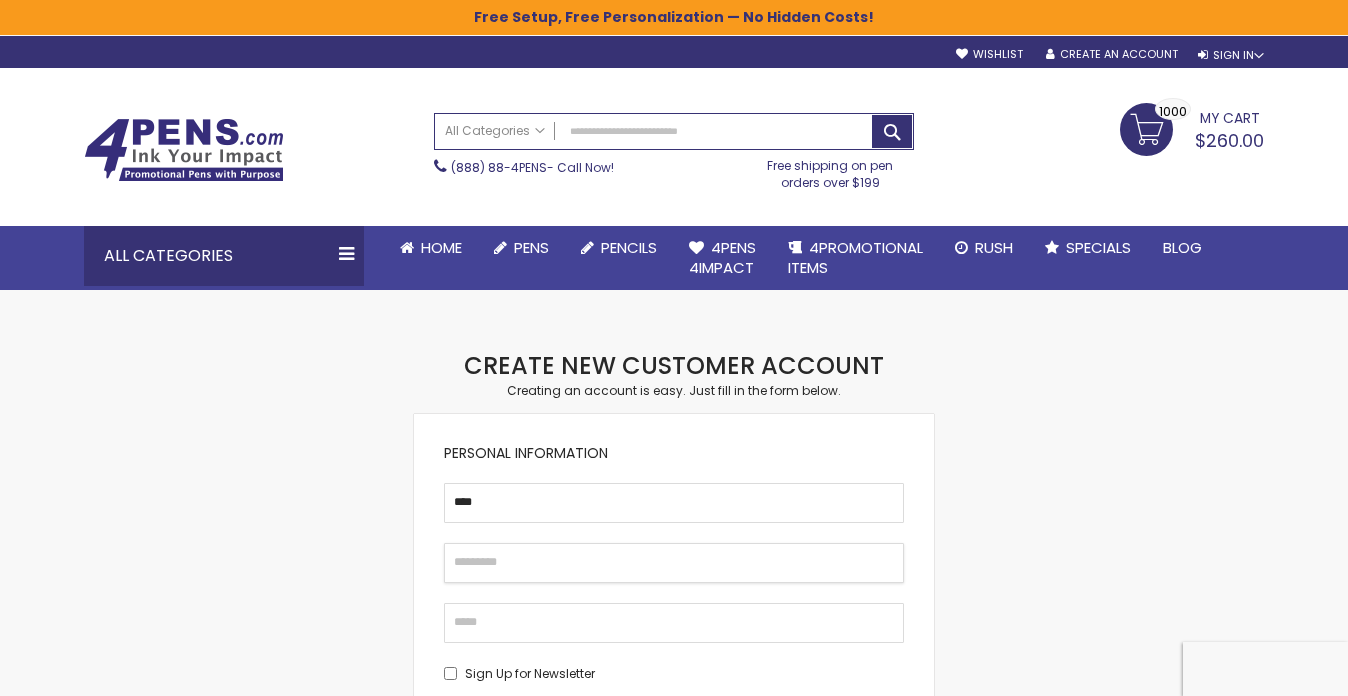 type on "*****" 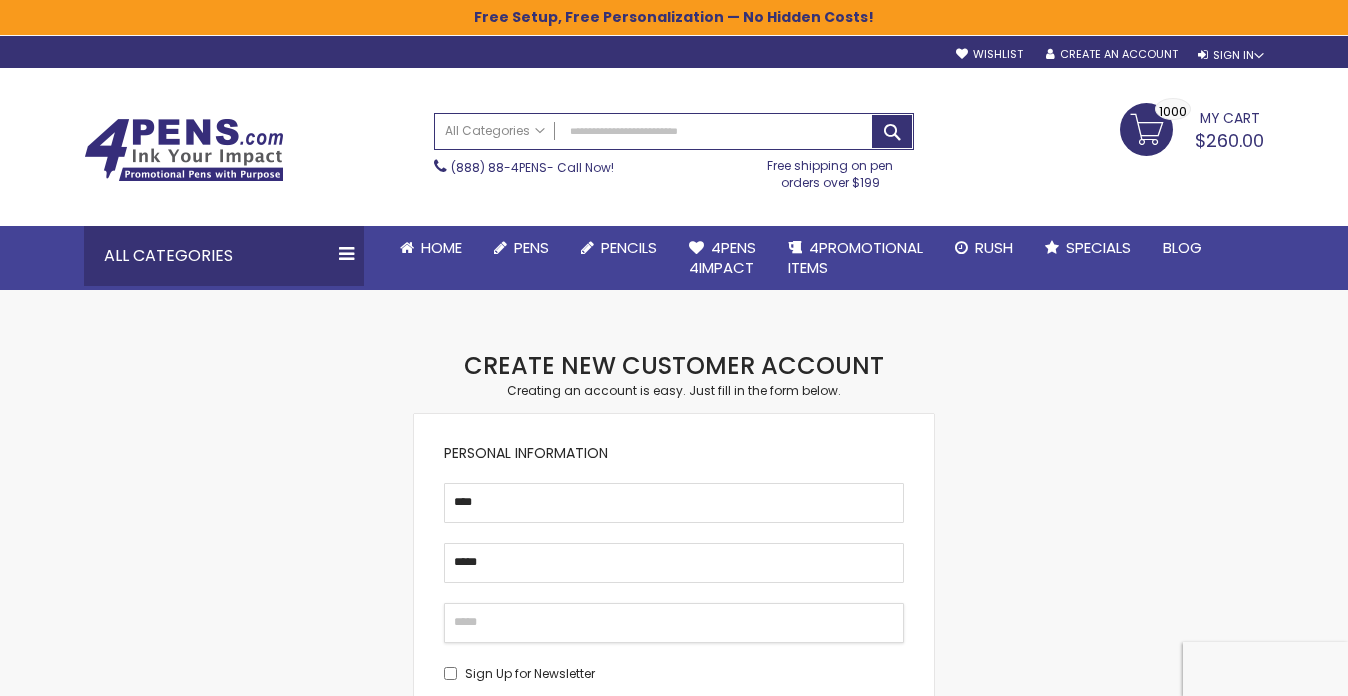 type on "**********" 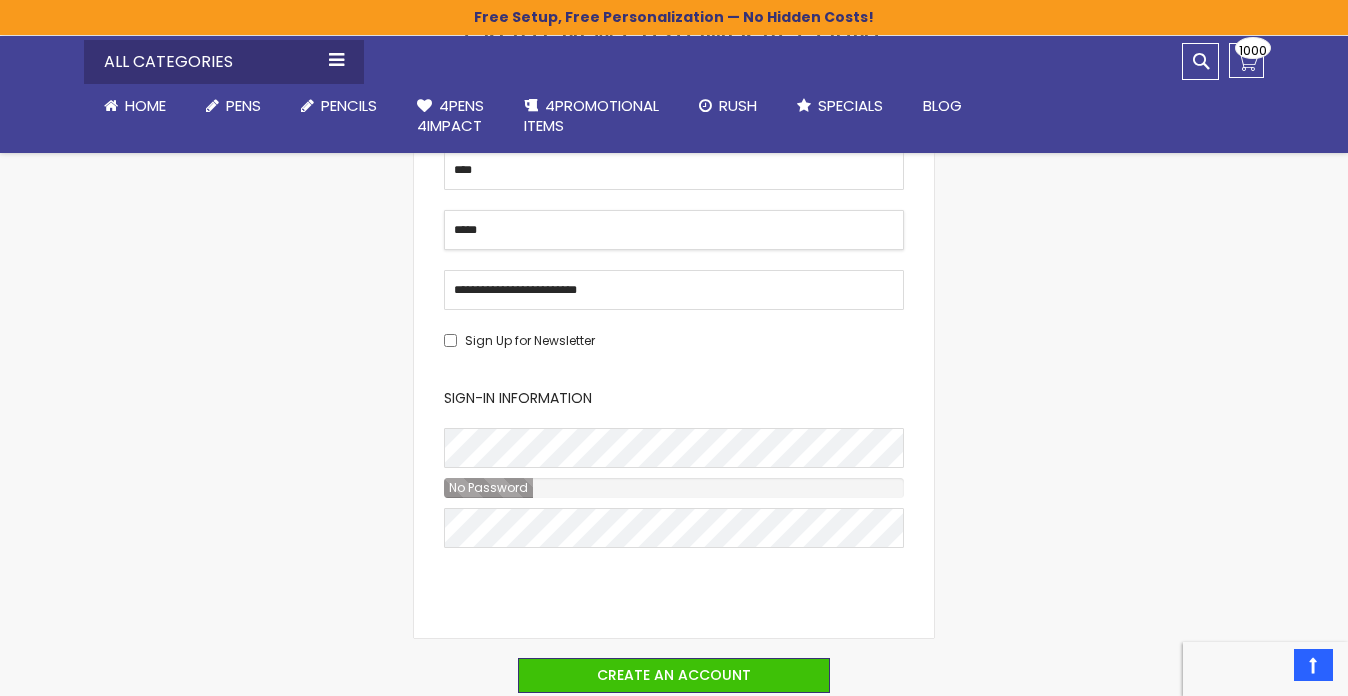 scroll, scrollTop: 336, scrollLeft: 0, axis: vertical 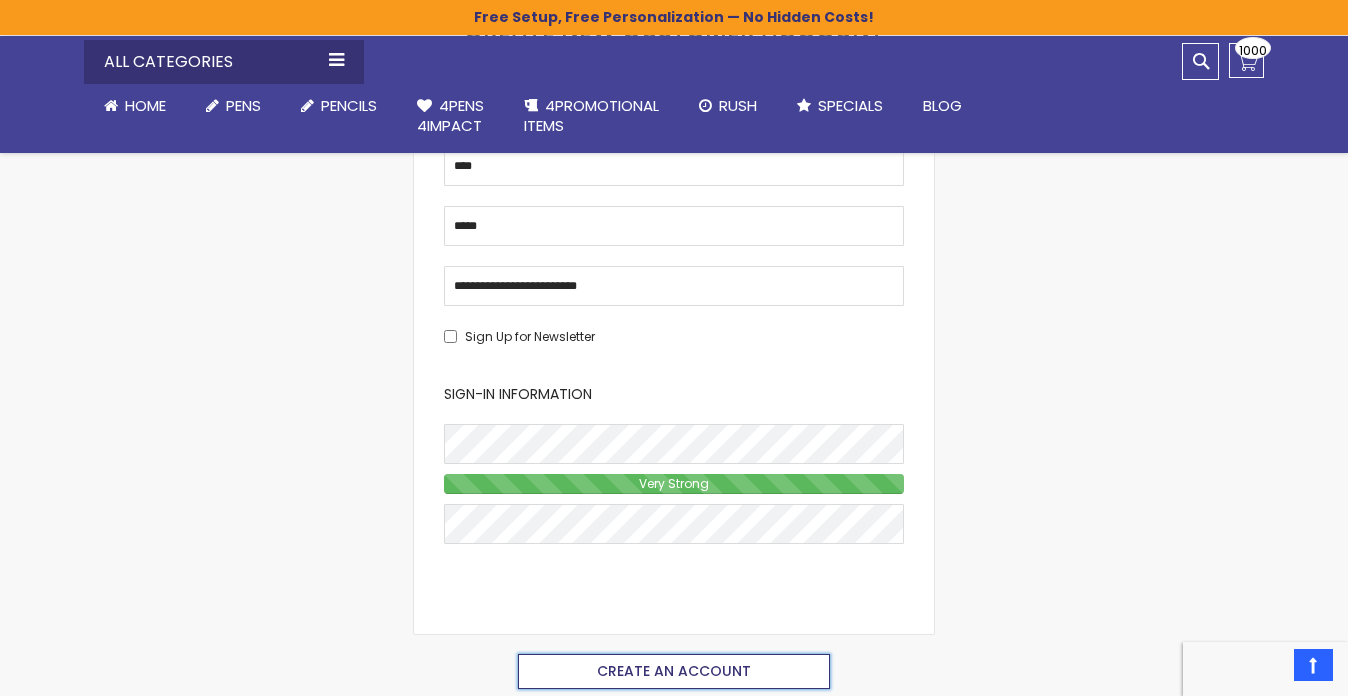 click on "Create an Account" at bounding box center (674, 671) 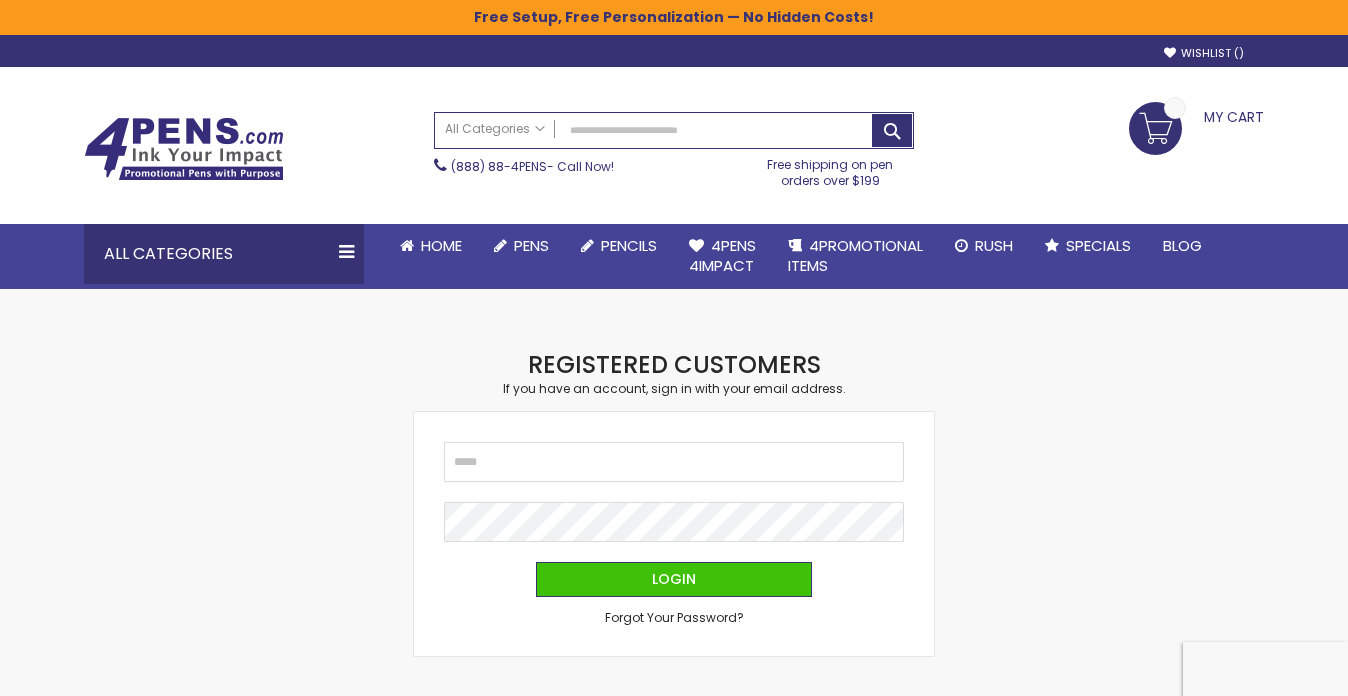 scroll, scrollTop: 0, scrollLeft: 0, axis: both 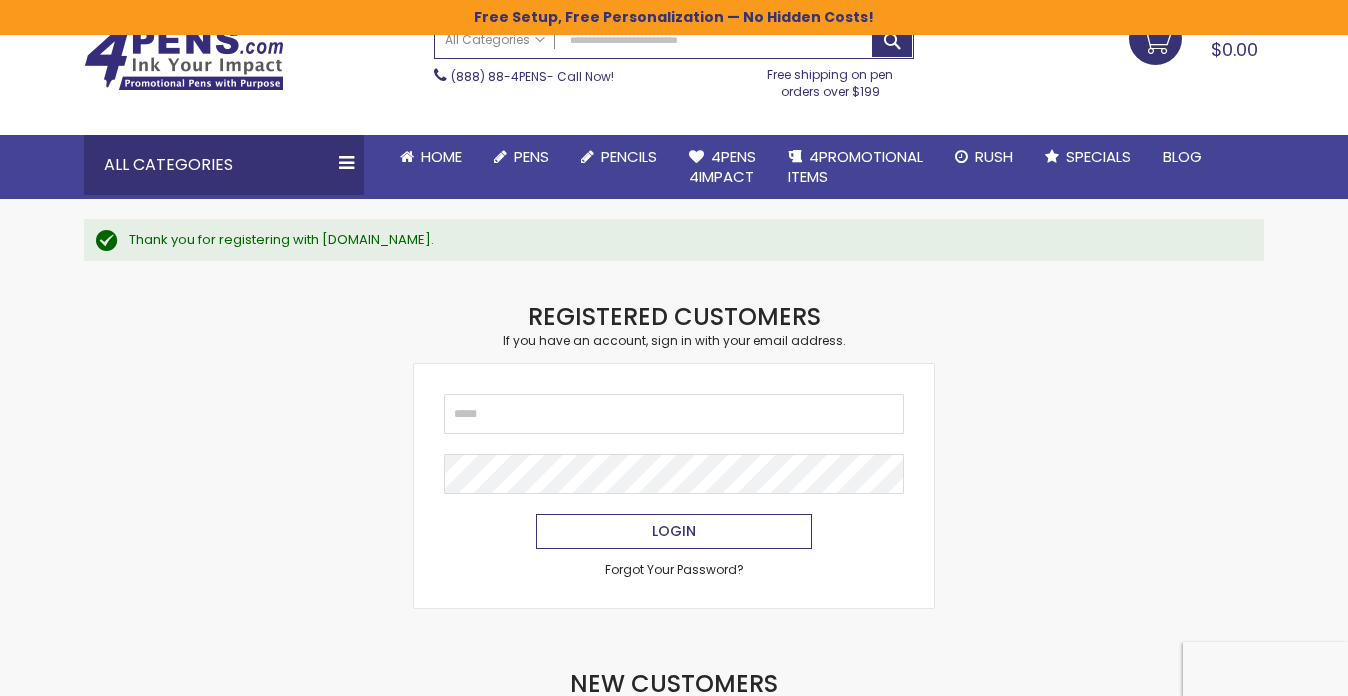 type on "**********" 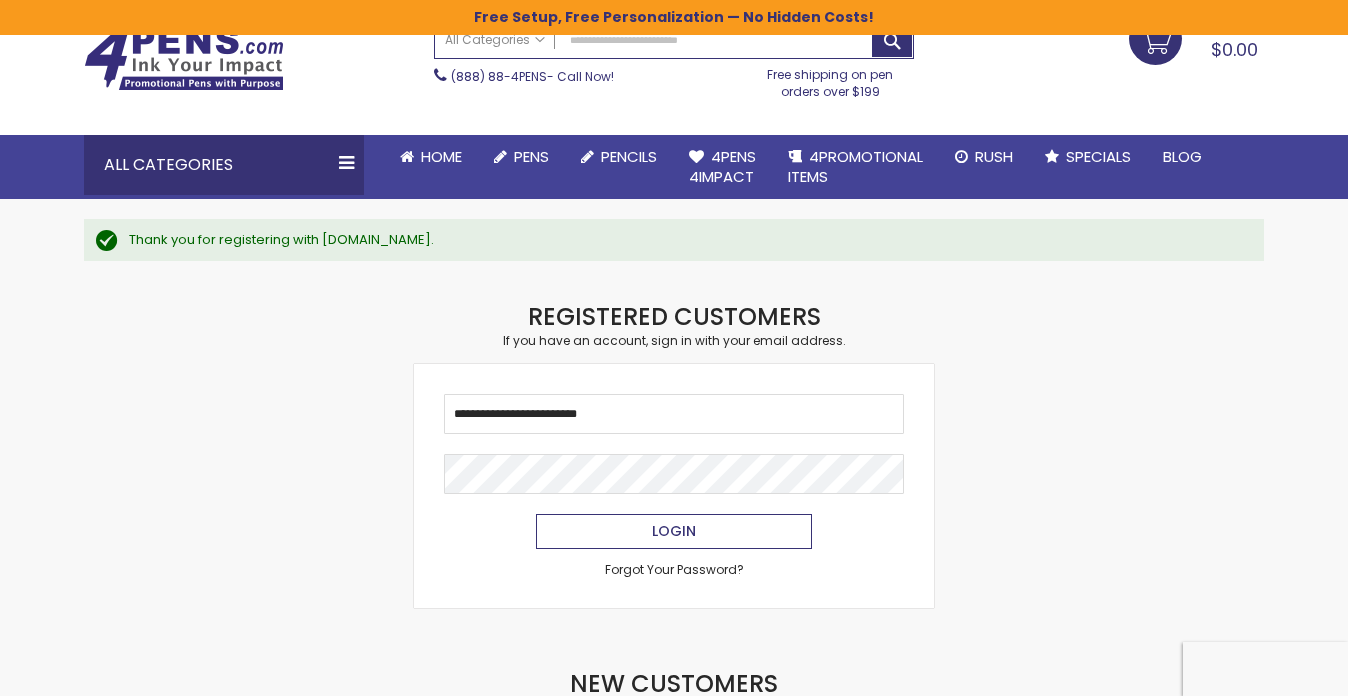 click on "Login" at bounding box center (674, 531) 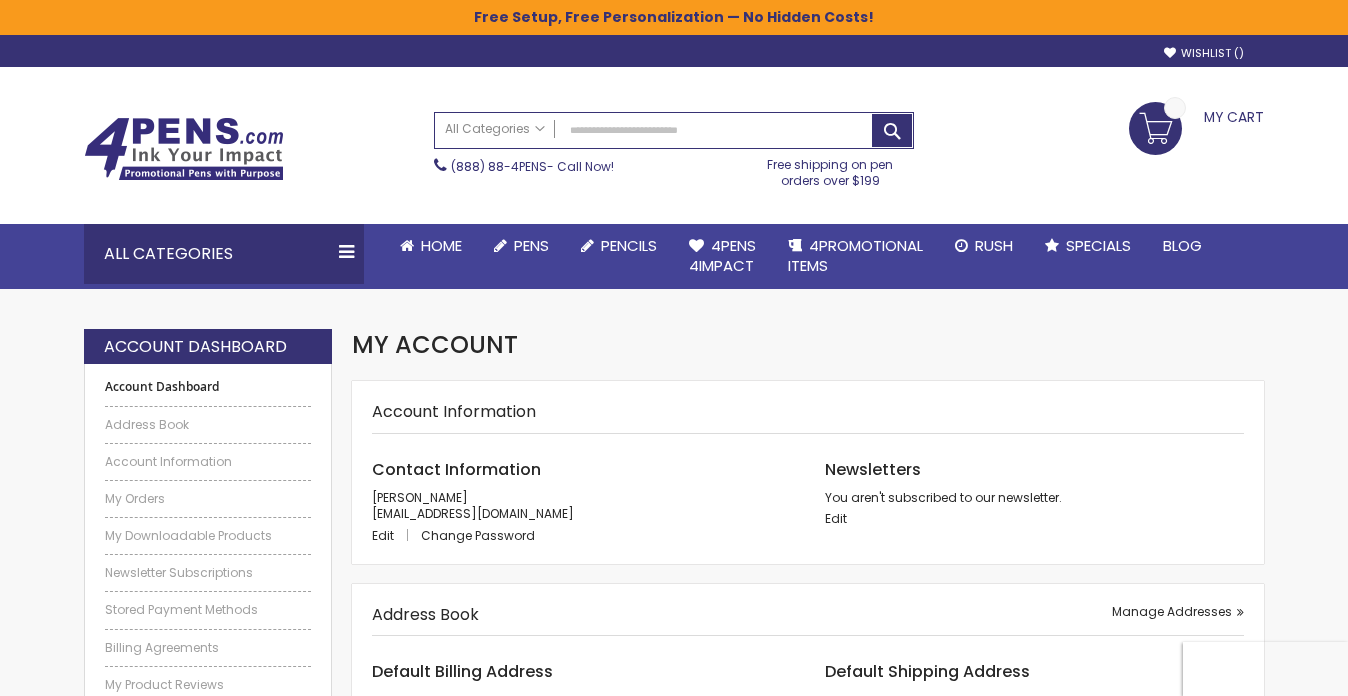 scroll, scrollTop: 0, scrollLeft: 0, axis: both 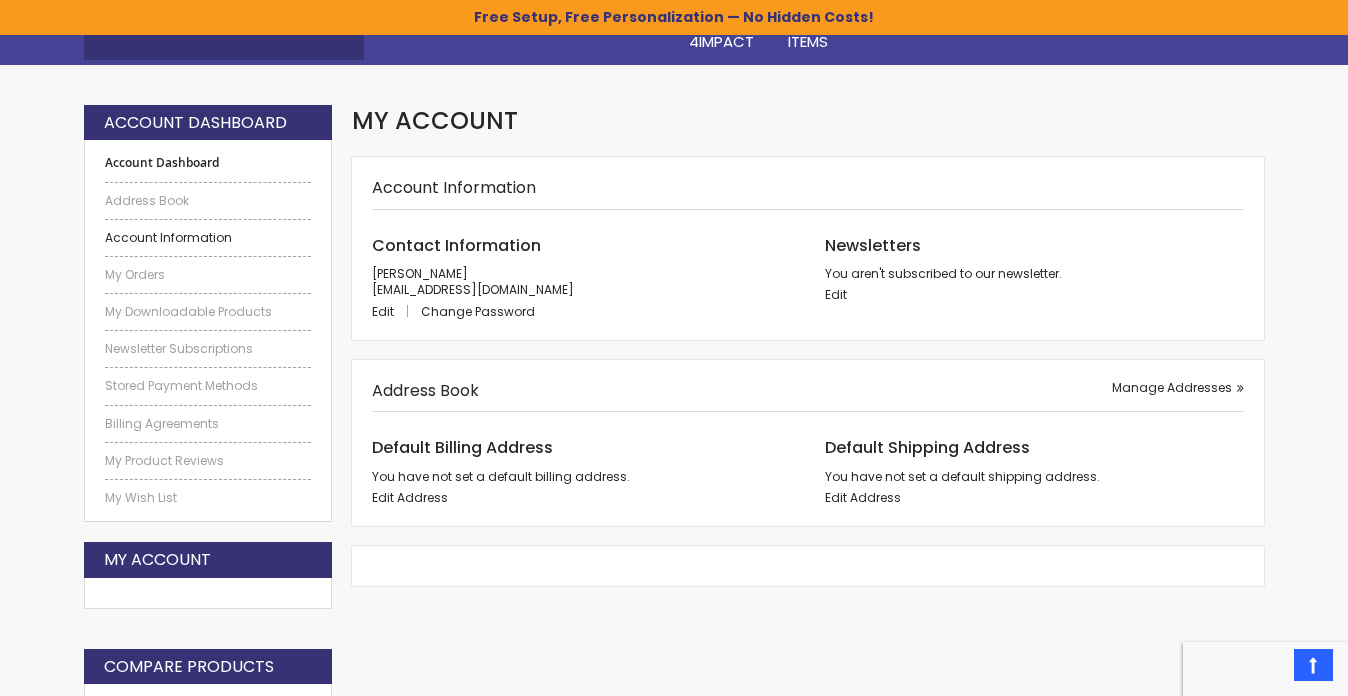 click on "Account Information" at bounding box center [208, 238] 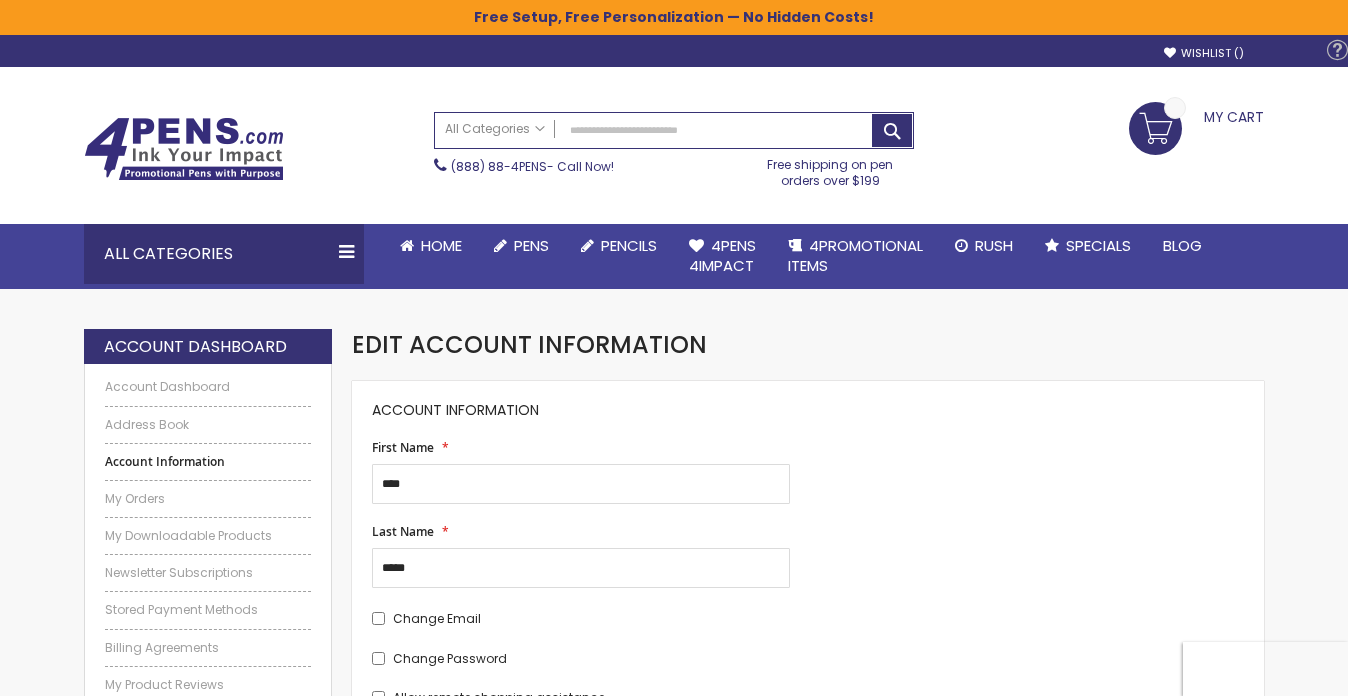 scroll, scrollTop: 0, scrollLeft: 0, axis: both 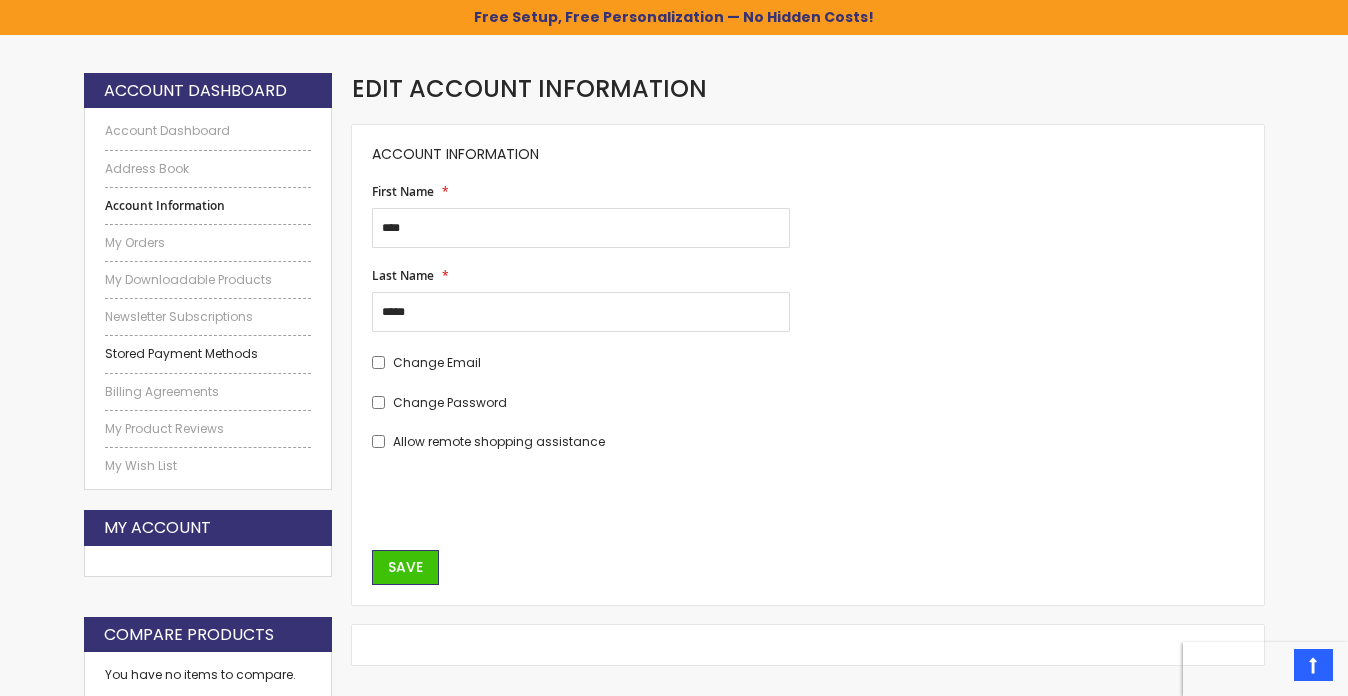 click on "Stored Payment Methods" at bounding box center (208, 354) 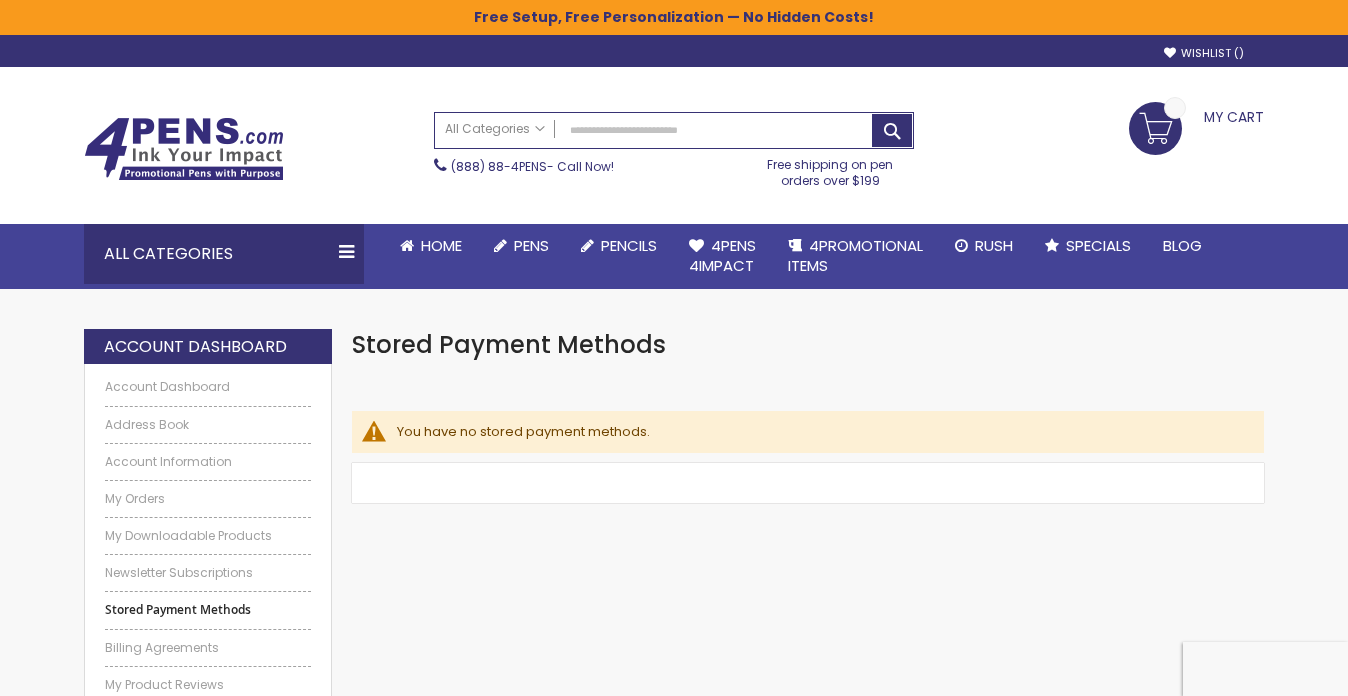 scroll, scrollTop: 0, scrollLeft: 0, axis: both 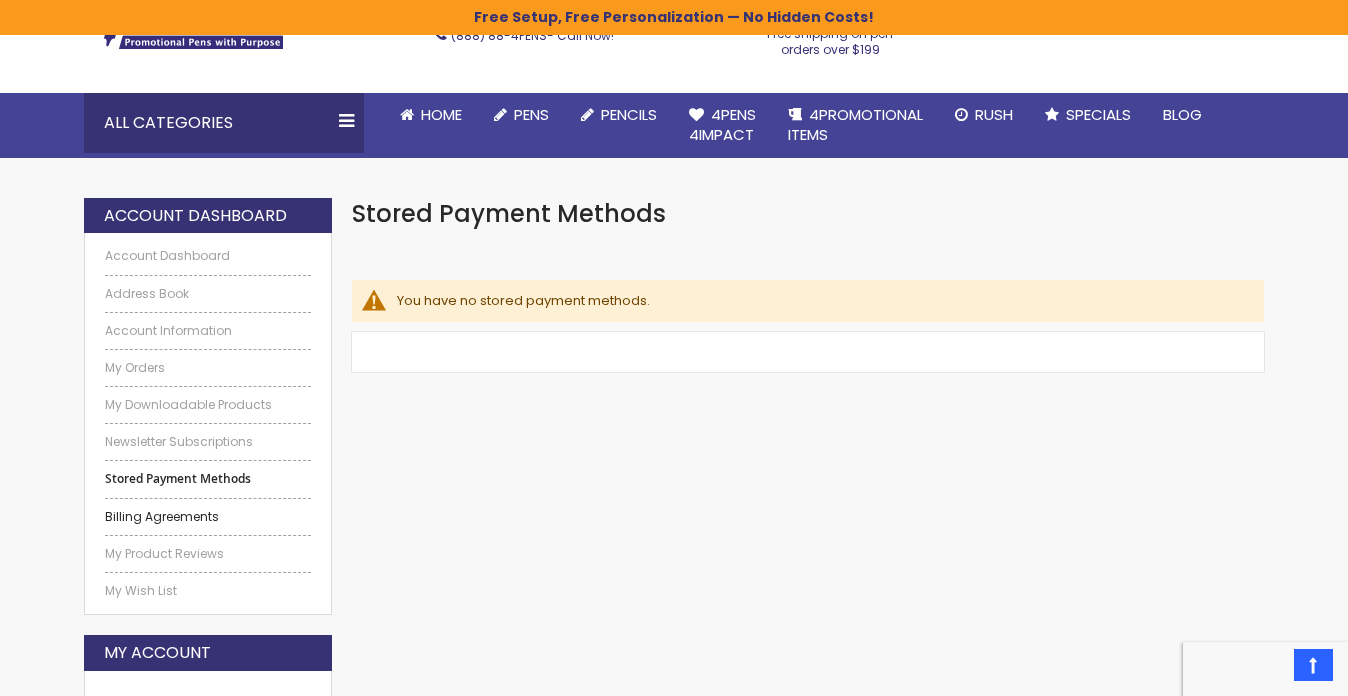 click on "Billing Agreements" at bounding box center [208, 517] 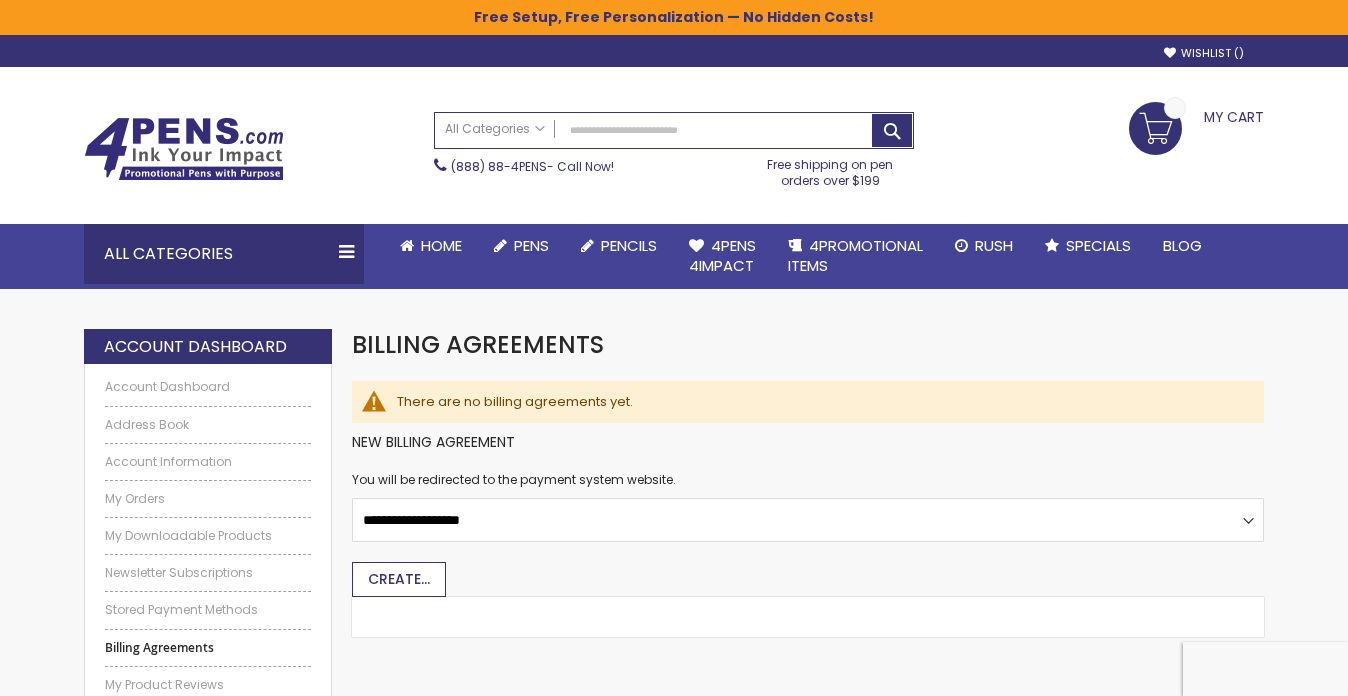 scroll, scrollTop: 0, scrollLeft: 0, axis: both 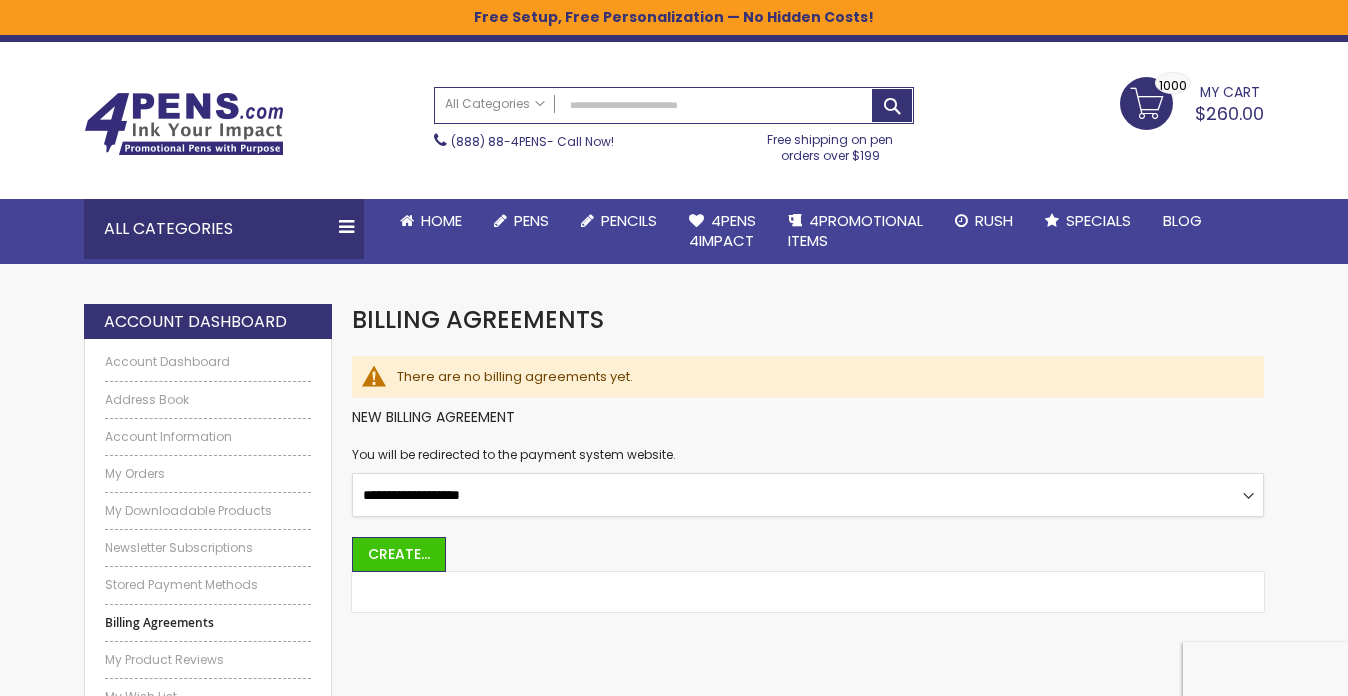 click on "**********" at bounding box center (808, 495) 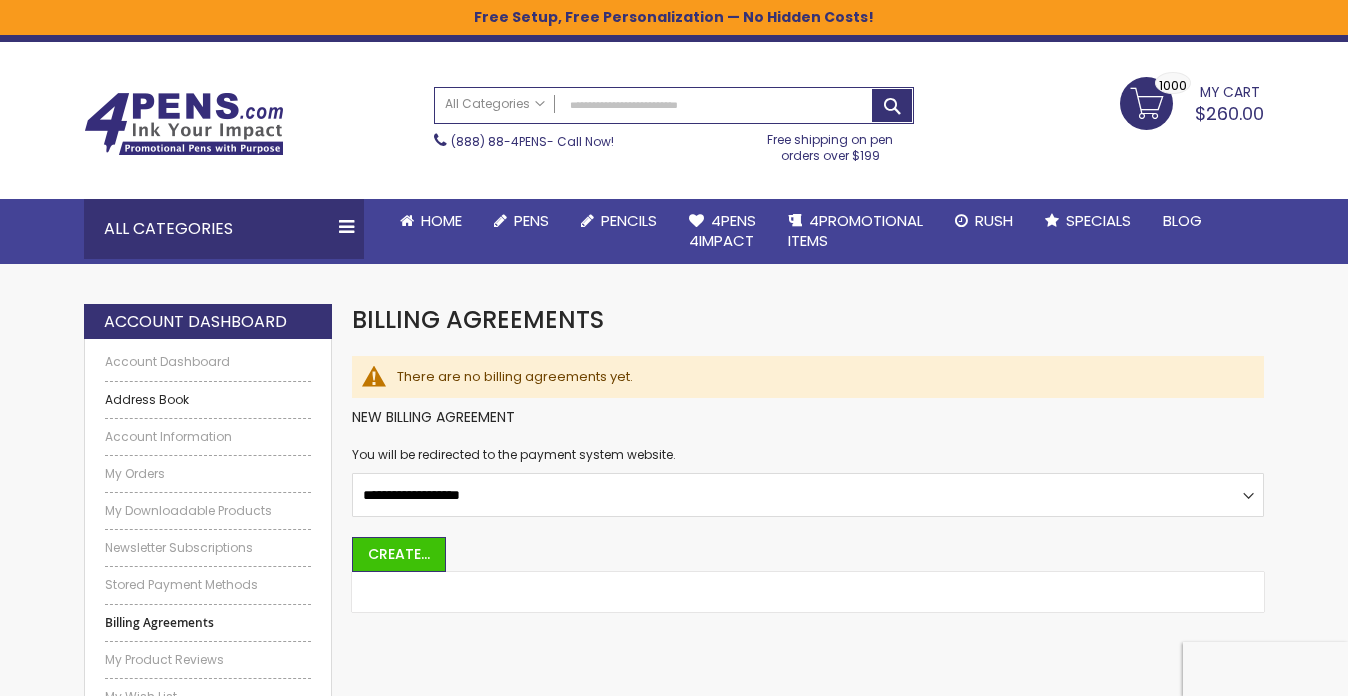 click on "Address Book" at bounding box center (208, 400) 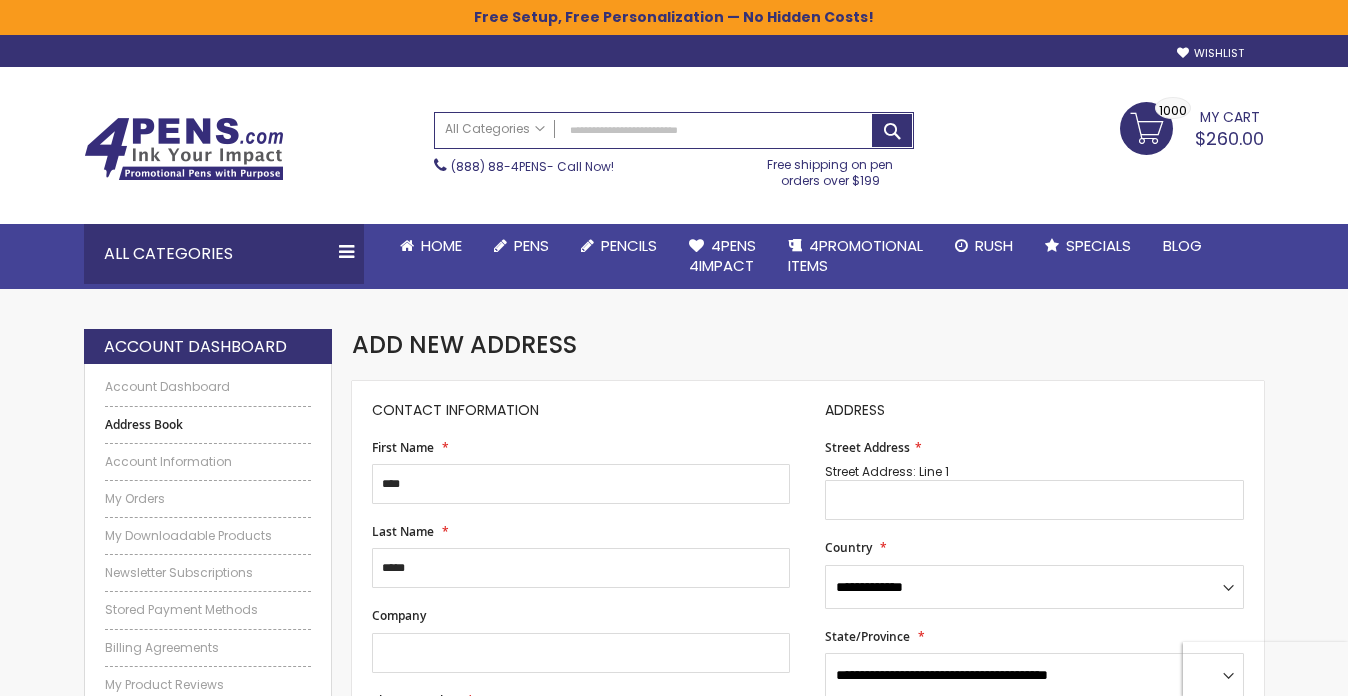 scroll, scrollTop: 0, scrollLeft: 0, axis: both 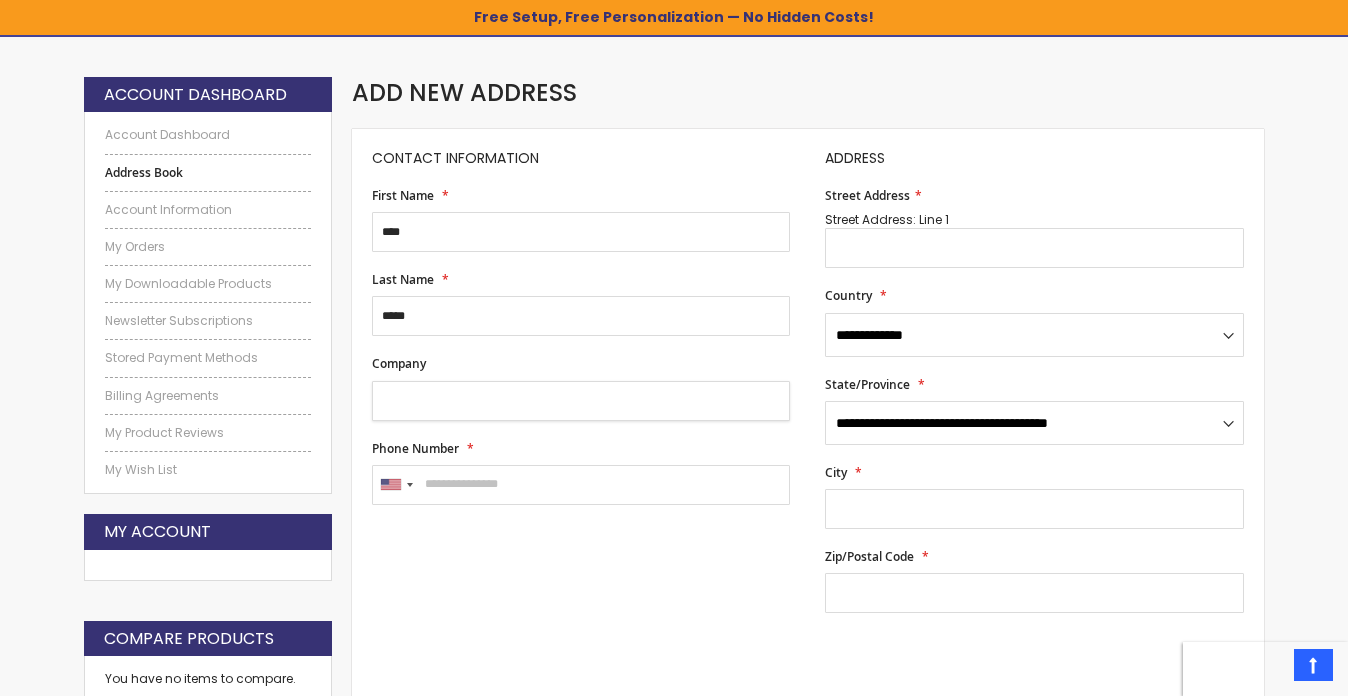 click on "Company" at bounding box center (581, 401) 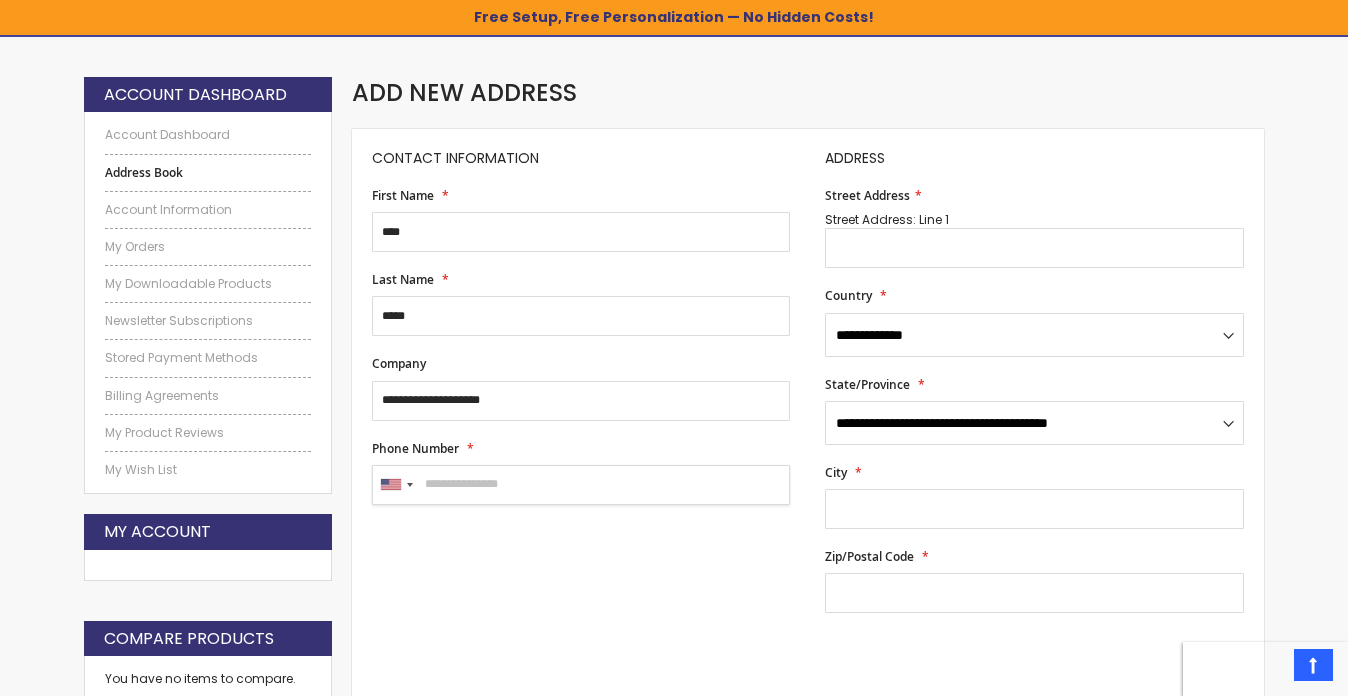 type on "**********" 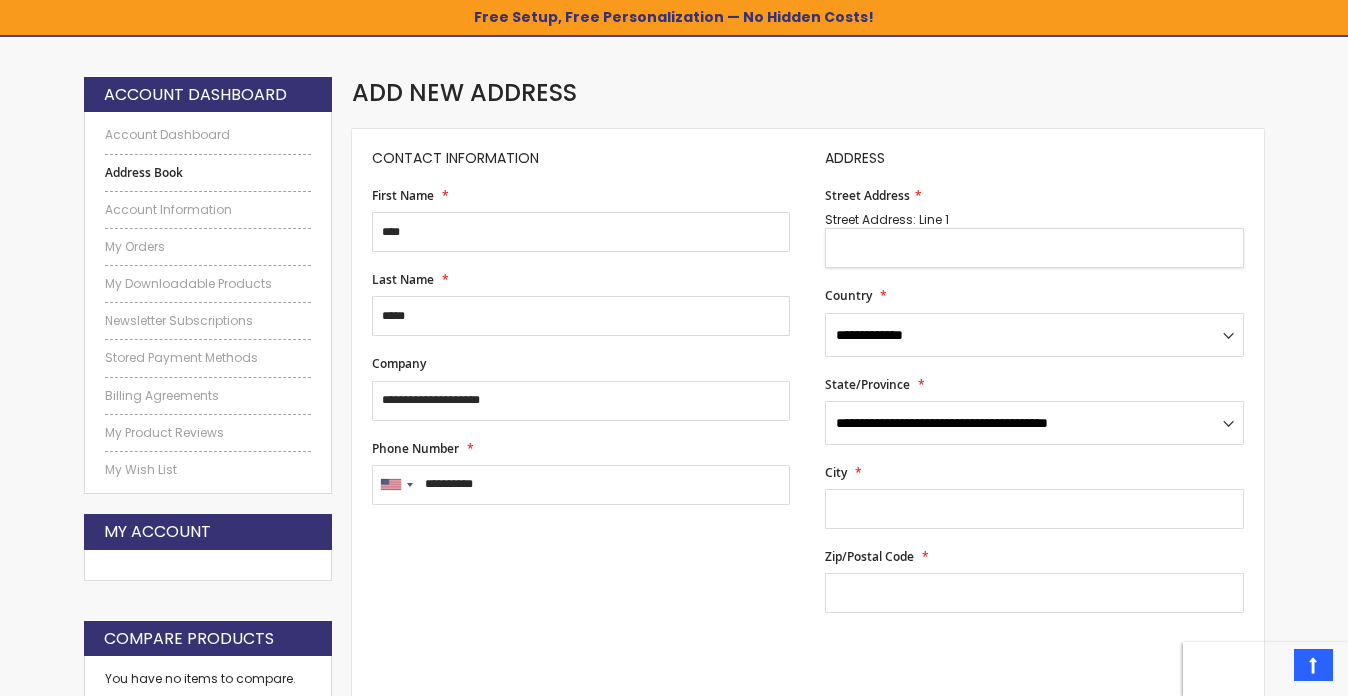 type on "**********" 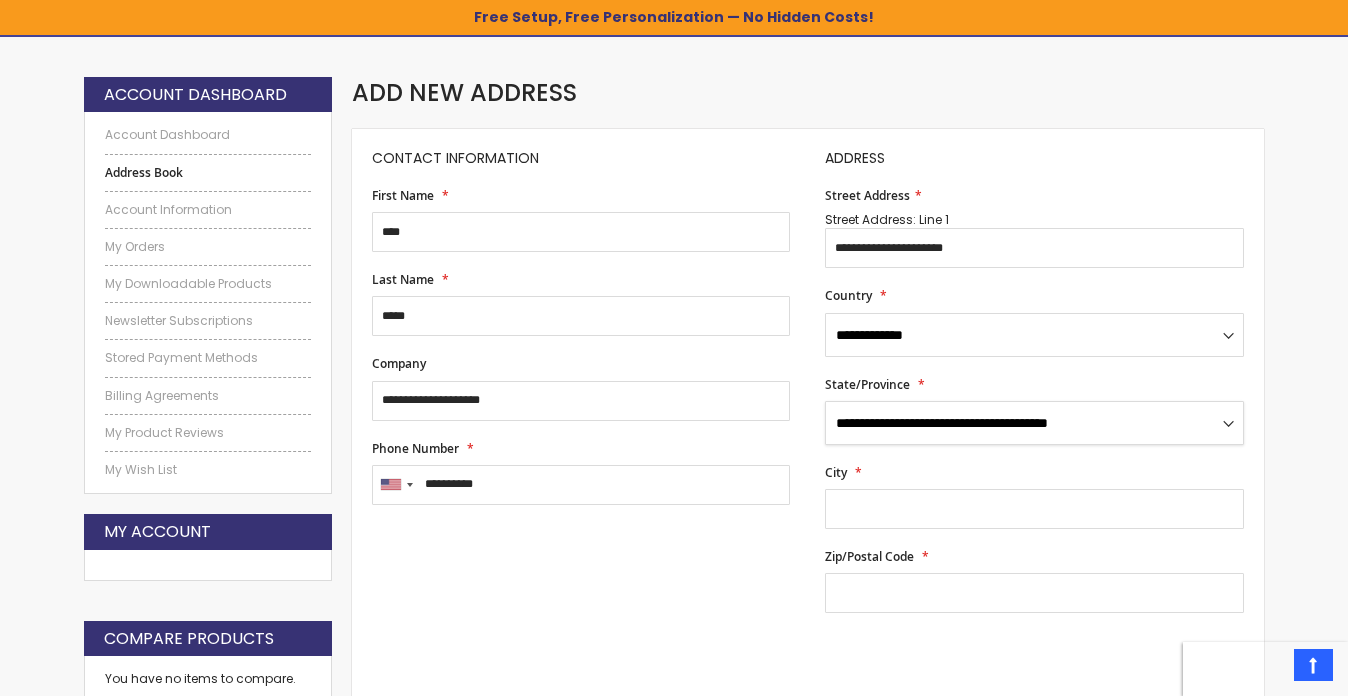 select on "**" 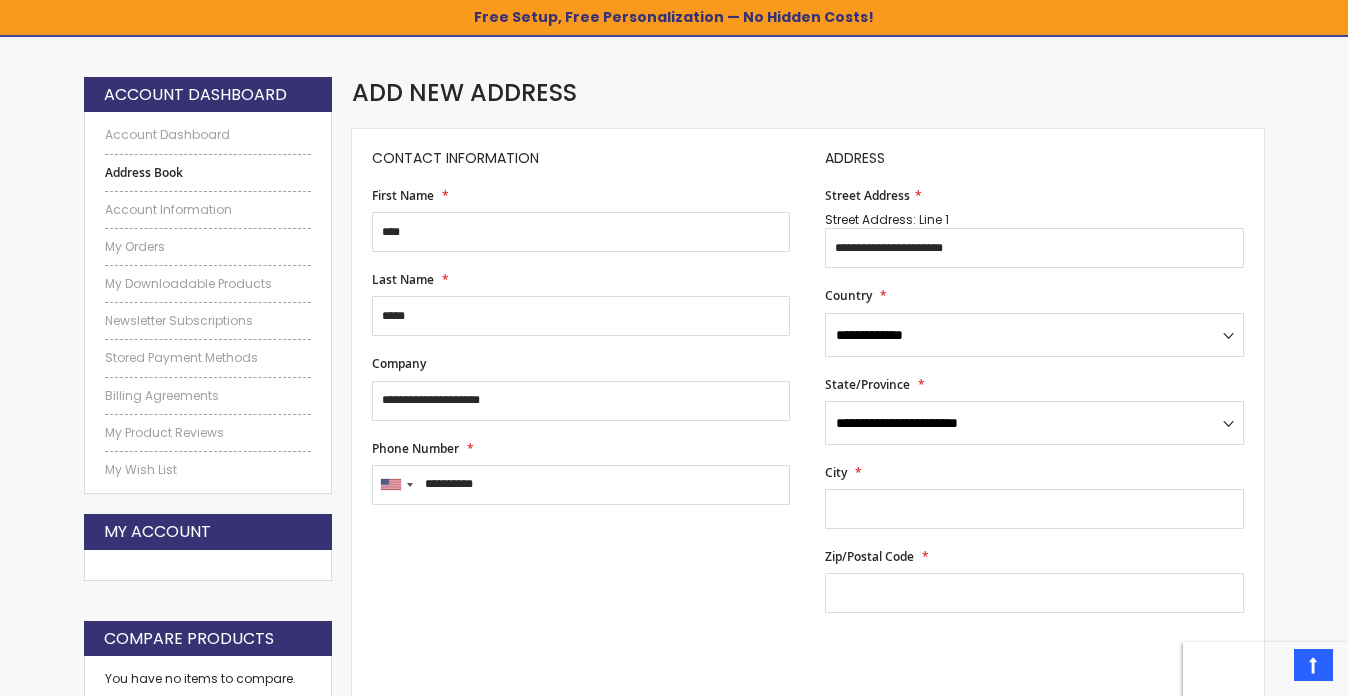 type on "**********" 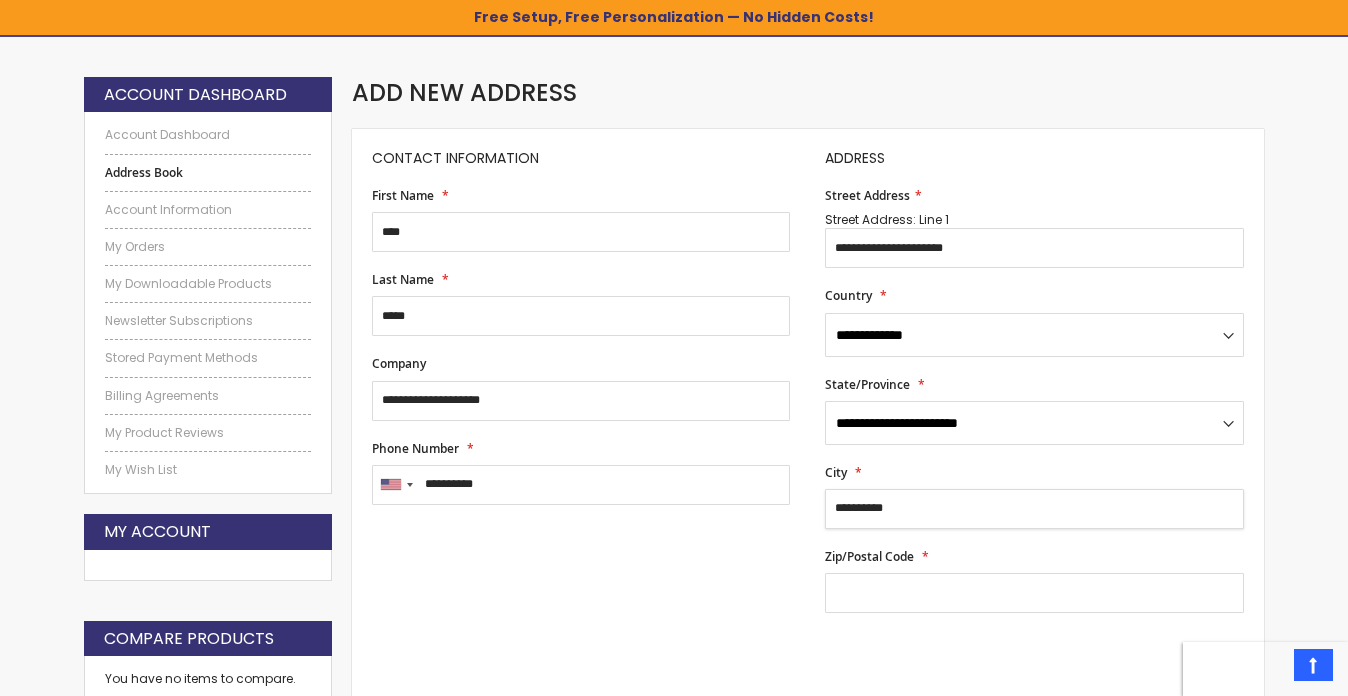 type on "*****" 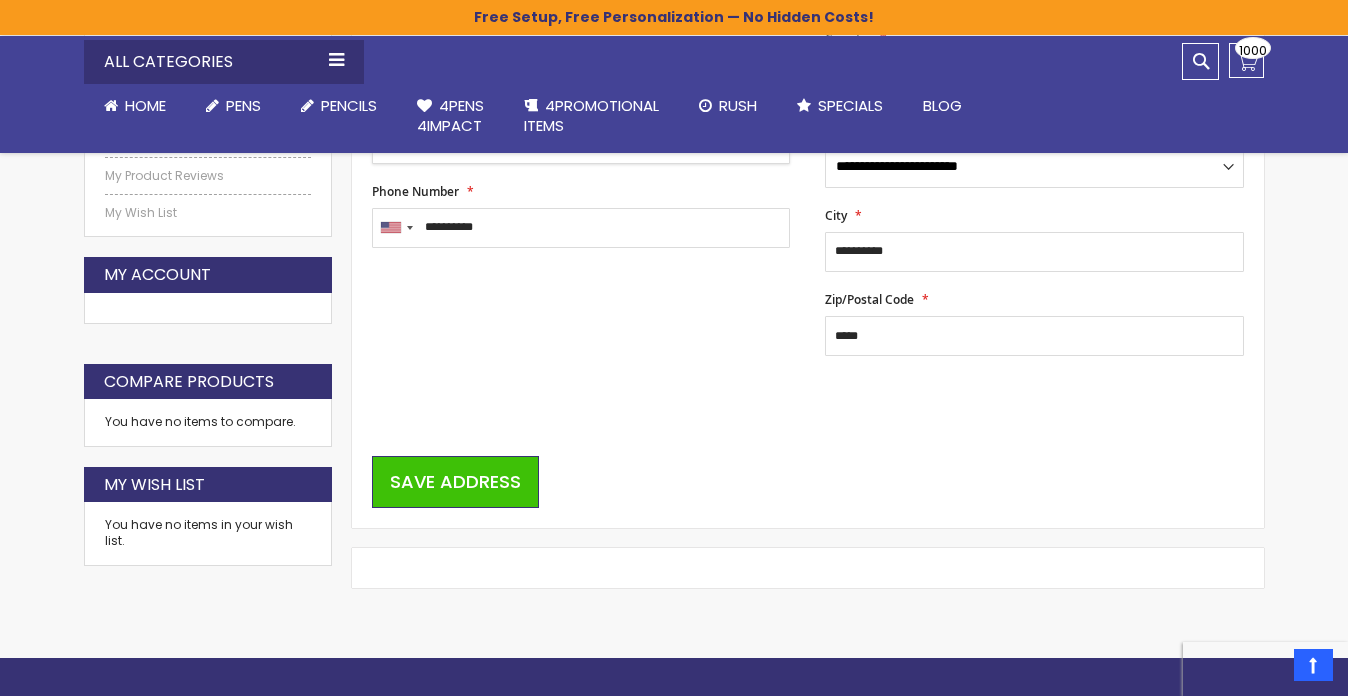 scroll, scrollTop: 603, scrollLeft: 0, axis: vertical 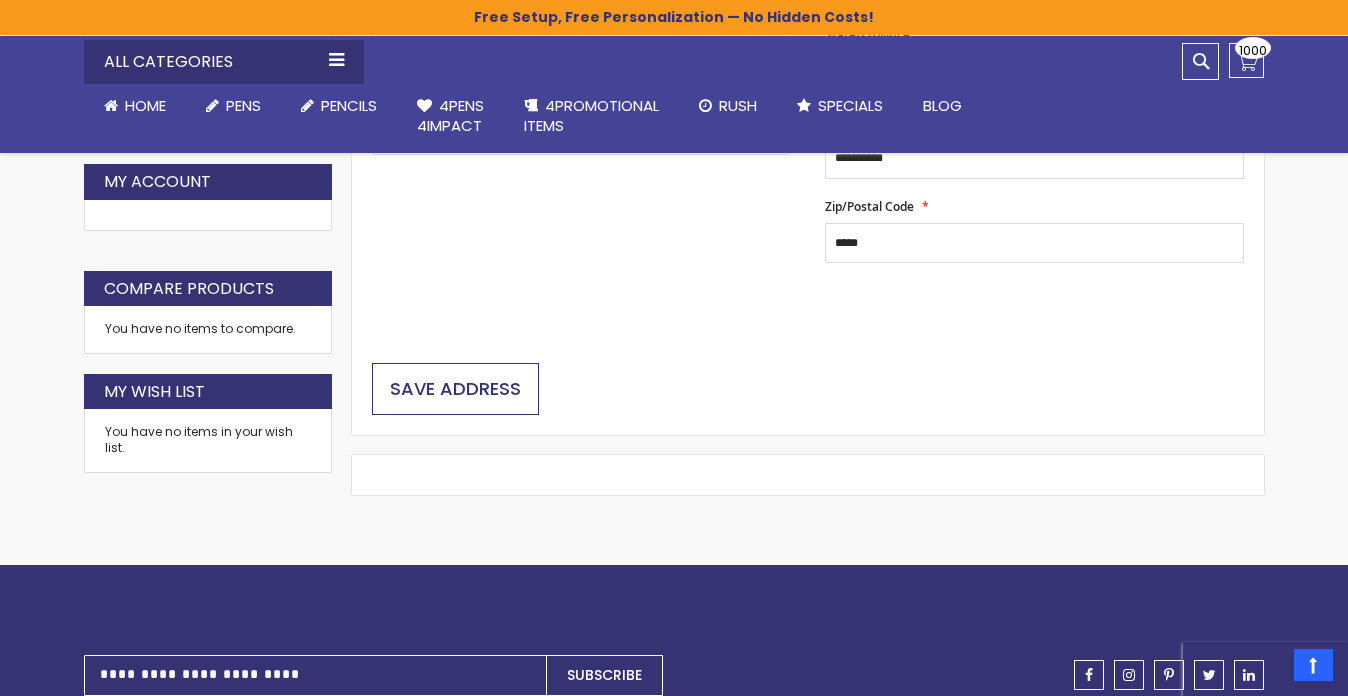 click on "Save Address" at bounding box center [455, 388] 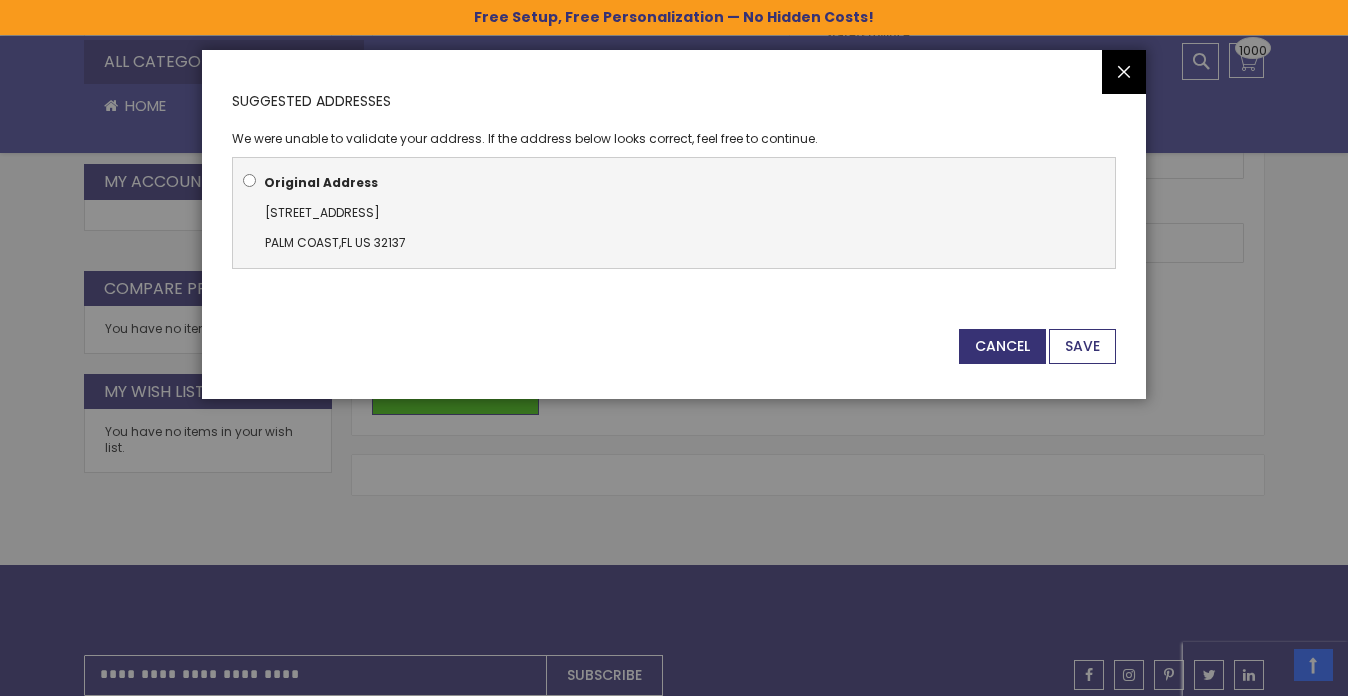 click on "Save" at bounding box center [1082, 346] 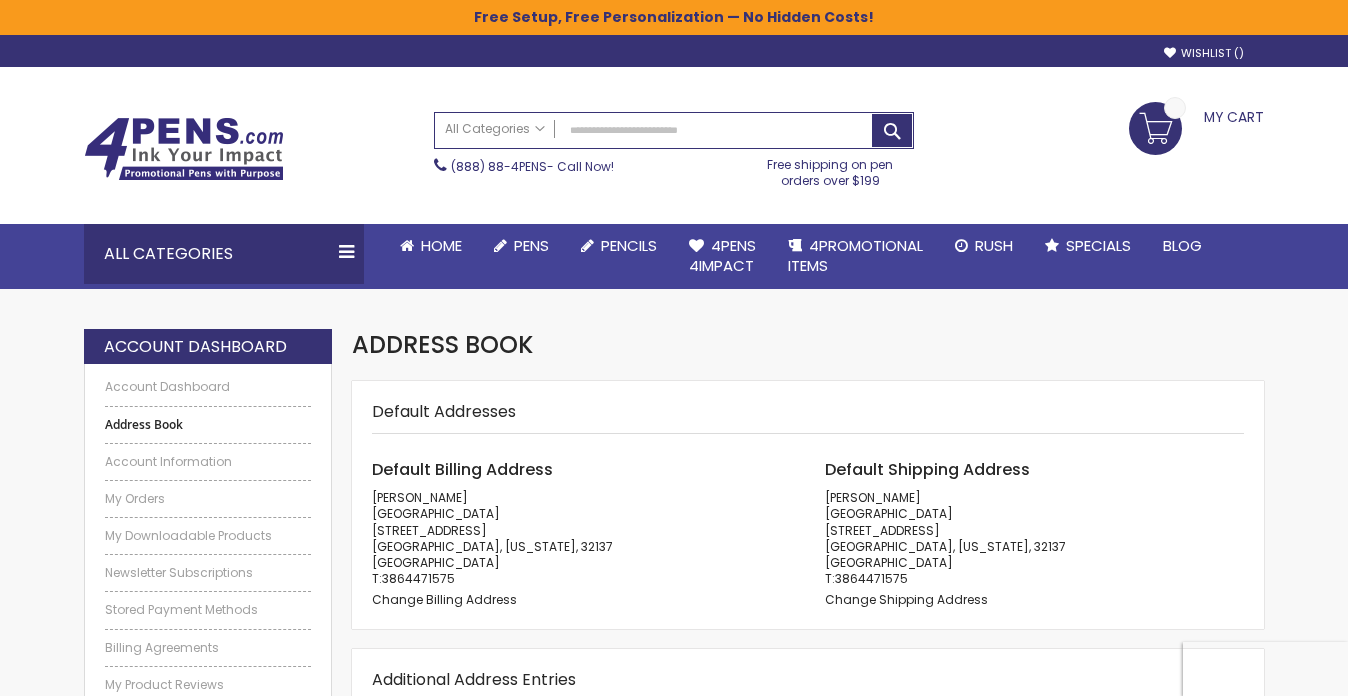 scroll, scrollTop: 0, scrollLeft: 0, axis: both 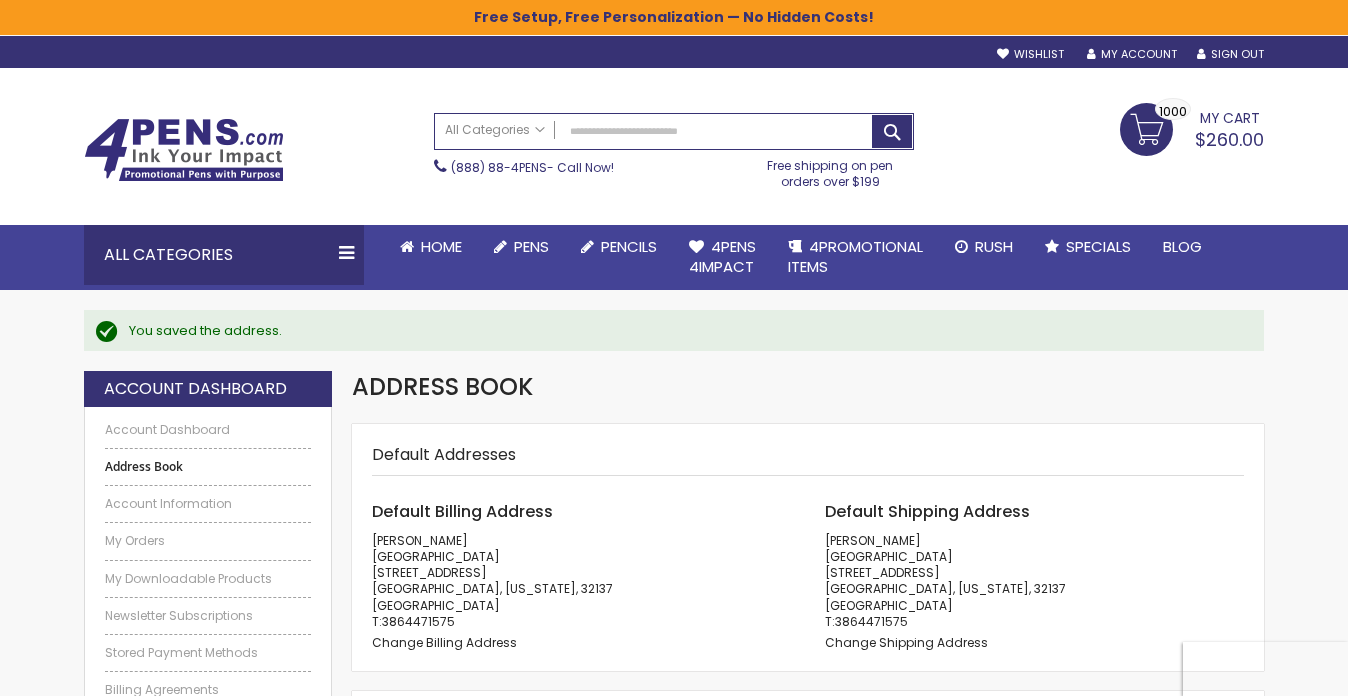 click on "$260.00" at bounding box center [1229, 139] 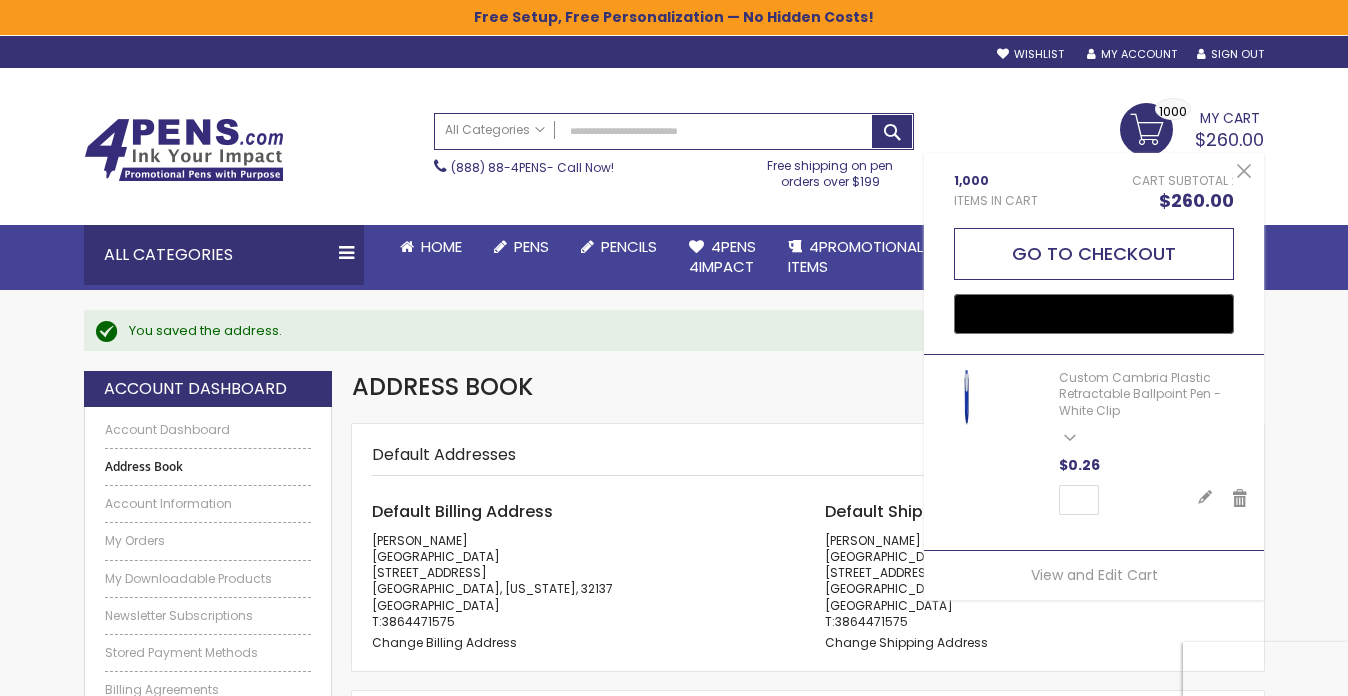 click on "Go to Checkout" at bounding box center (1094, 254) 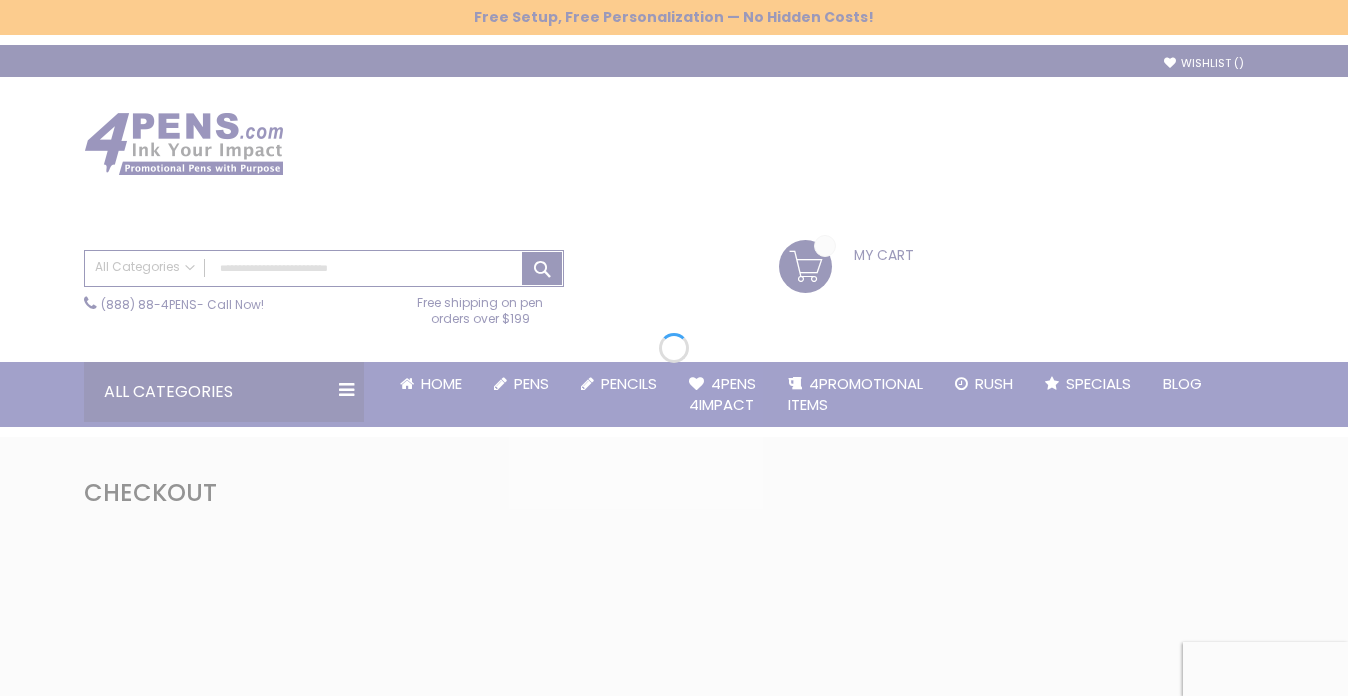 scroll, scrollTop: 0, scrollLeft: 0, axis: both 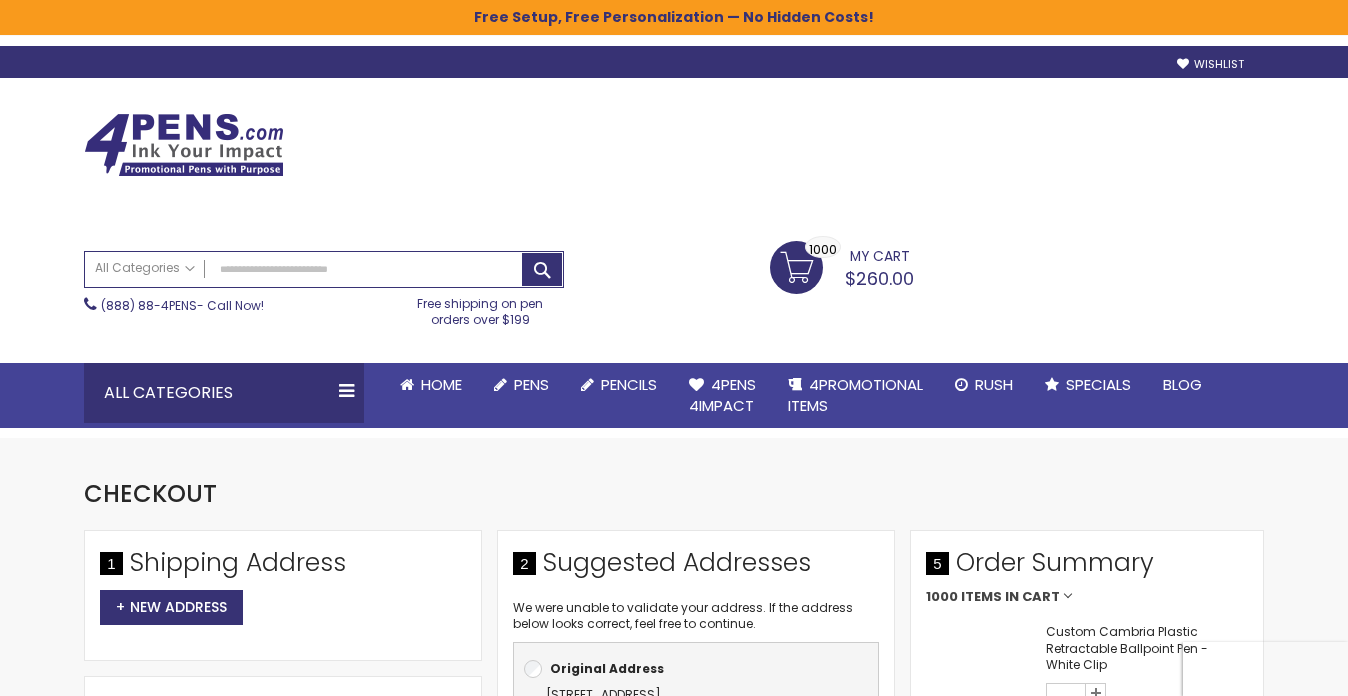 select on "*" 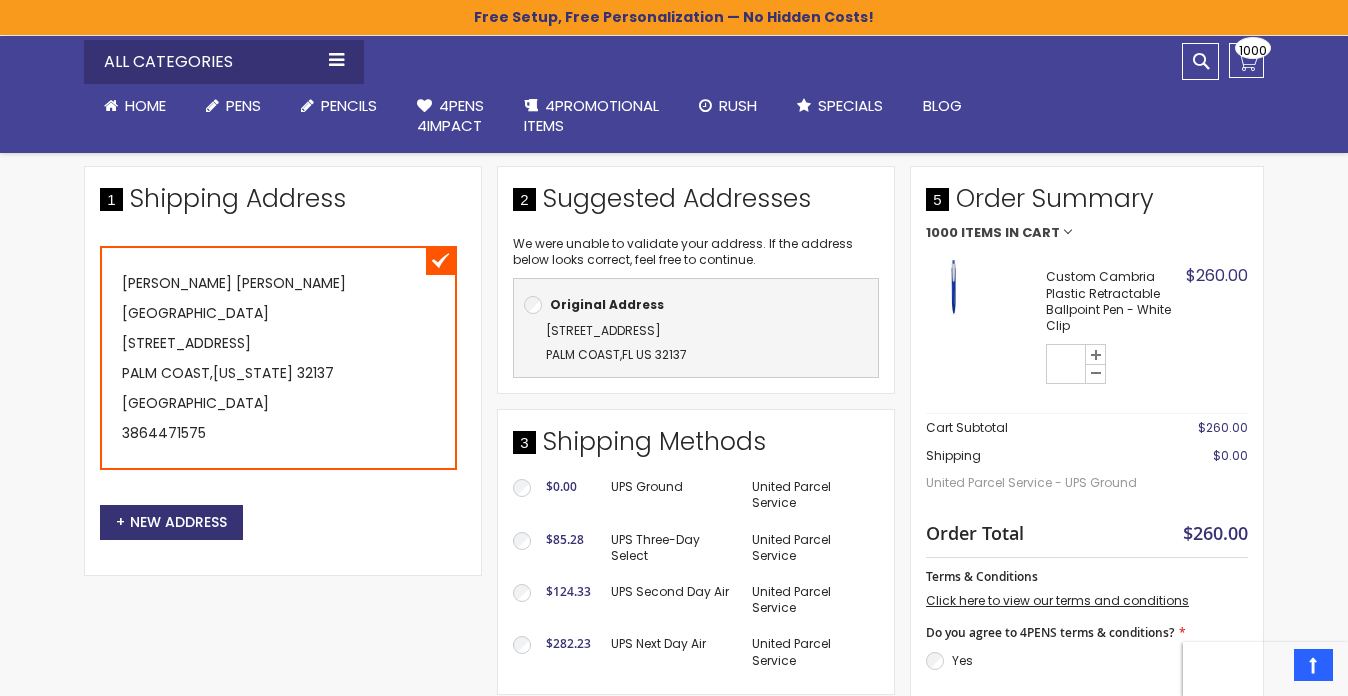 scroll, scrollTop: 345, scrollLeft: 0, axis: vertical 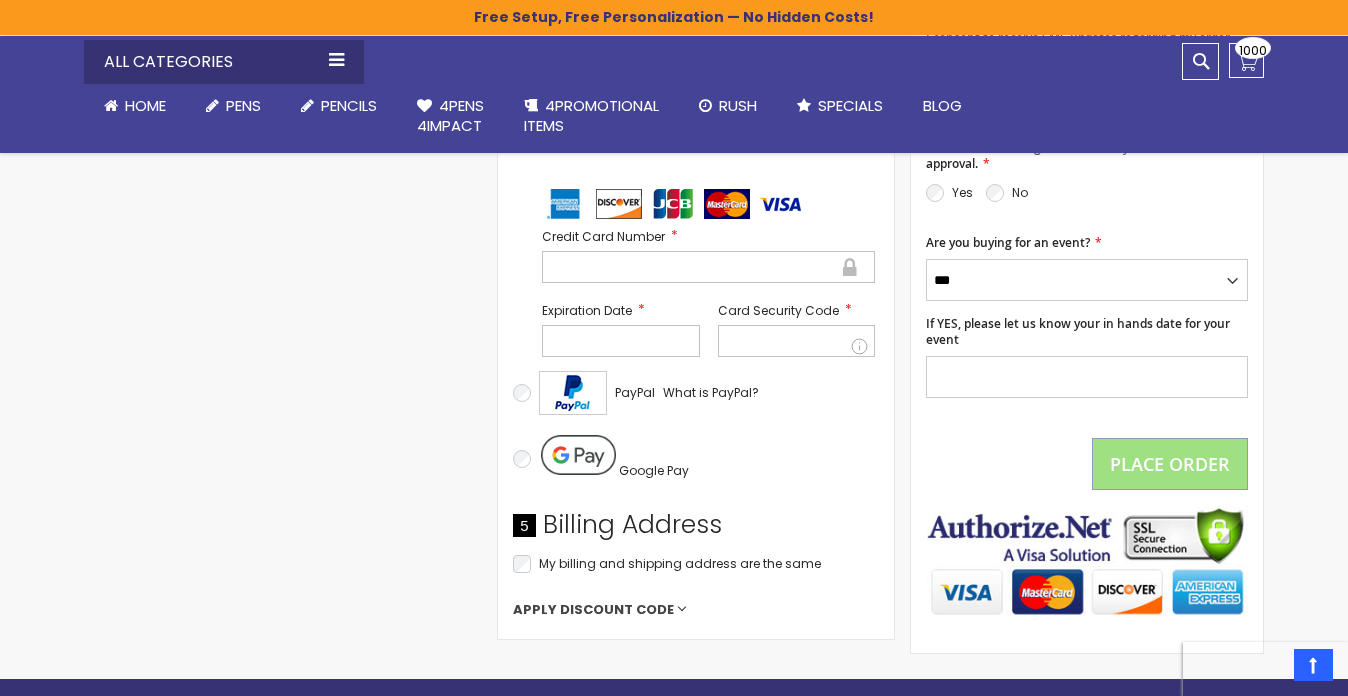 click on "Apply Discount Code" at bounding box center (696, 610) 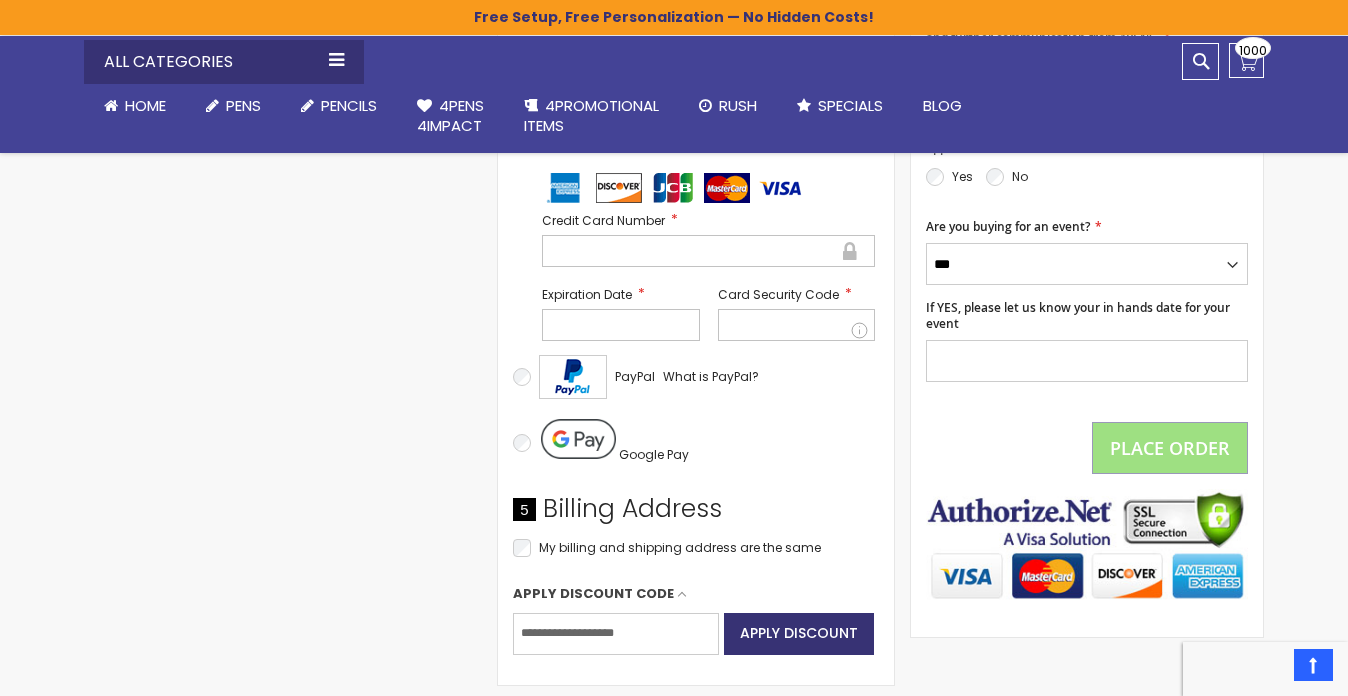 scroll, scrollTop: 946, scrollLeft: 0, axis: vertical 